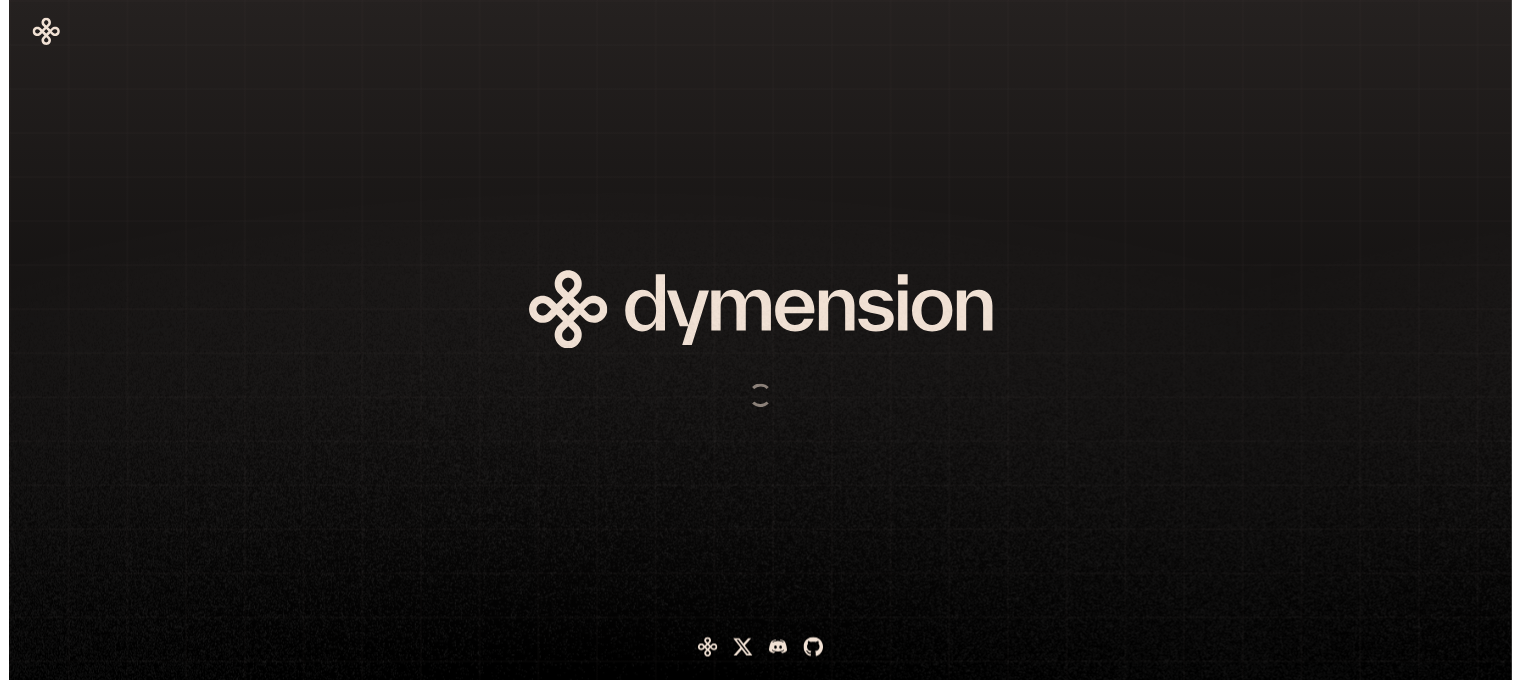 scroll, scrollTop: 0, scrollLeft: 0, axis: both 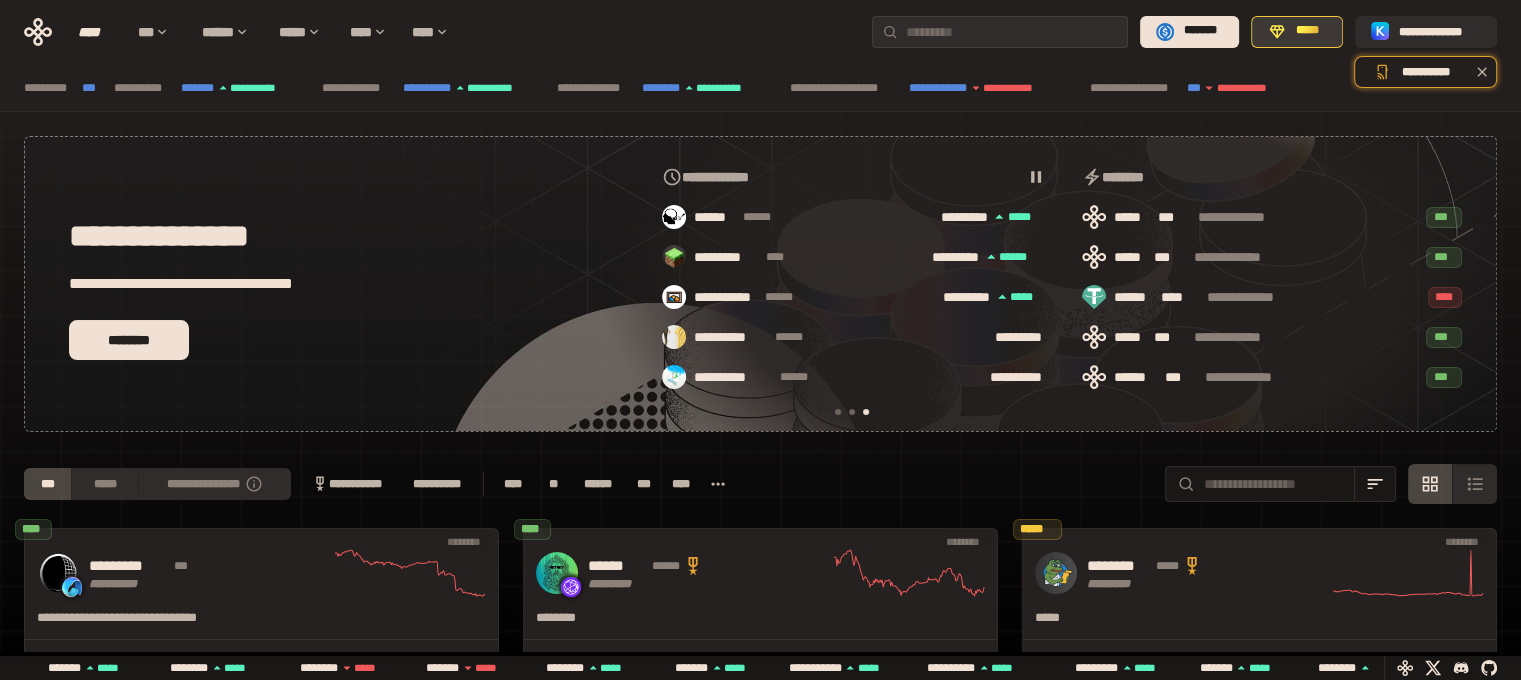 click on "*****" at bounding box center (1296, 32) 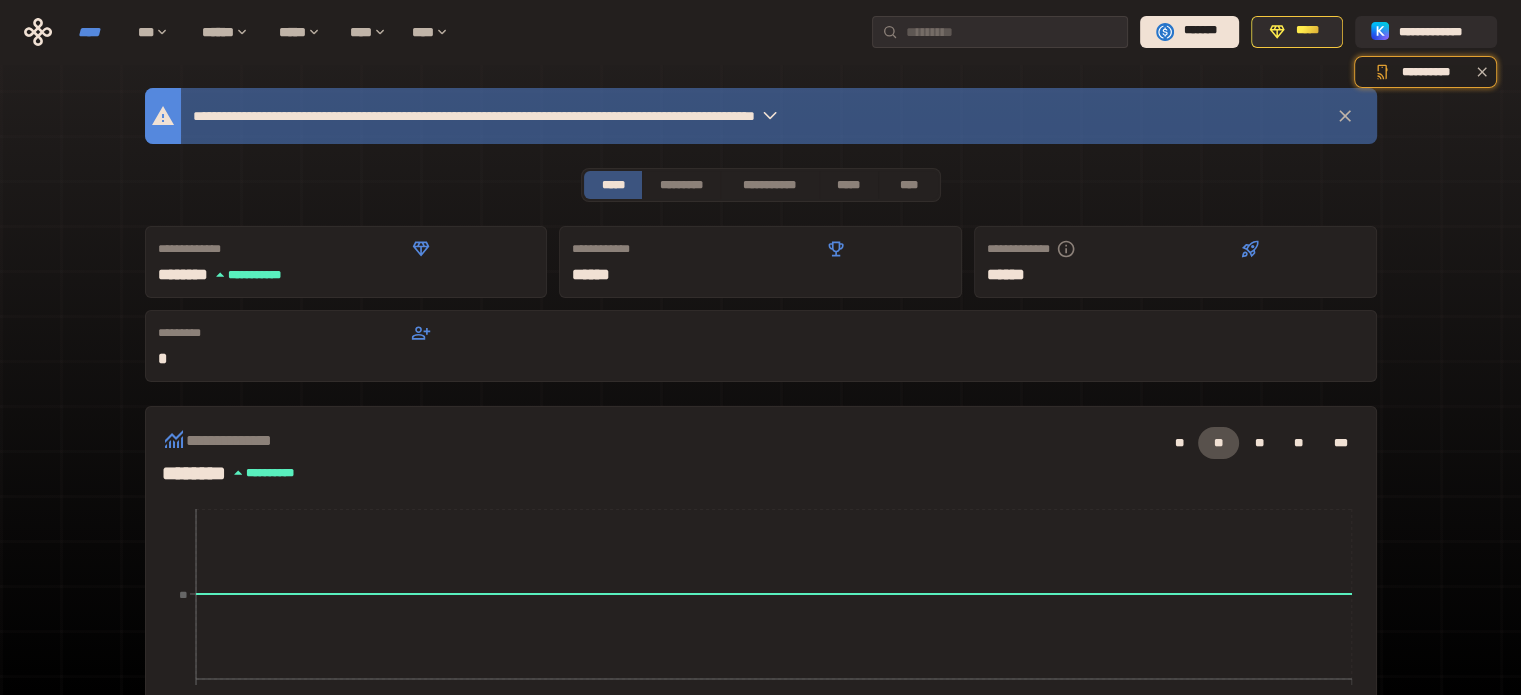 click on "****" at bounding box center [98, 32] 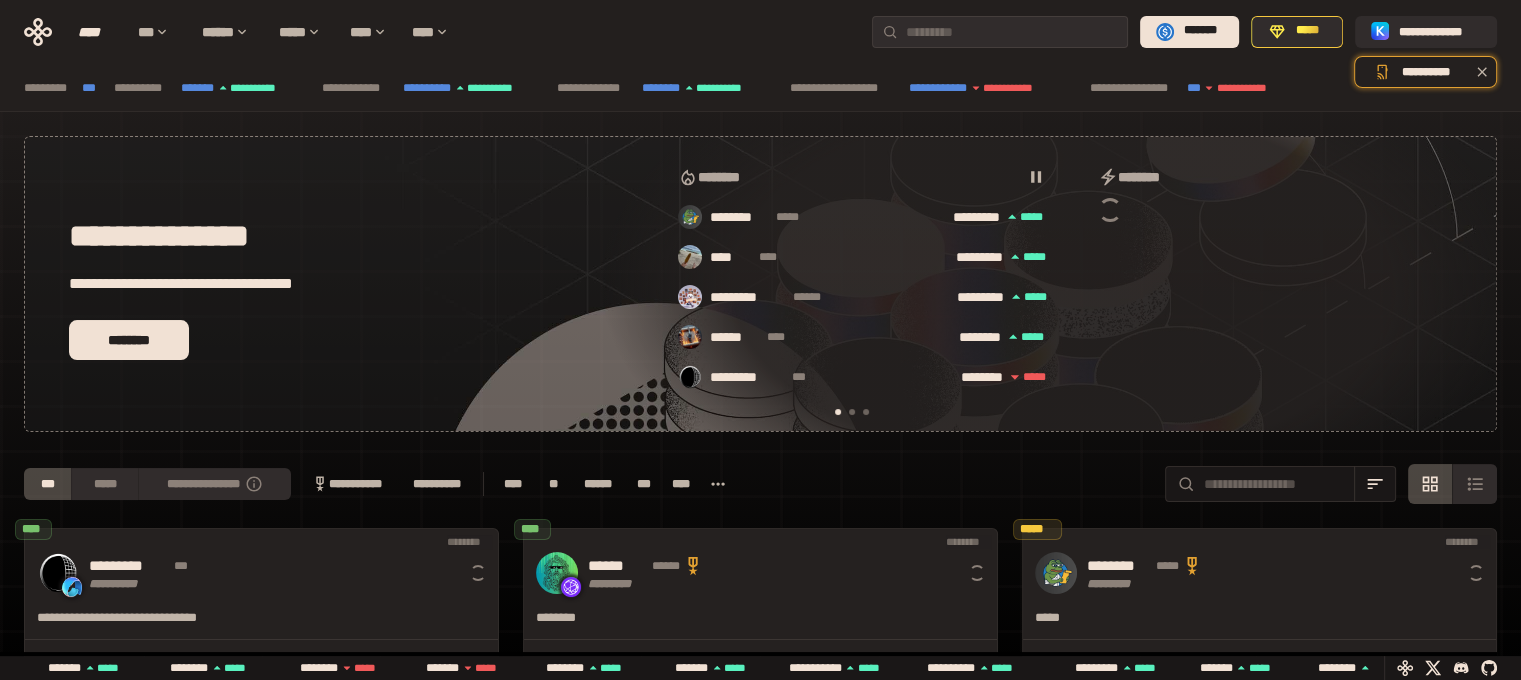 scroll, scrollTop: 0, scrollLeft: 16, axis: horizontal 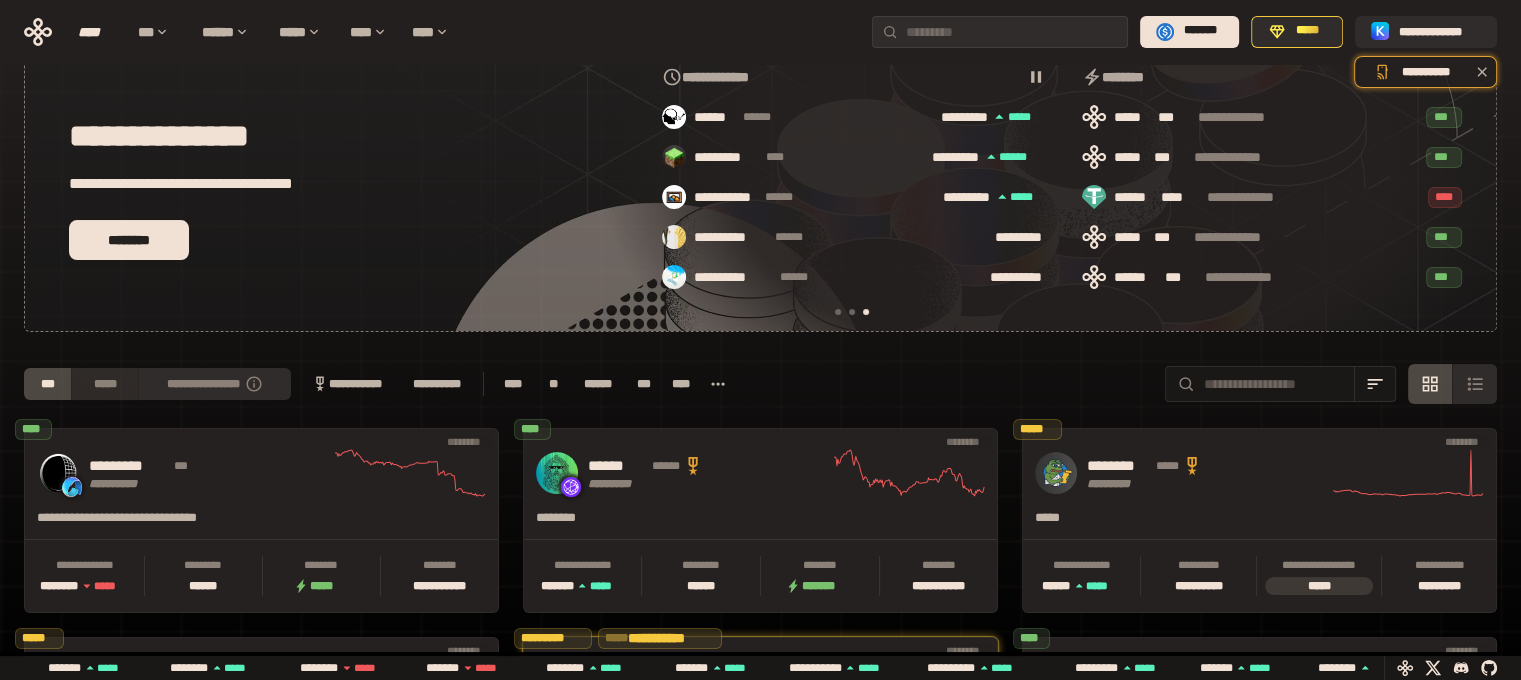 click on "*****" at bounding box center (104, 384) 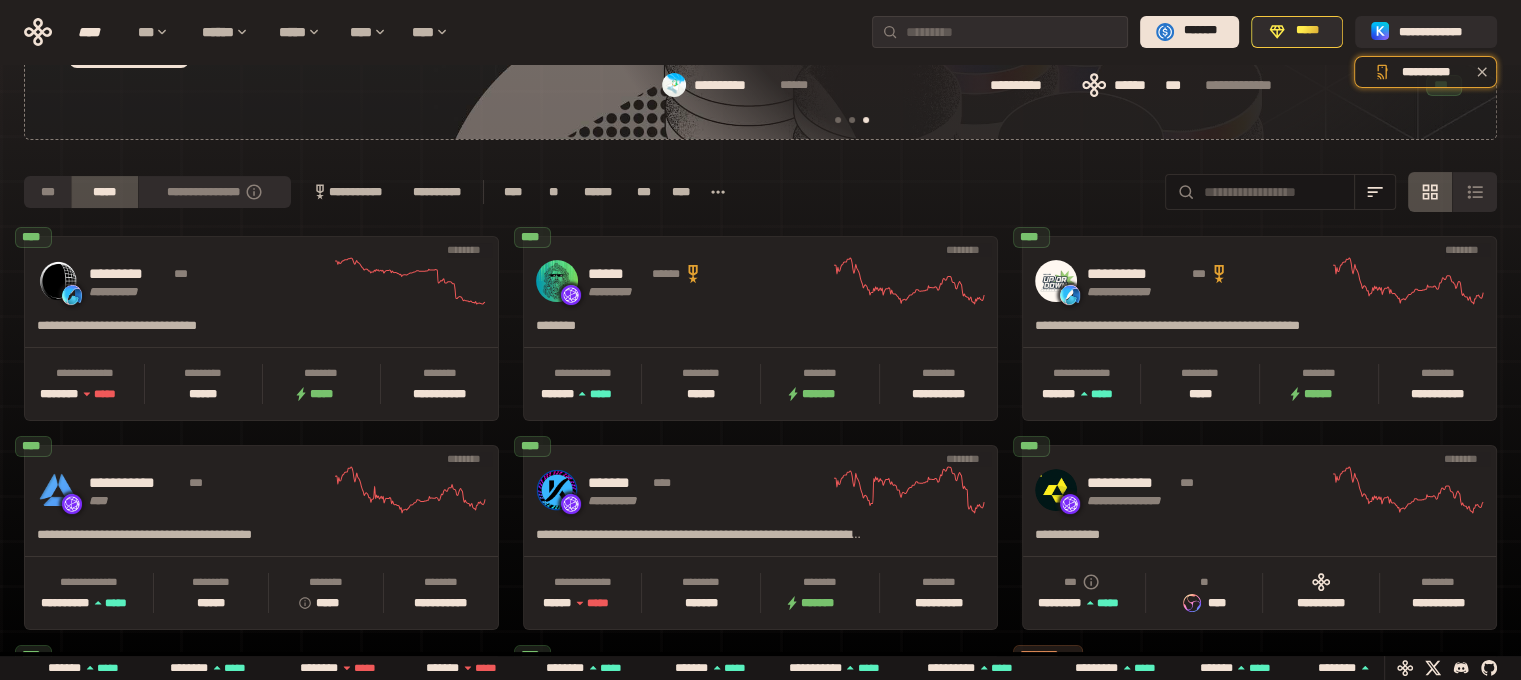 scroll, scrollTop: 300, scrollLeft: 0, axis: vertical 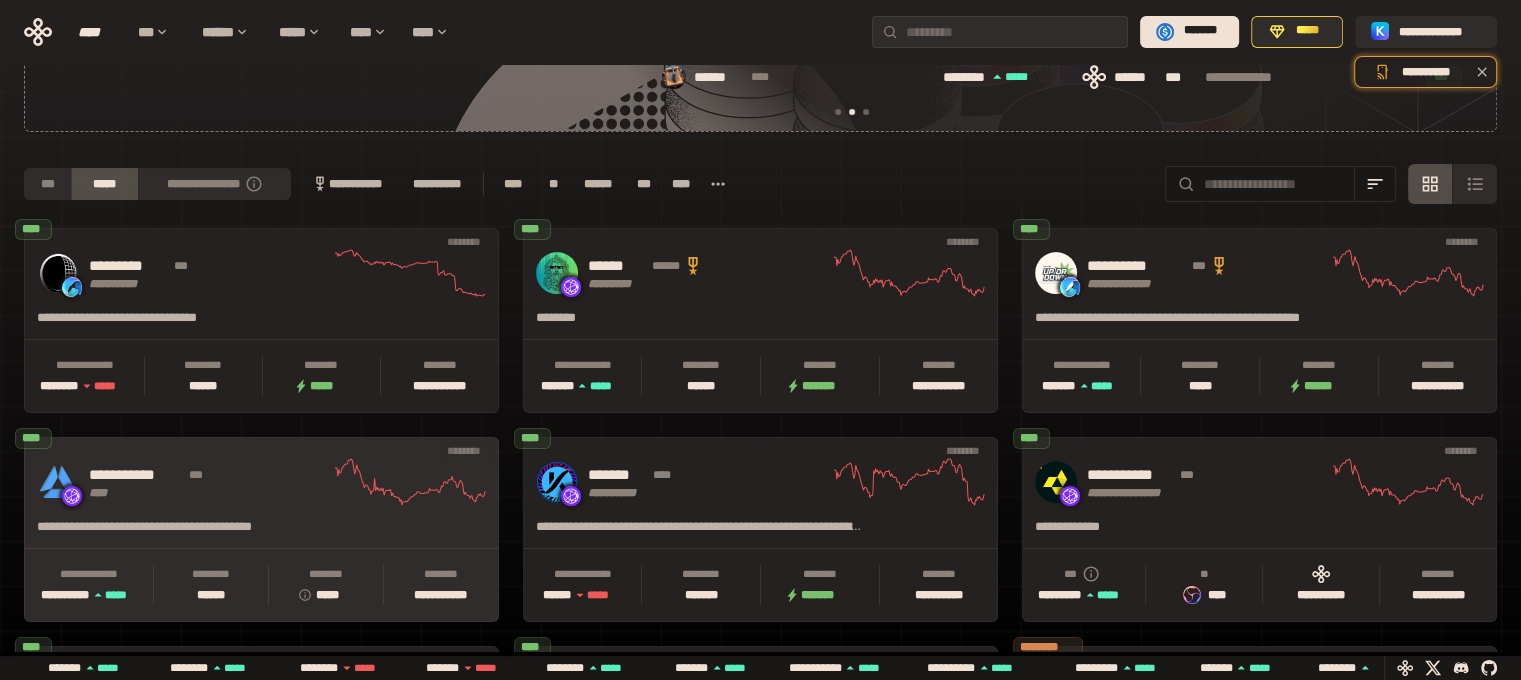 click on "**********" at bounding box center (209, 475) 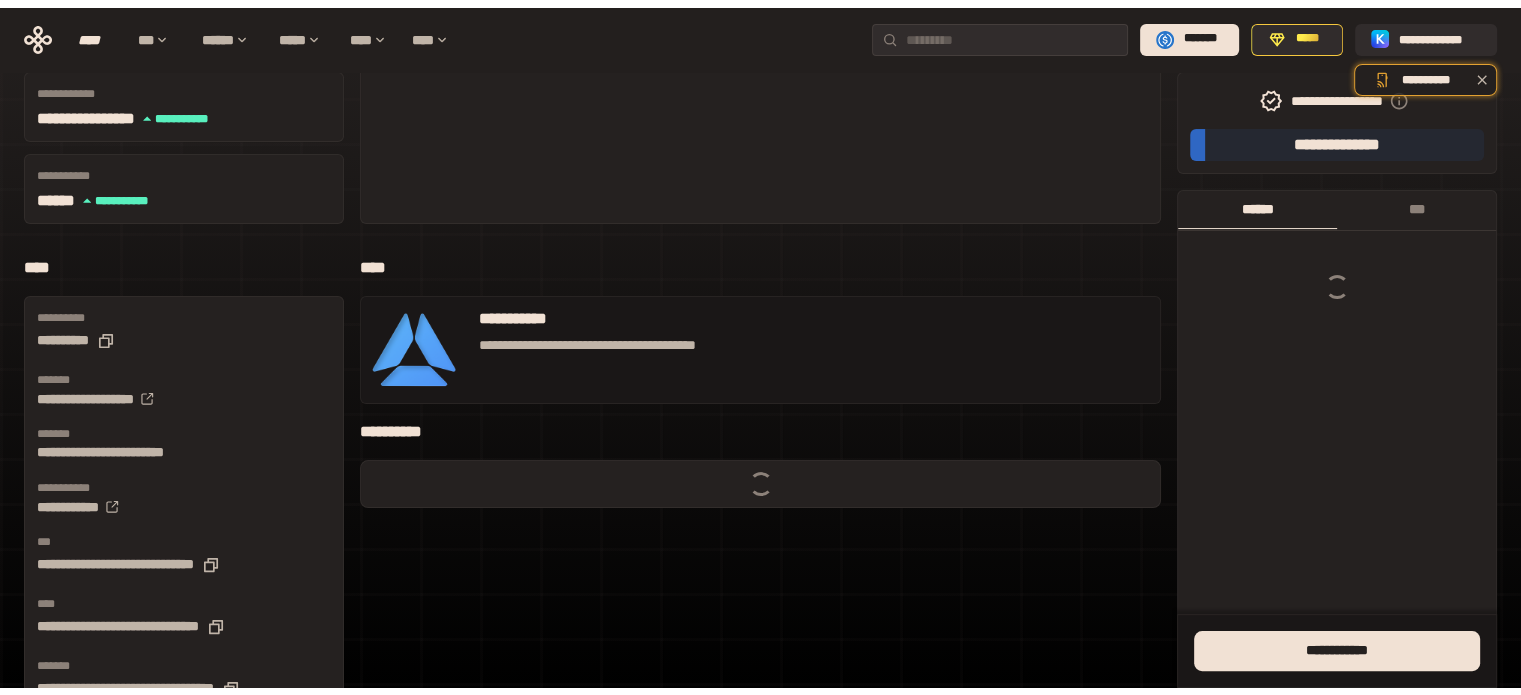 scroll, scrollTop: 0, scrollLeft: 0, axis: both 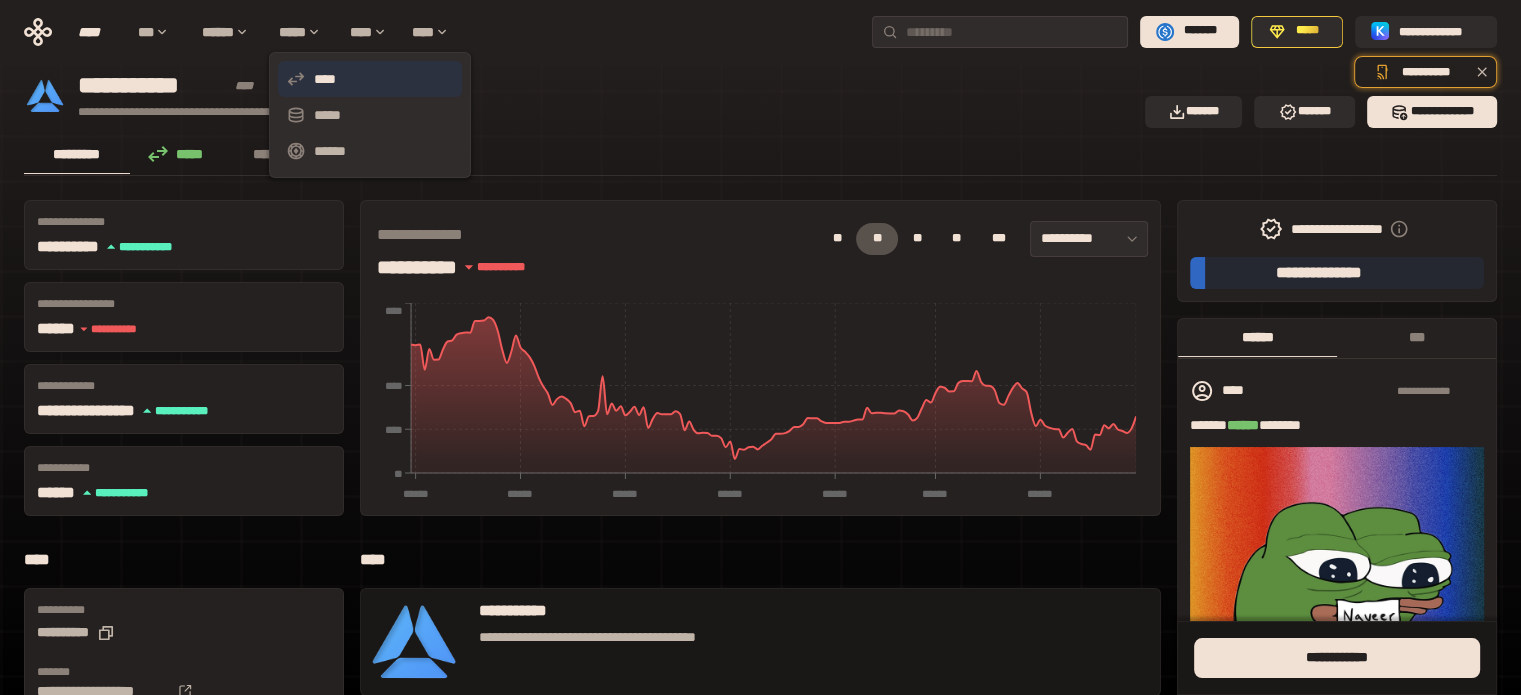 click on "****" at bounding box center [370, 79] 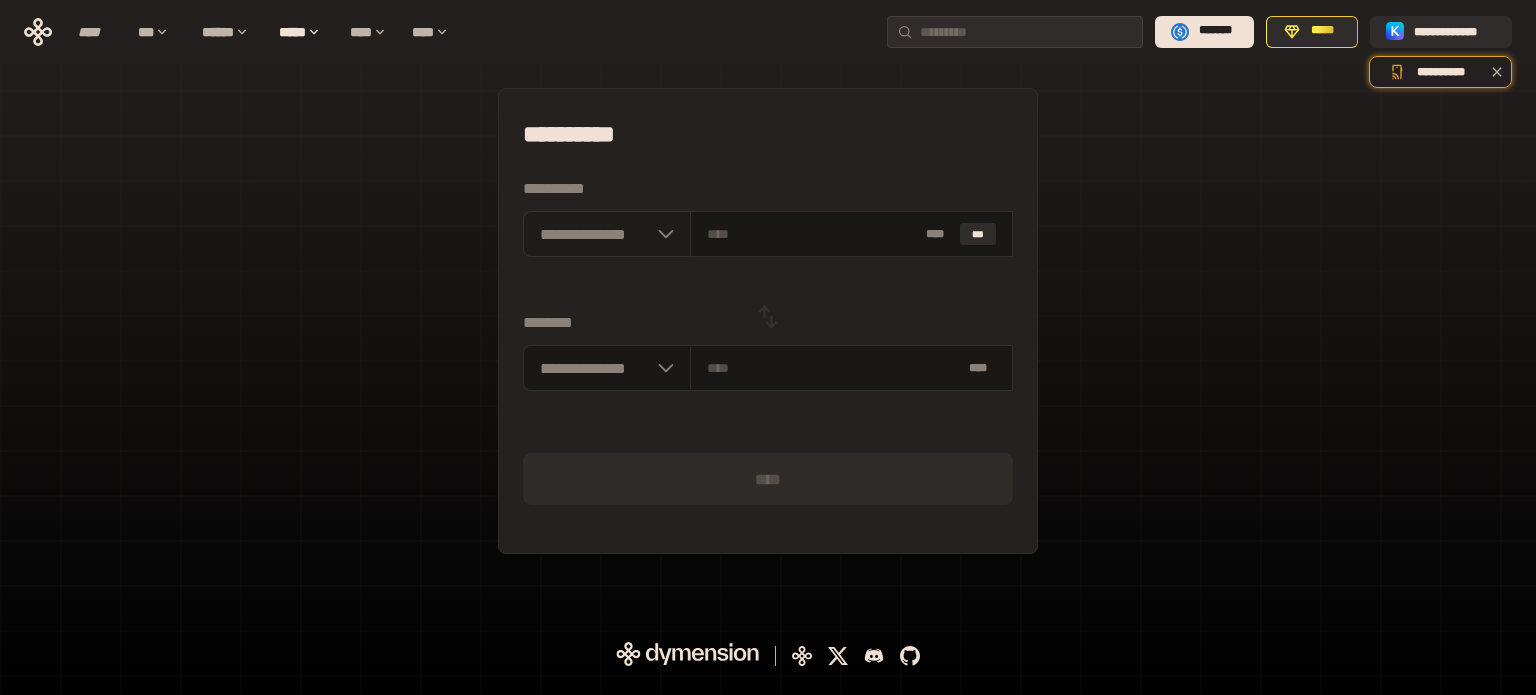 click 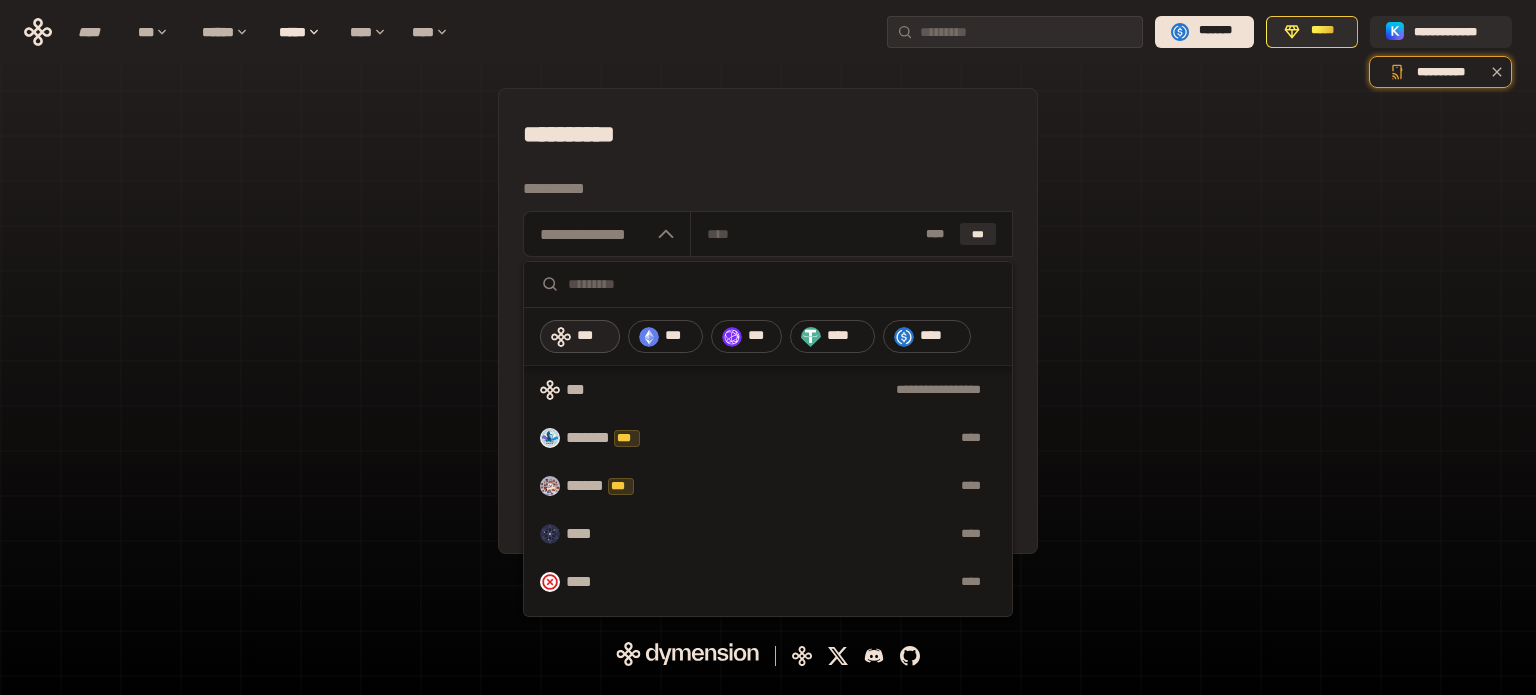 click on "***" at bounding box center [593, 336] 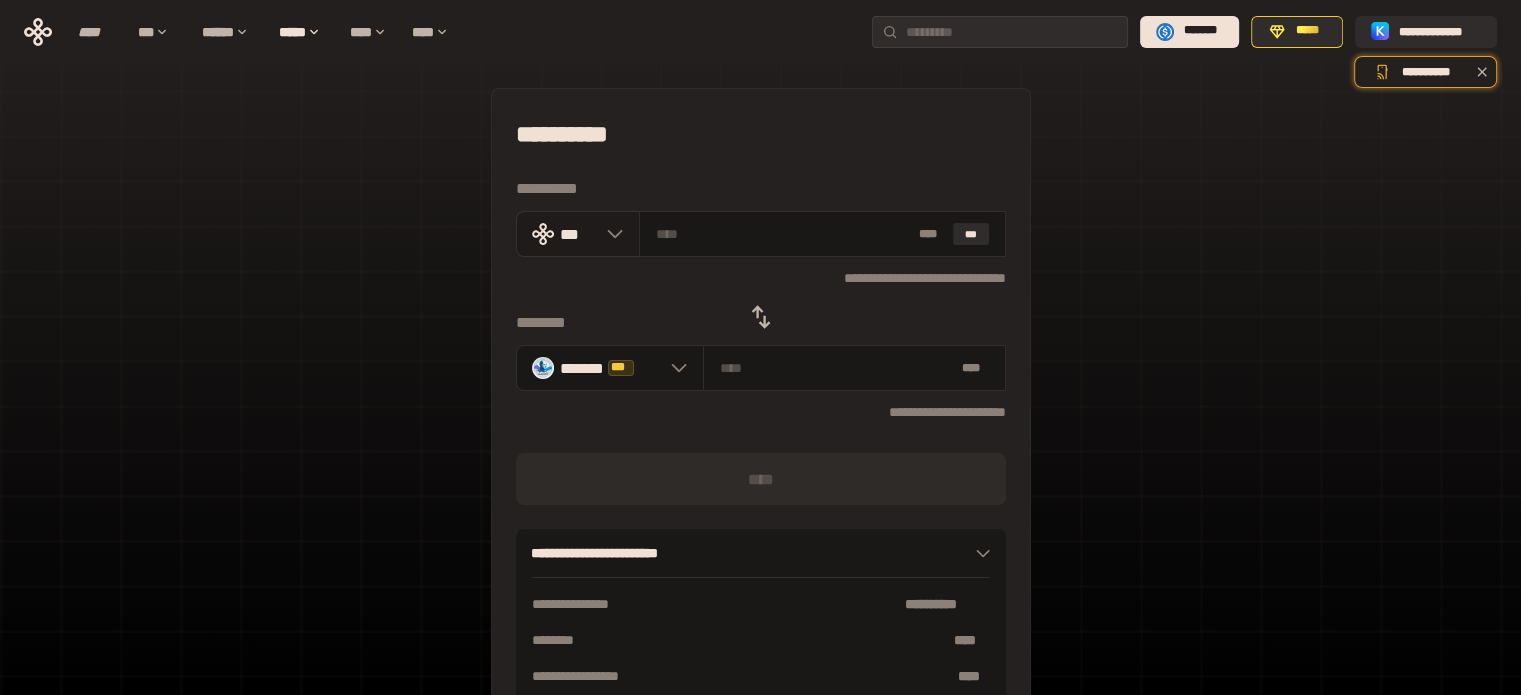 click 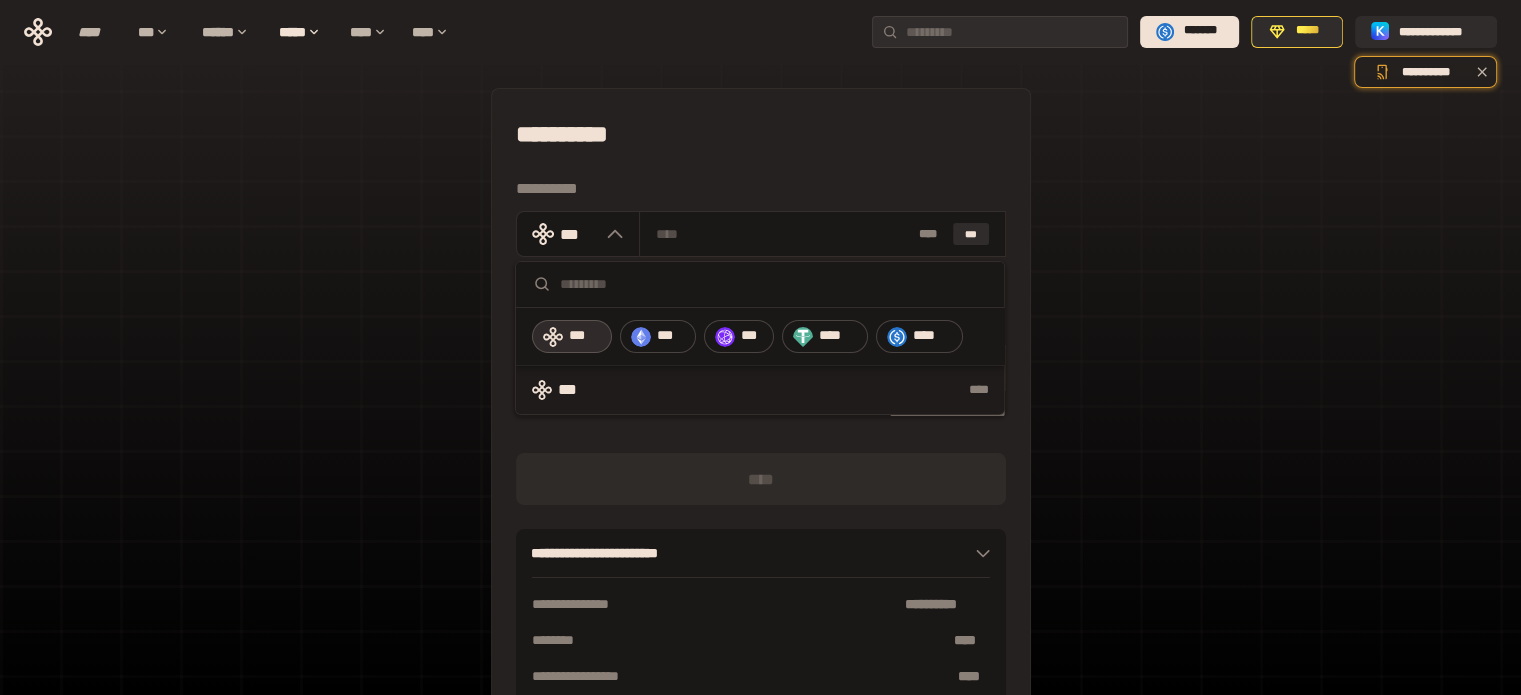 click at bounding box center [774, 284] 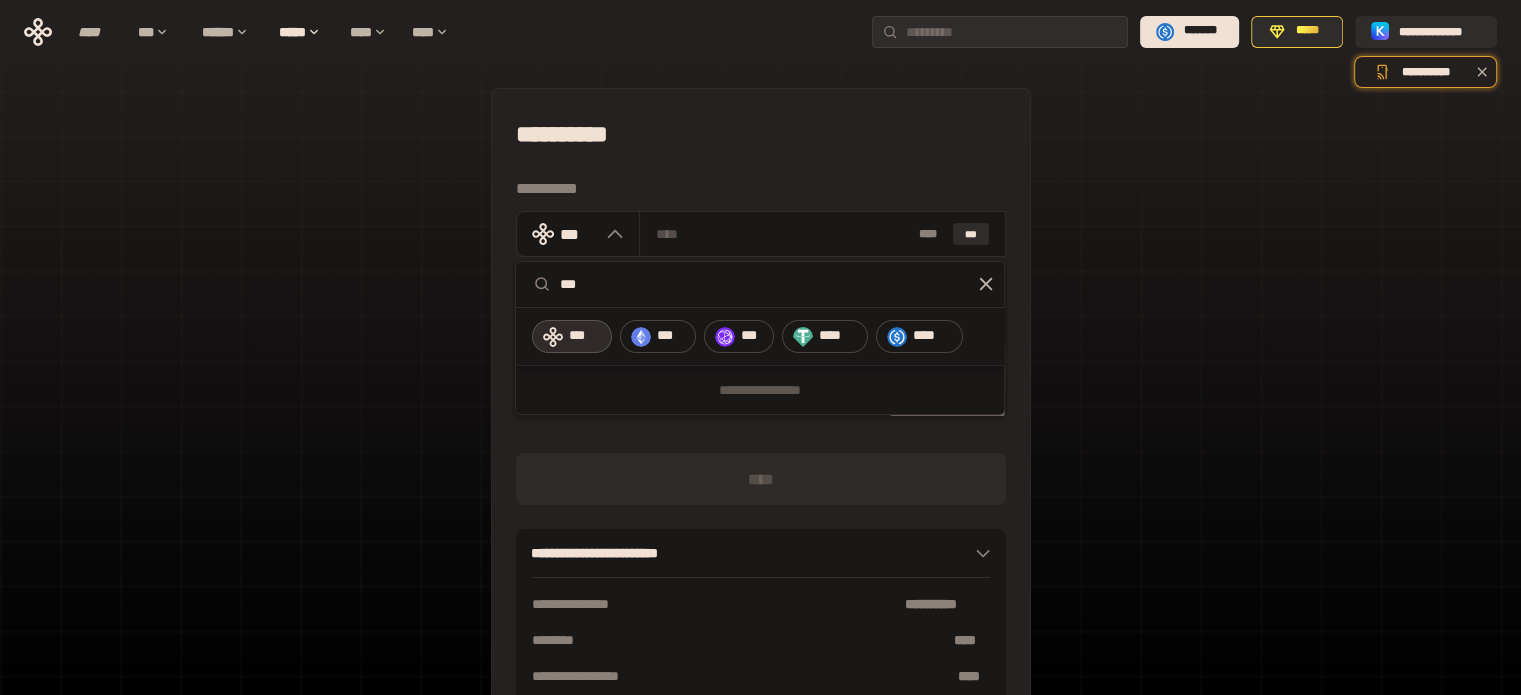 type on "***" 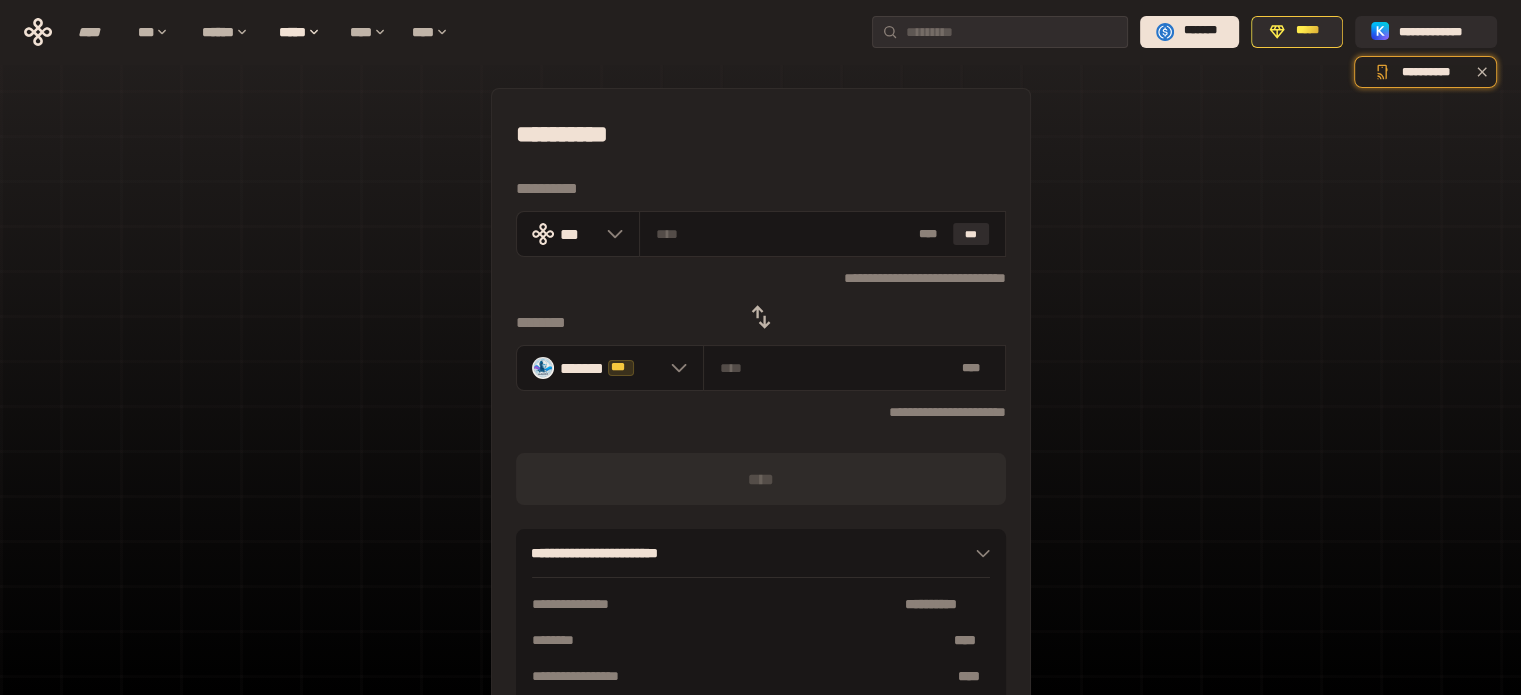 drag, startPoint x: 232, startPoint y: 126, endPoint x: 212, endPoint y: 1, distance: 126.58989 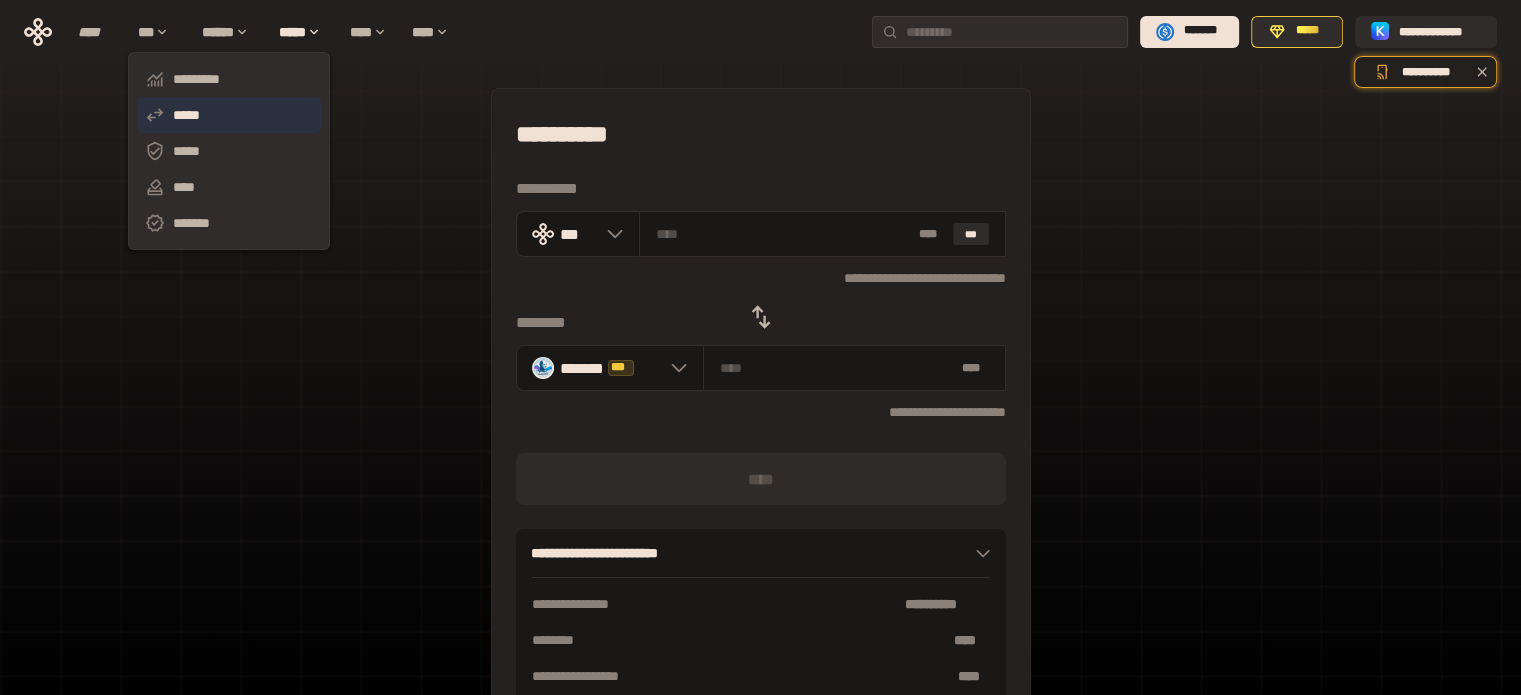 click on "*****" at bounding box center [229, 115] 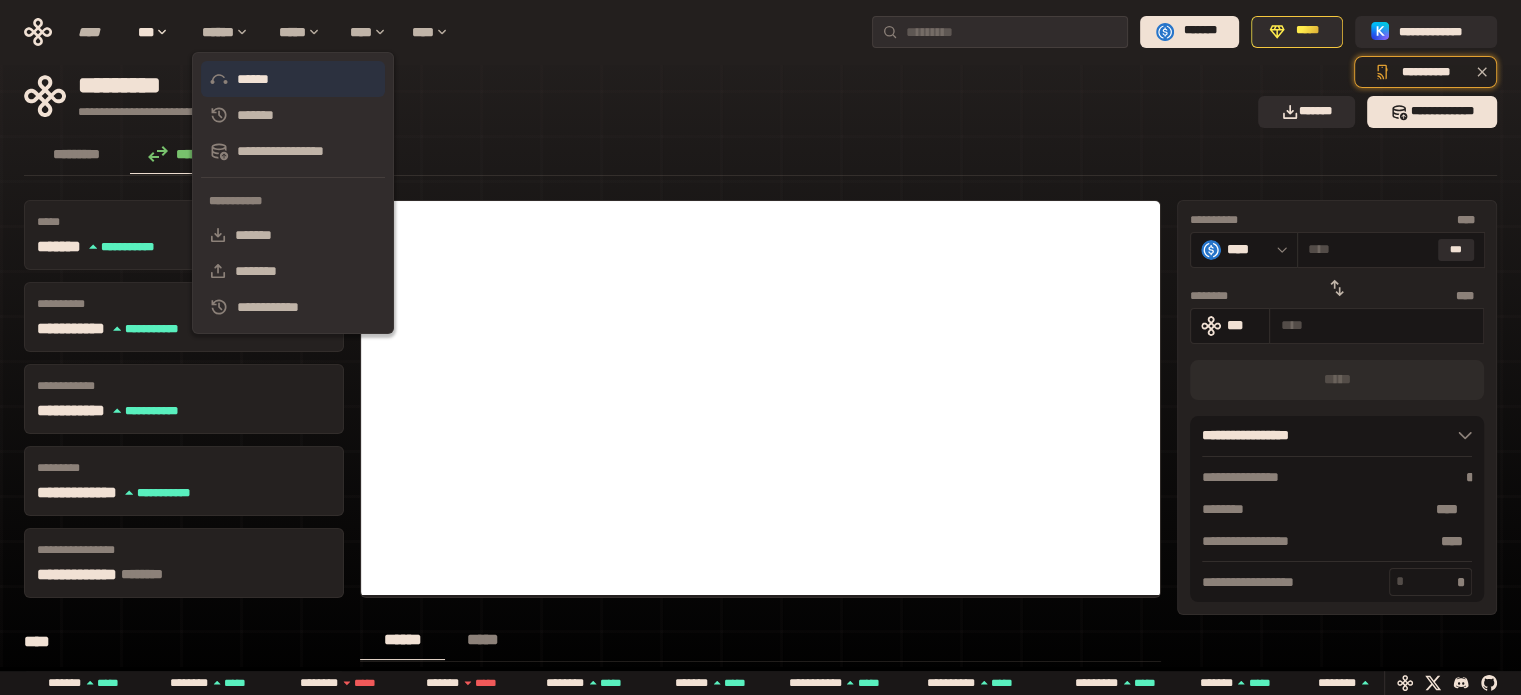 click on "******" at bounding box center [293, 79] 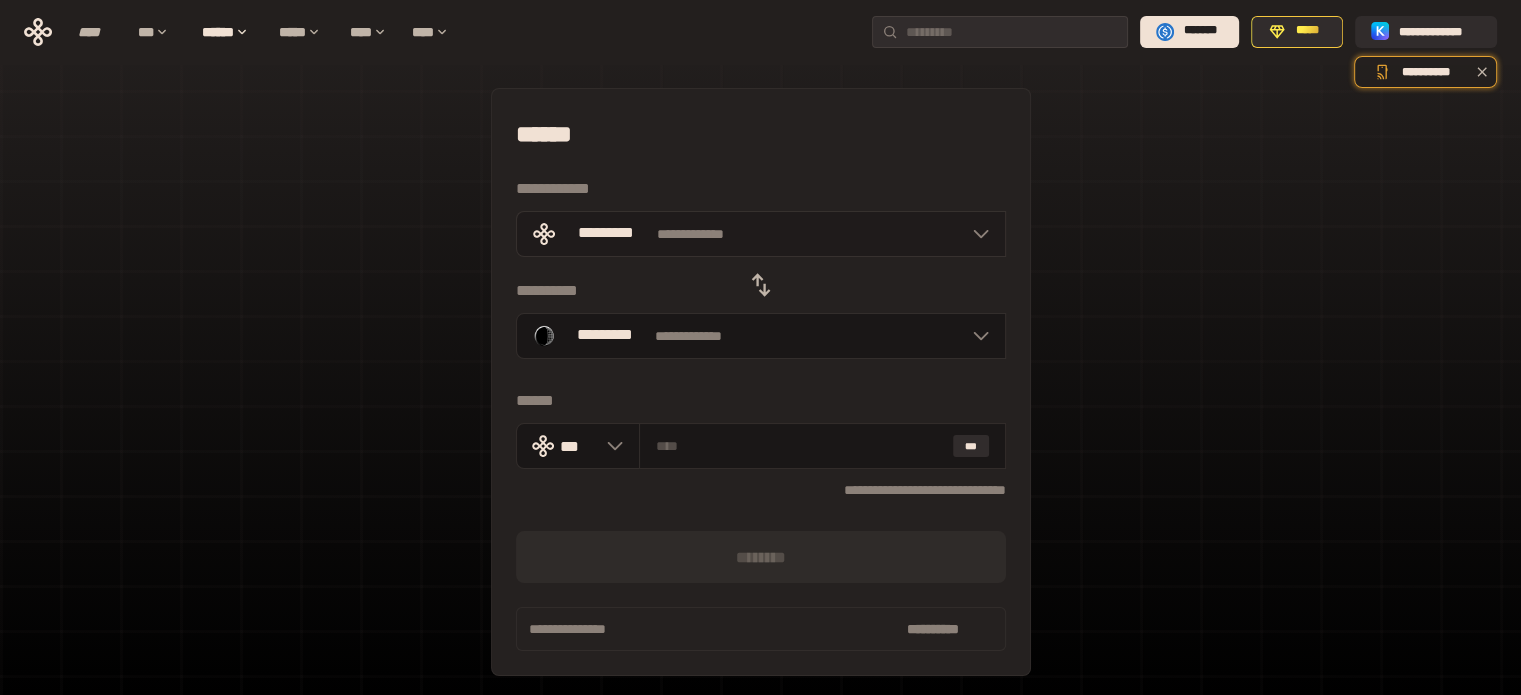 click on "**********" at bounding box center [761, 234] 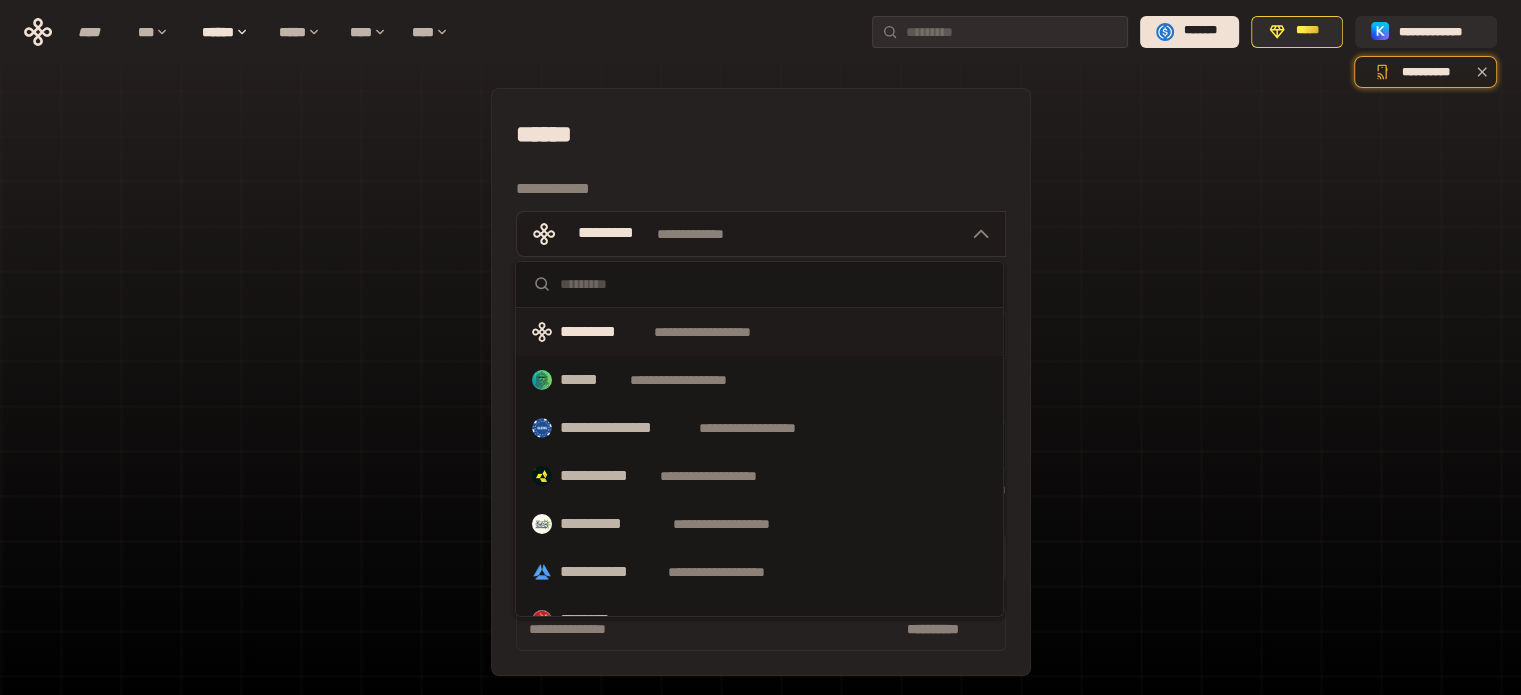 type 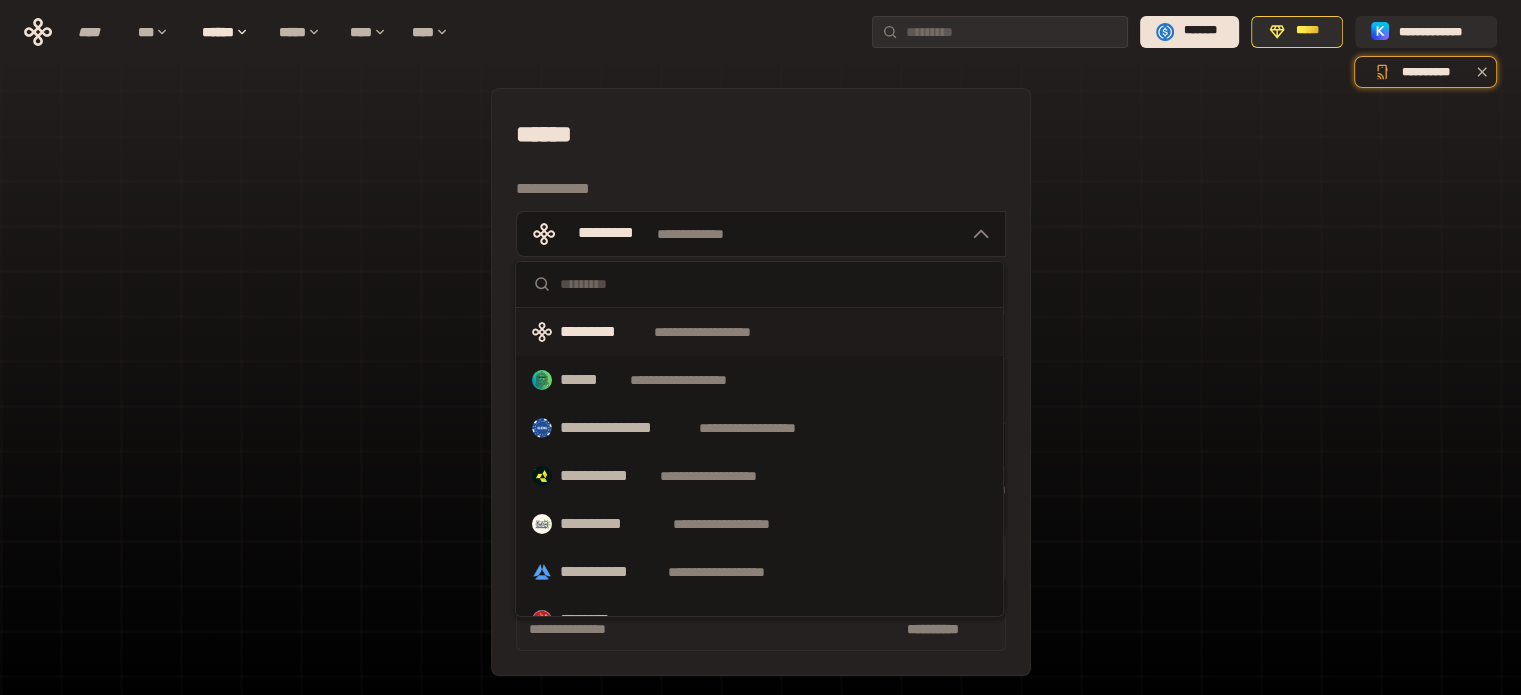 click at bounding box center [759, 285] 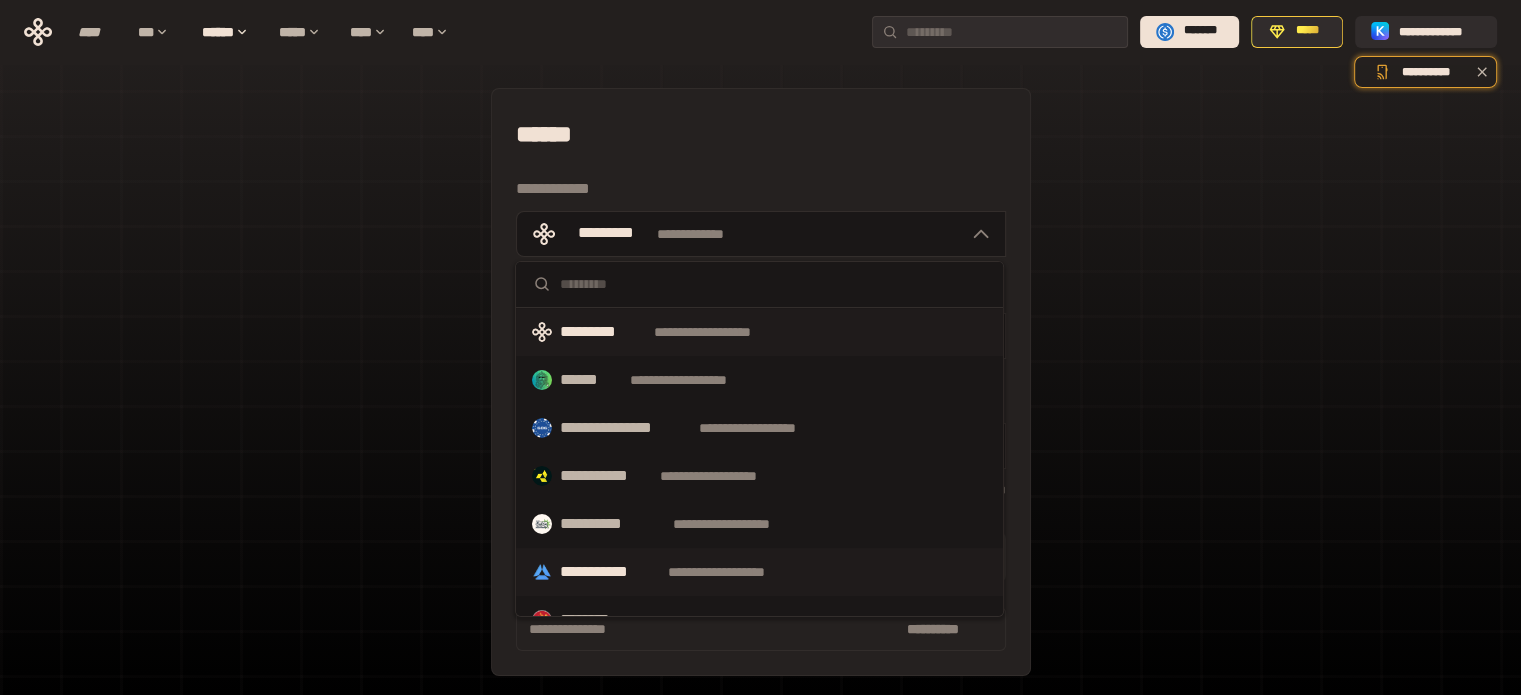 click on "**********" at bounding box center [610, 572] 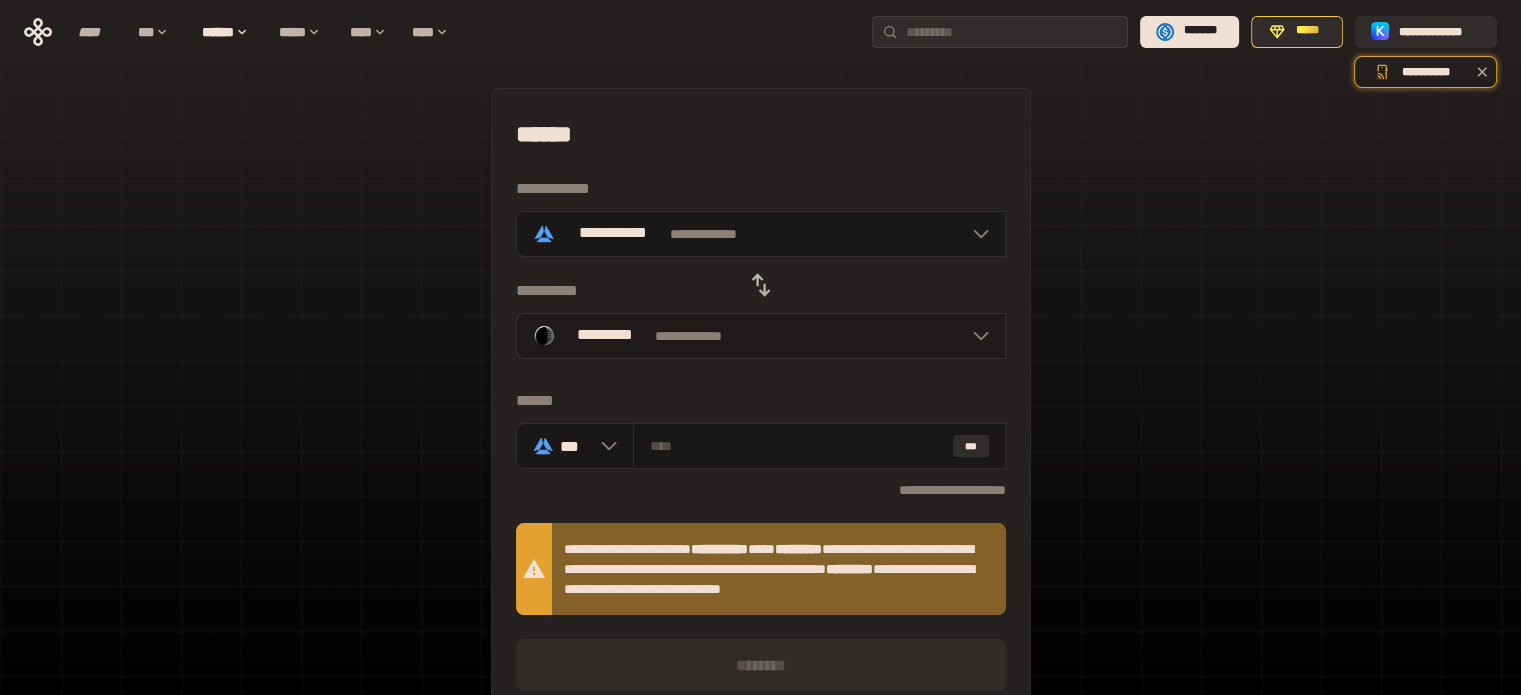 click on "**********" at bounding box center (761, 336) 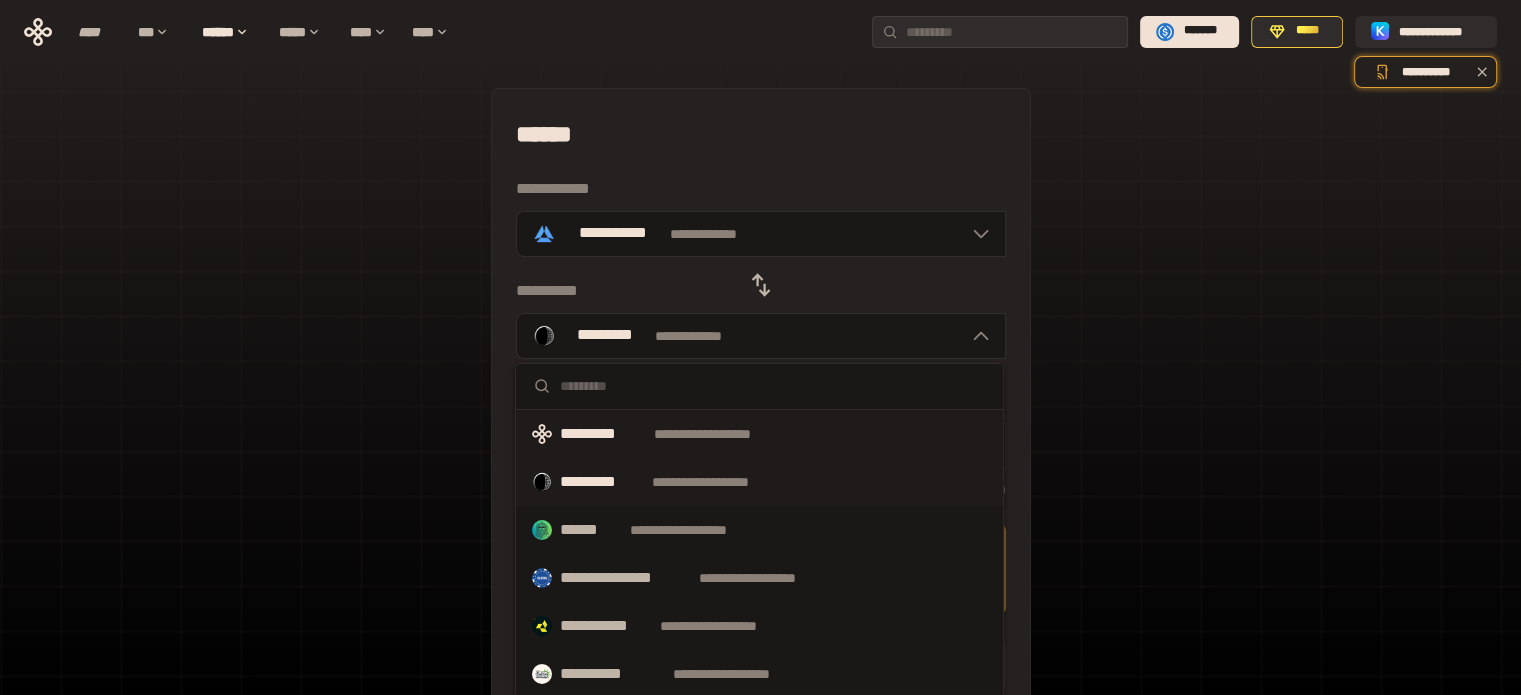 click on "**********" at bounding box center (721, 434) 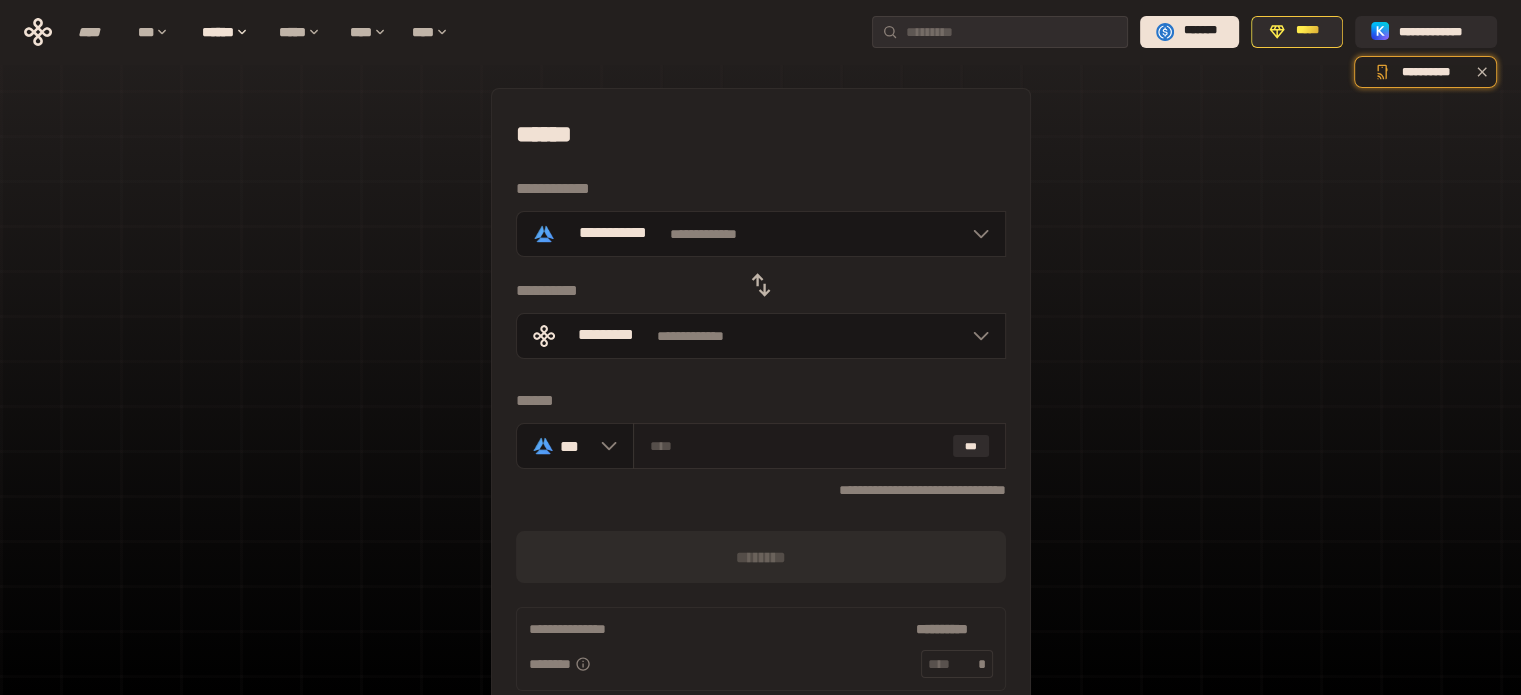 click at bounding box center (797, 446) 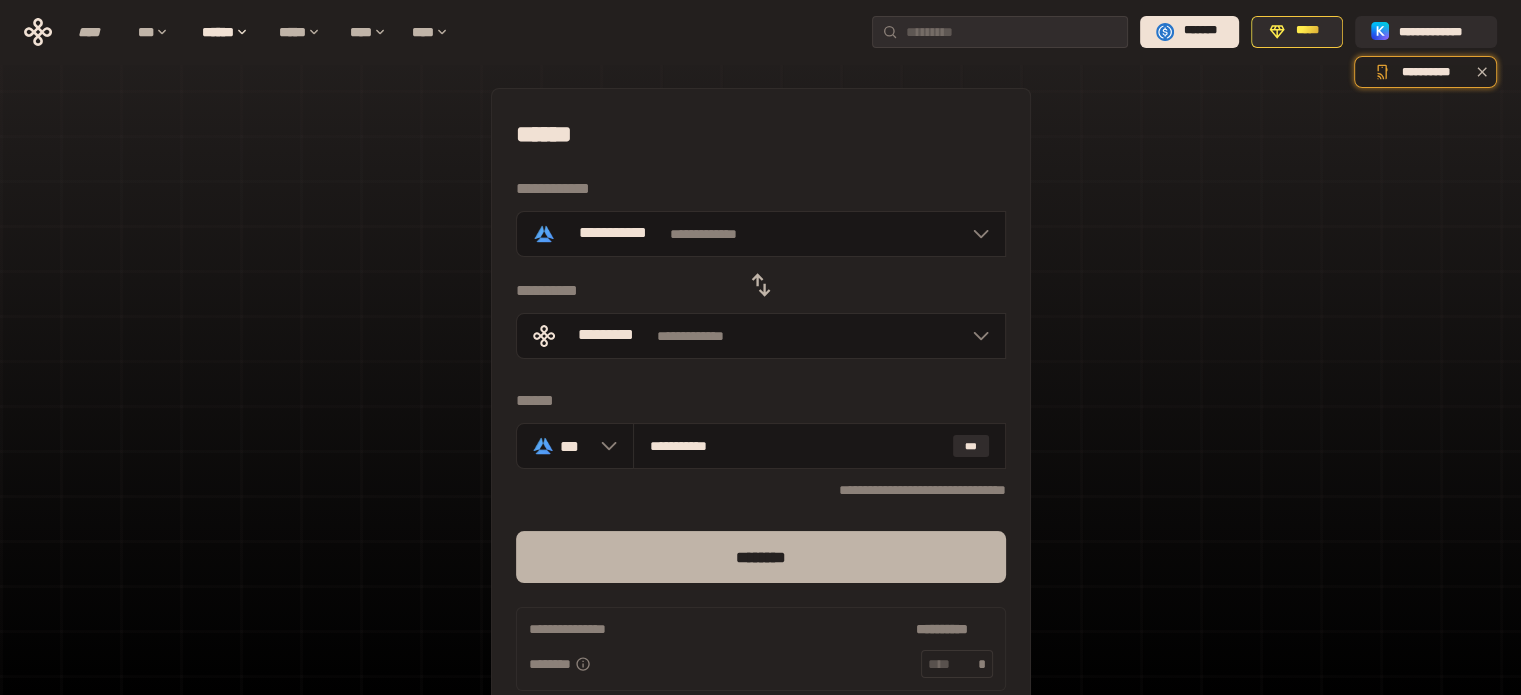 type on "**********" 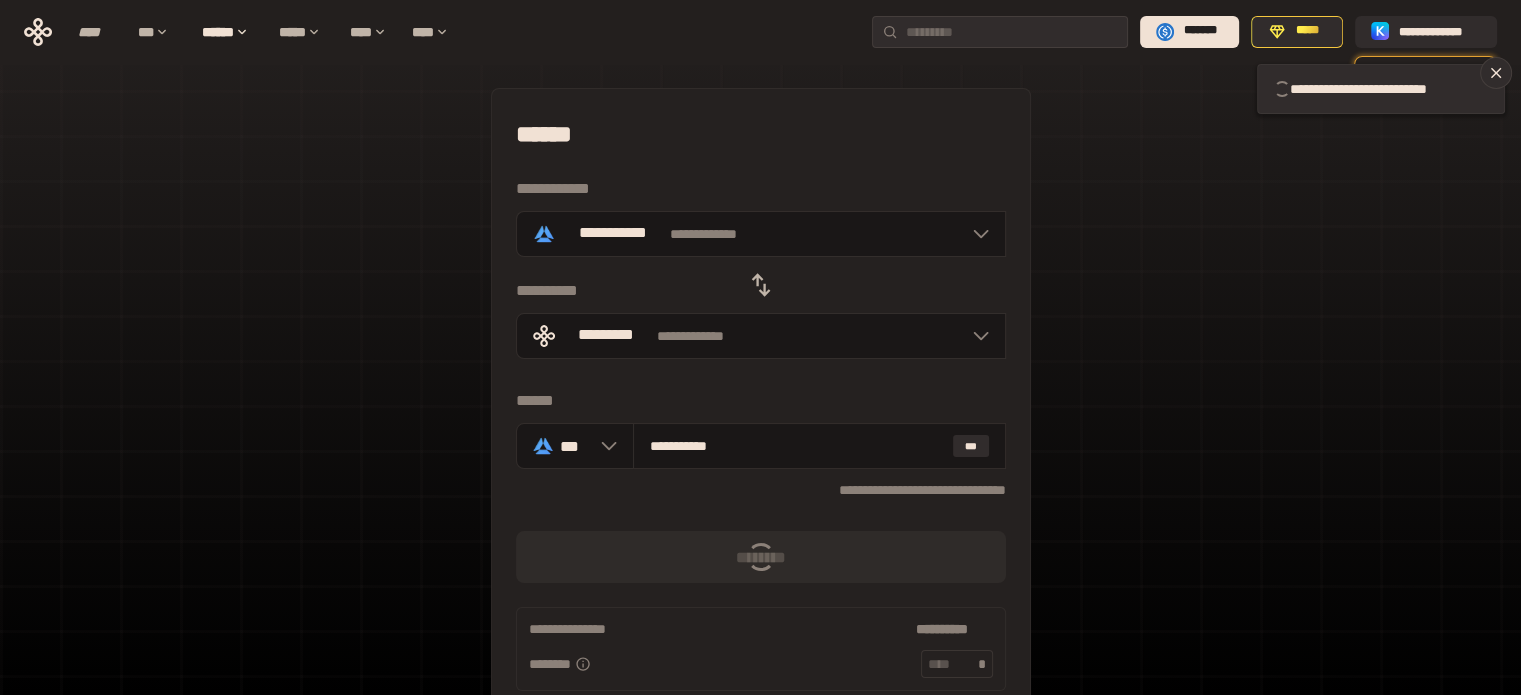 type 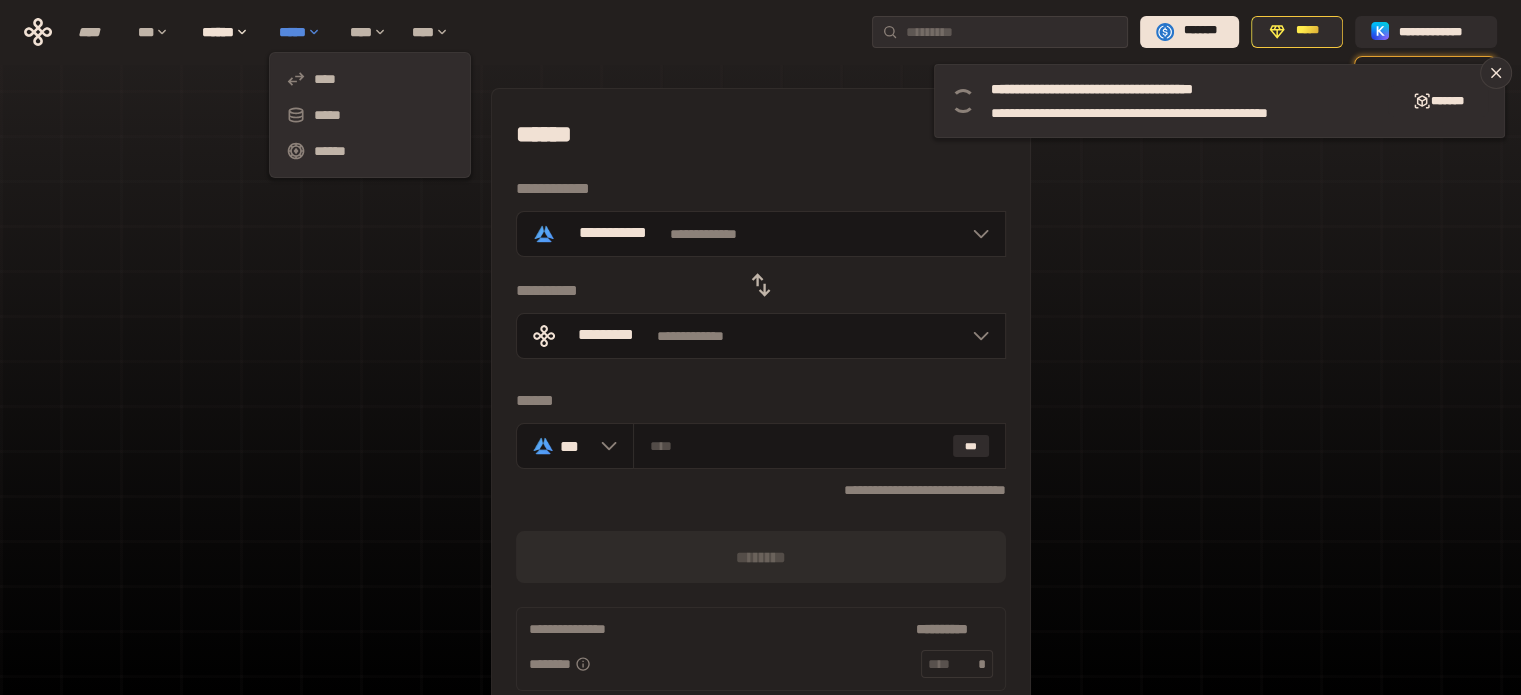 click on "*****" at bounding box center (304, 32) 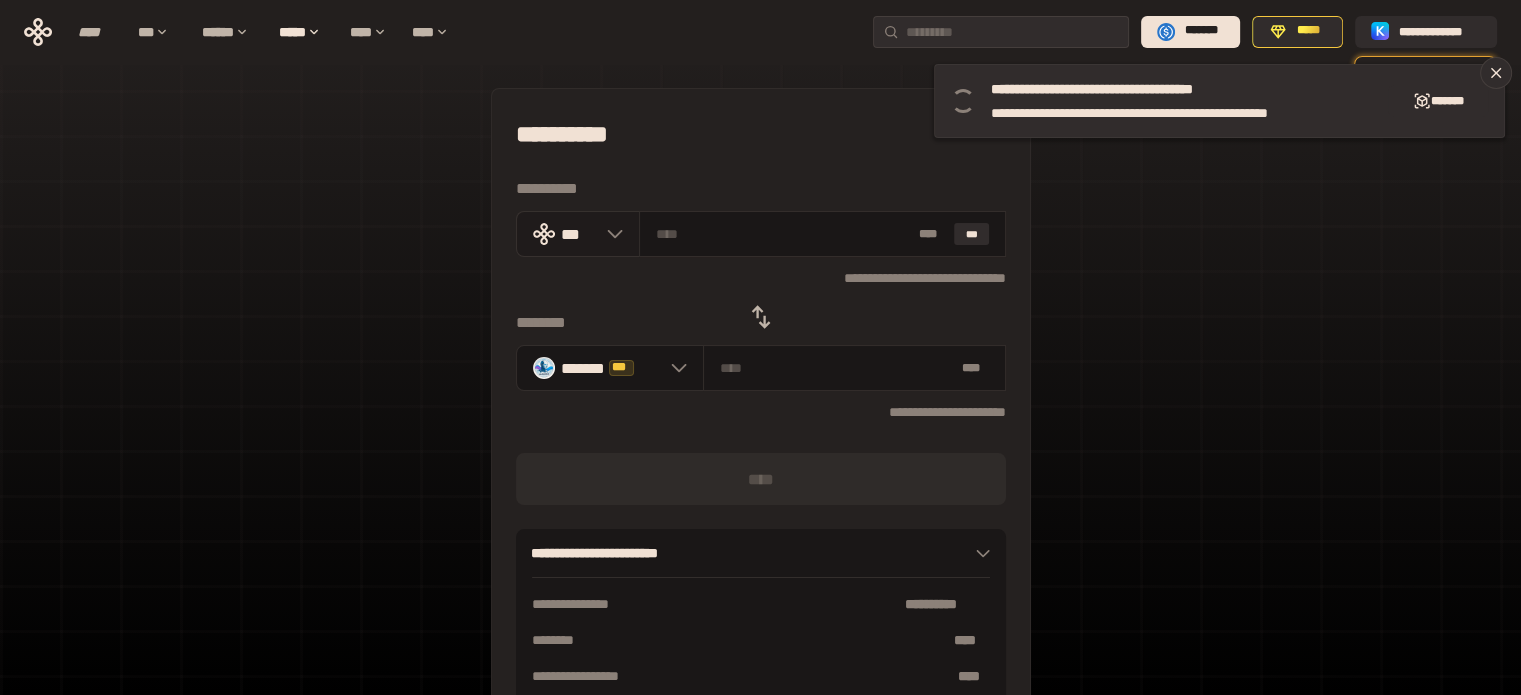 click 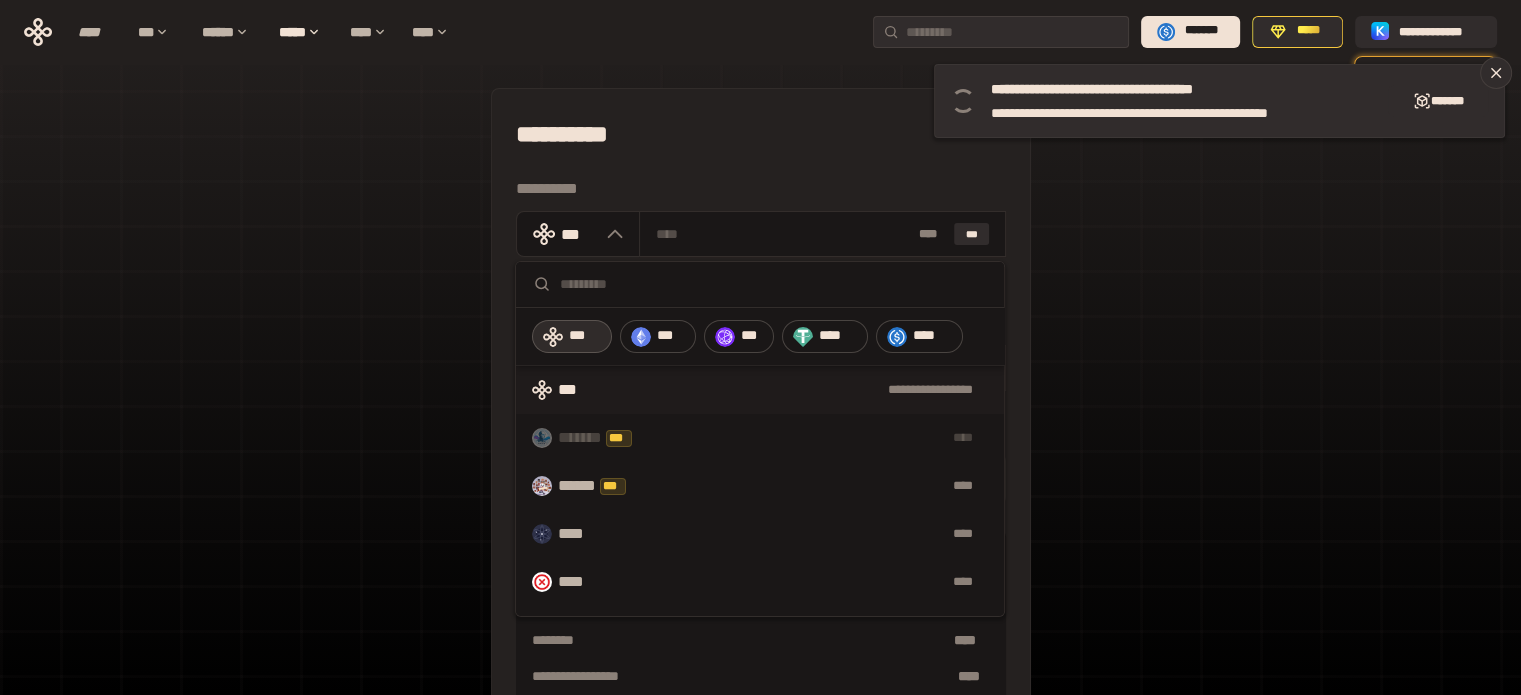 click at bounding box center [774, 284] 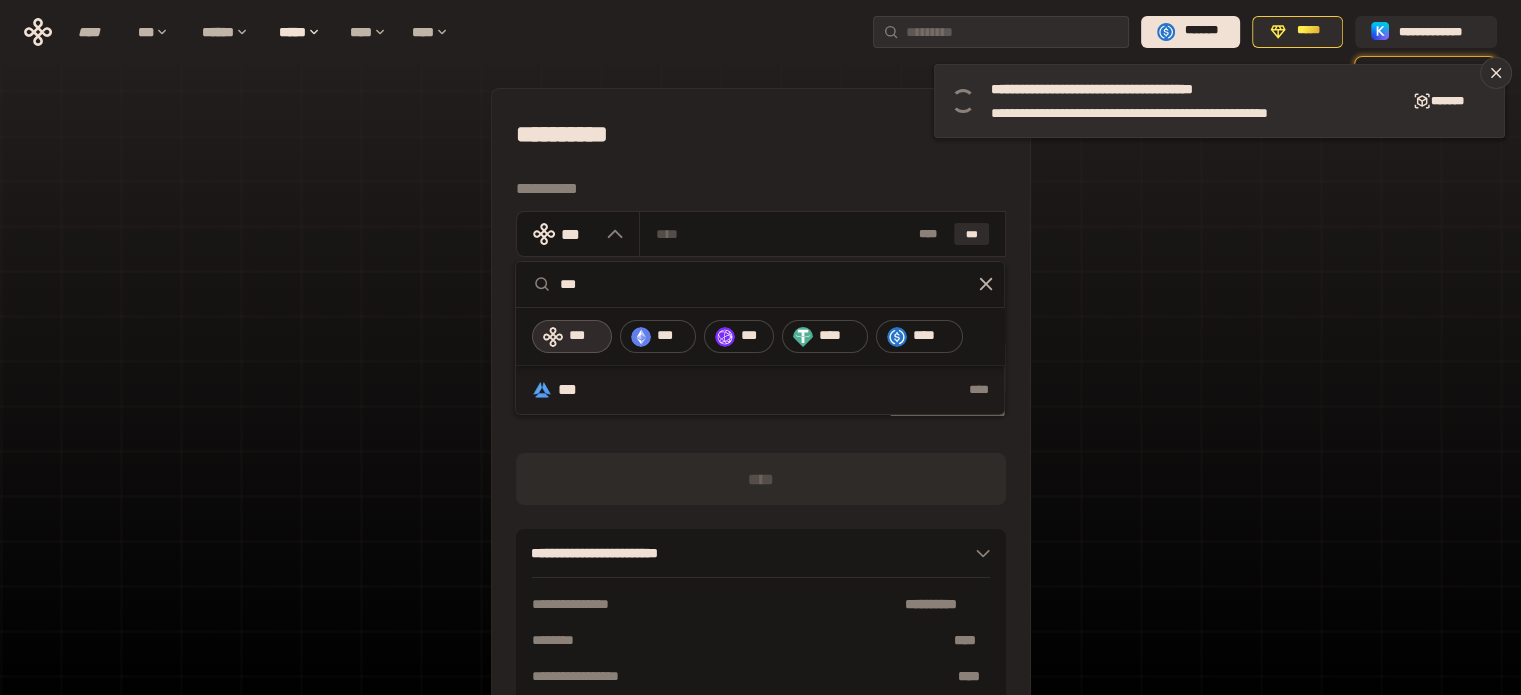 type on "***" 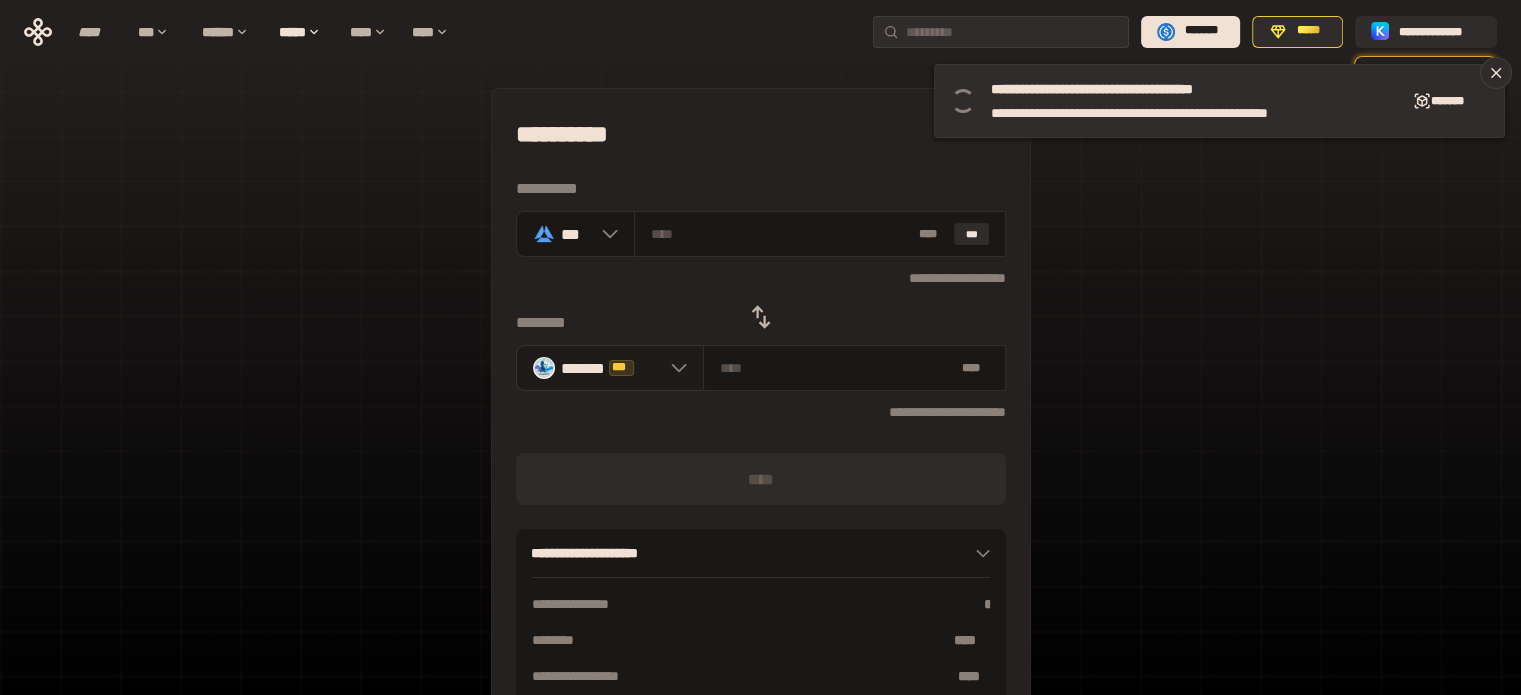click 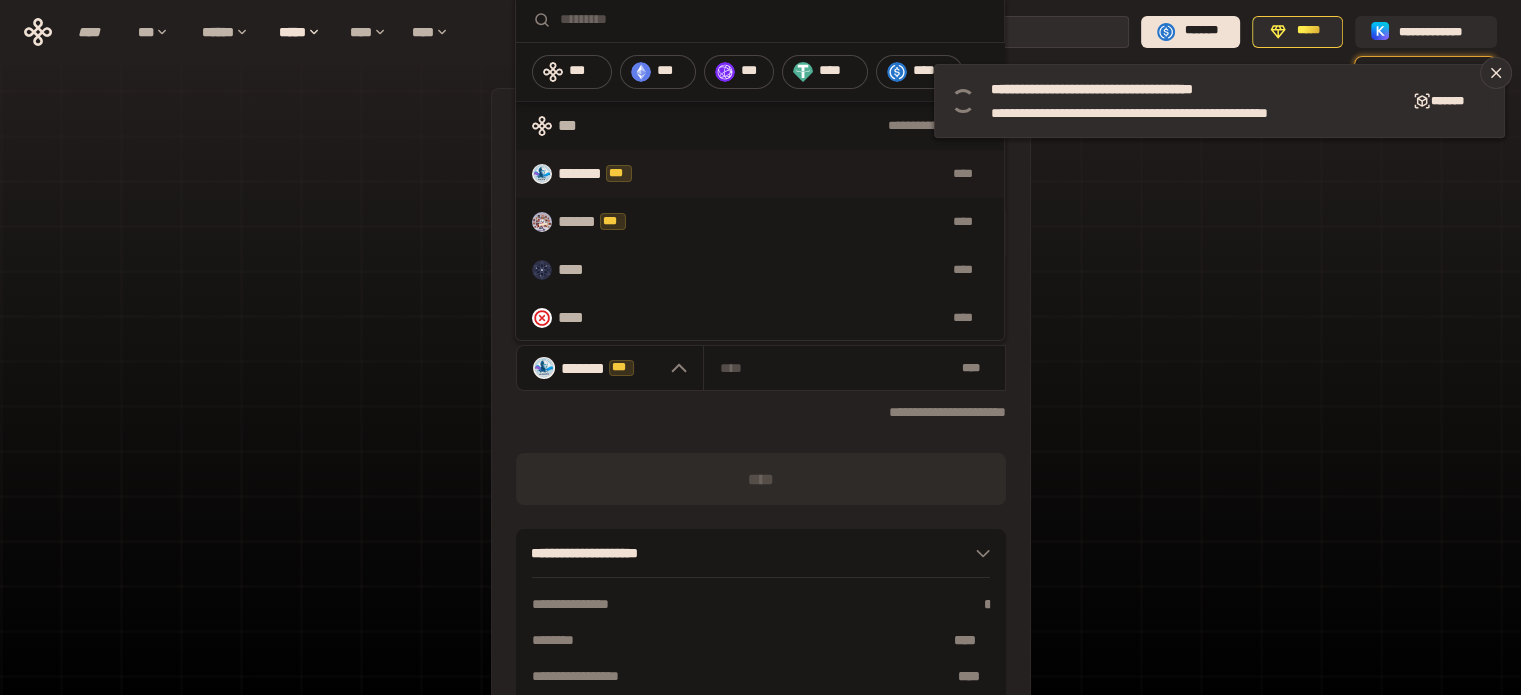 click on "**********" at bounding box center (760, 126) 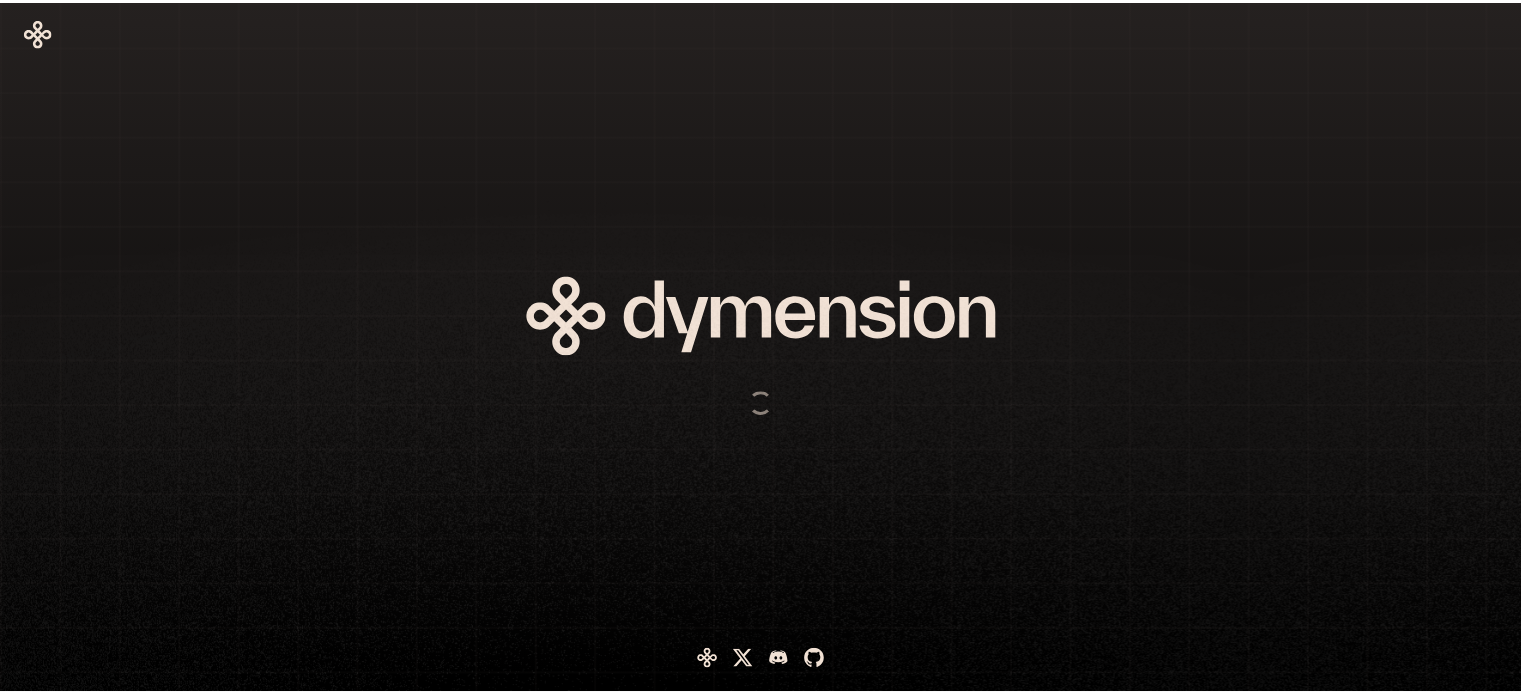 scroll, scrollTop: 0, scrollLeft: 0, axis: both 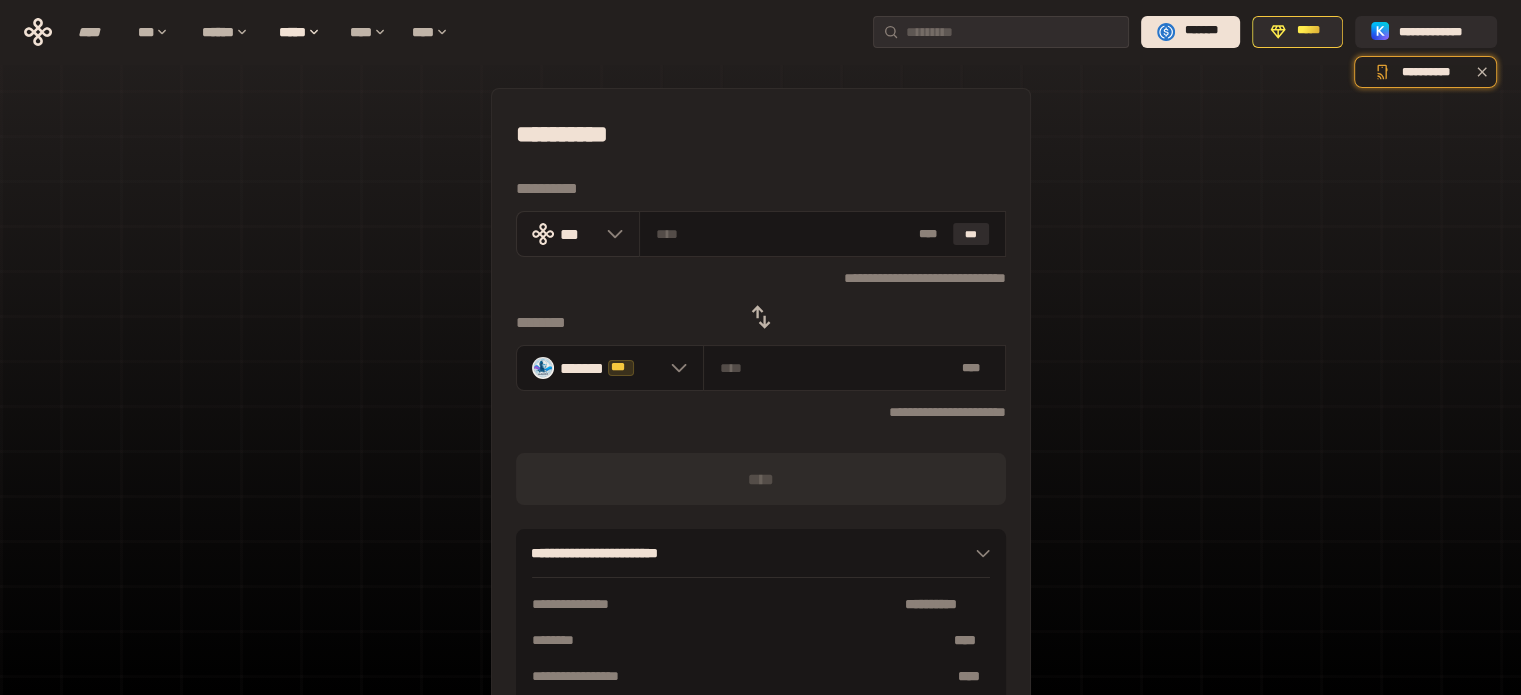 click 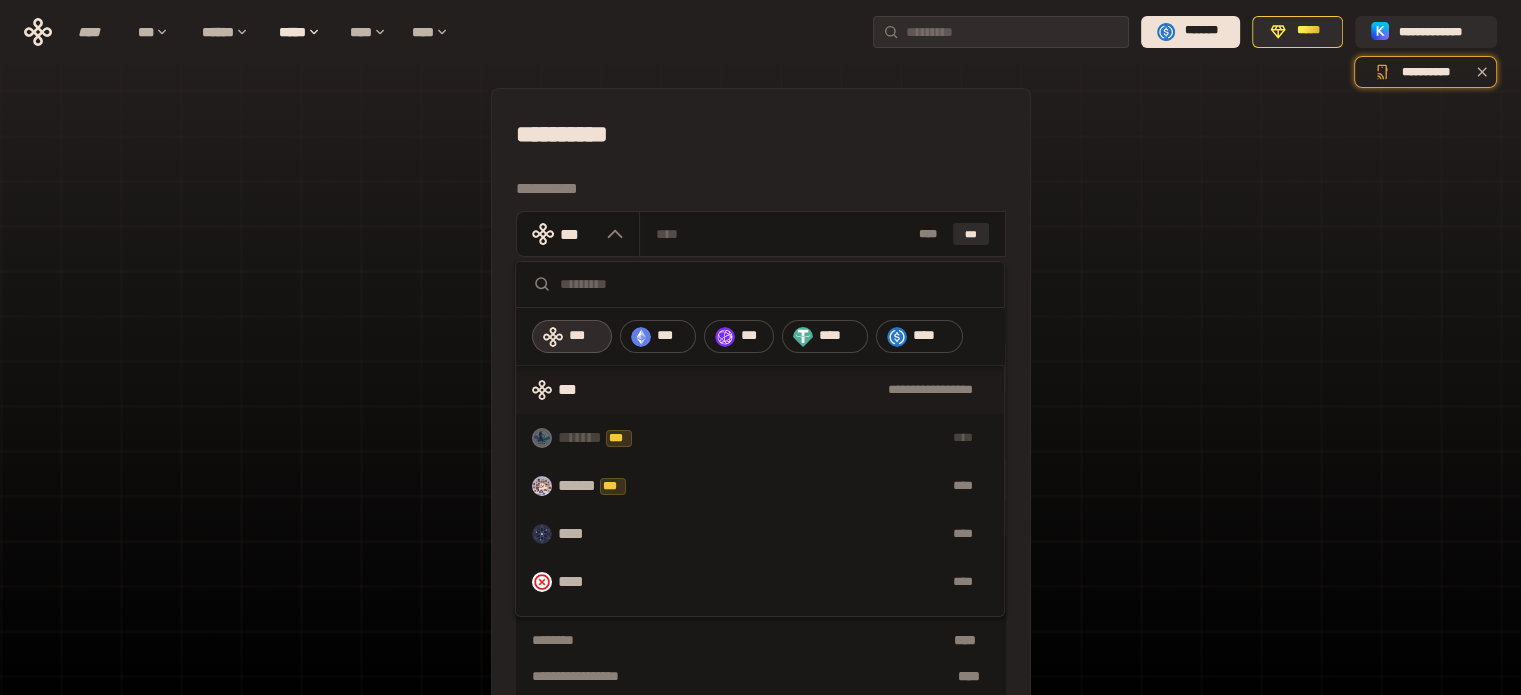 click at bounding box center (774, 284) 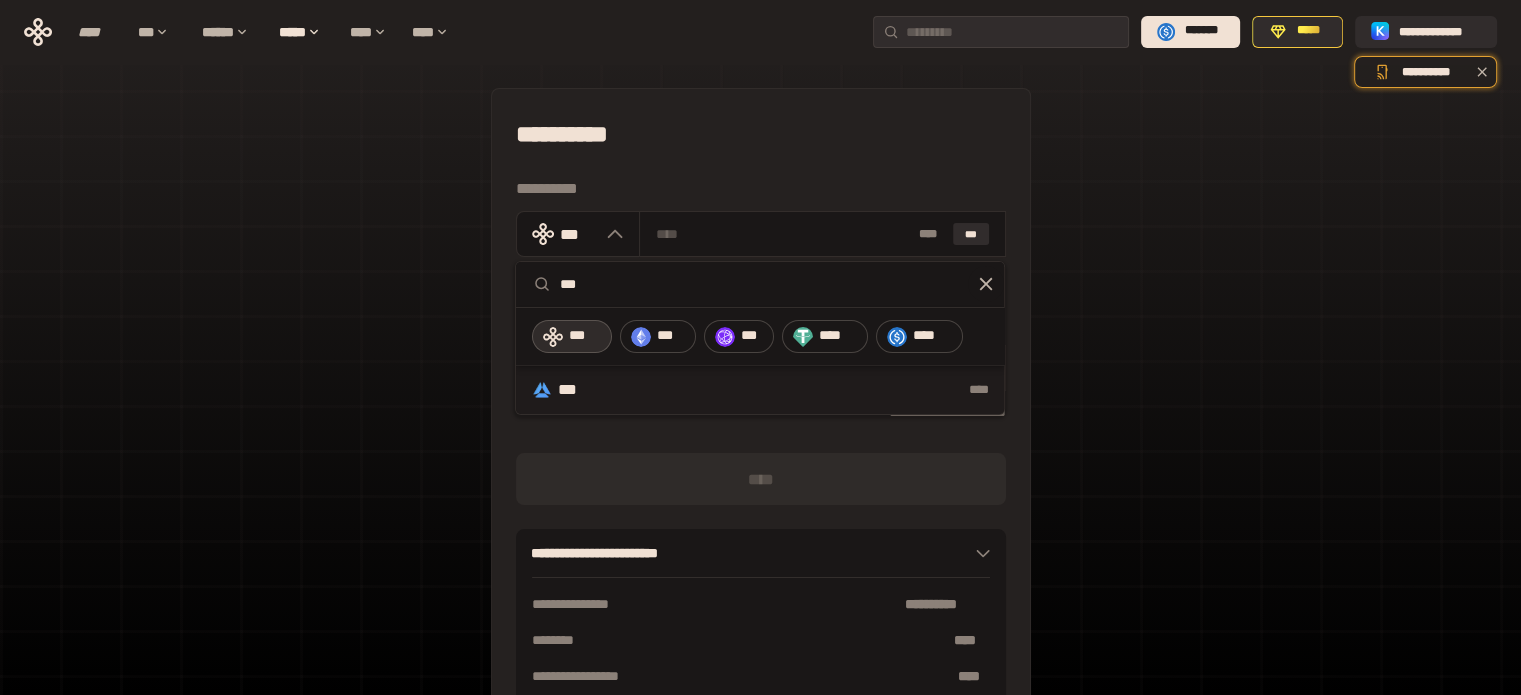 type on "***" 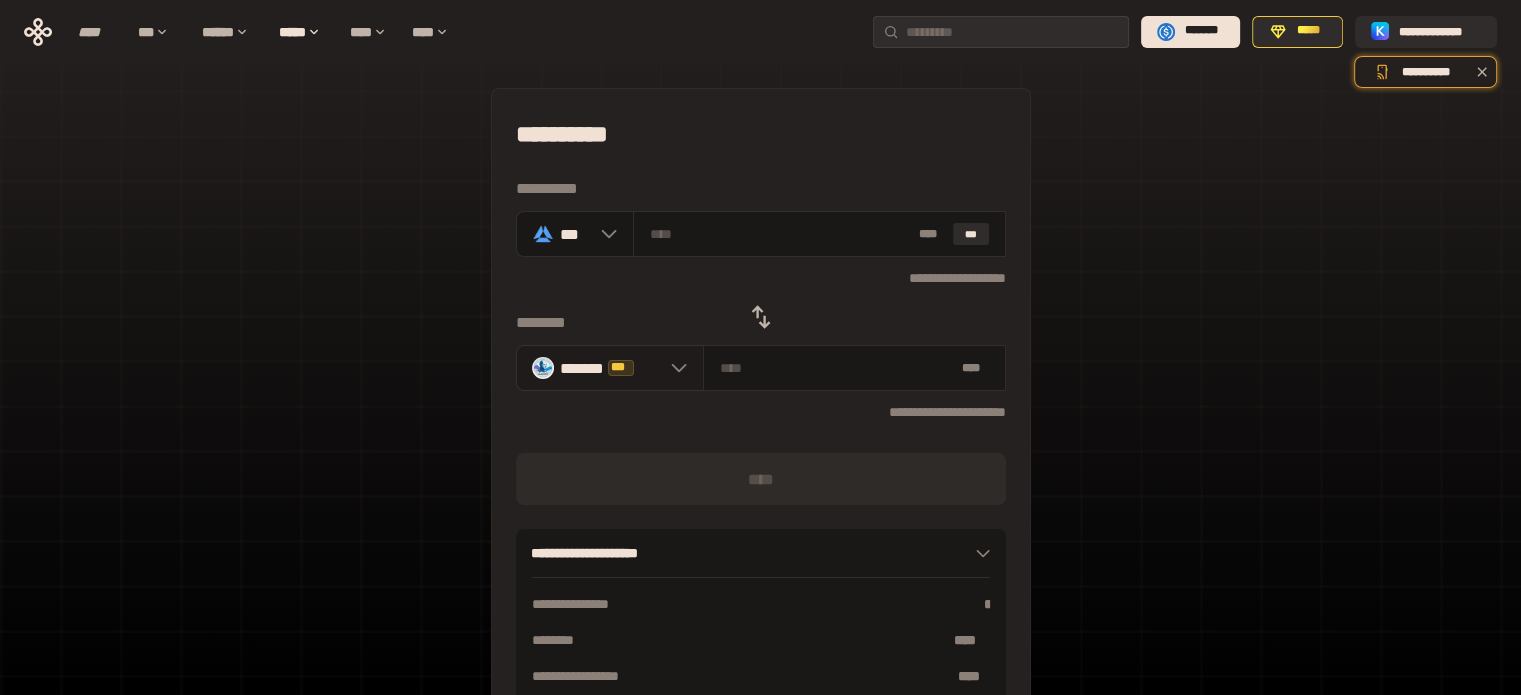 click 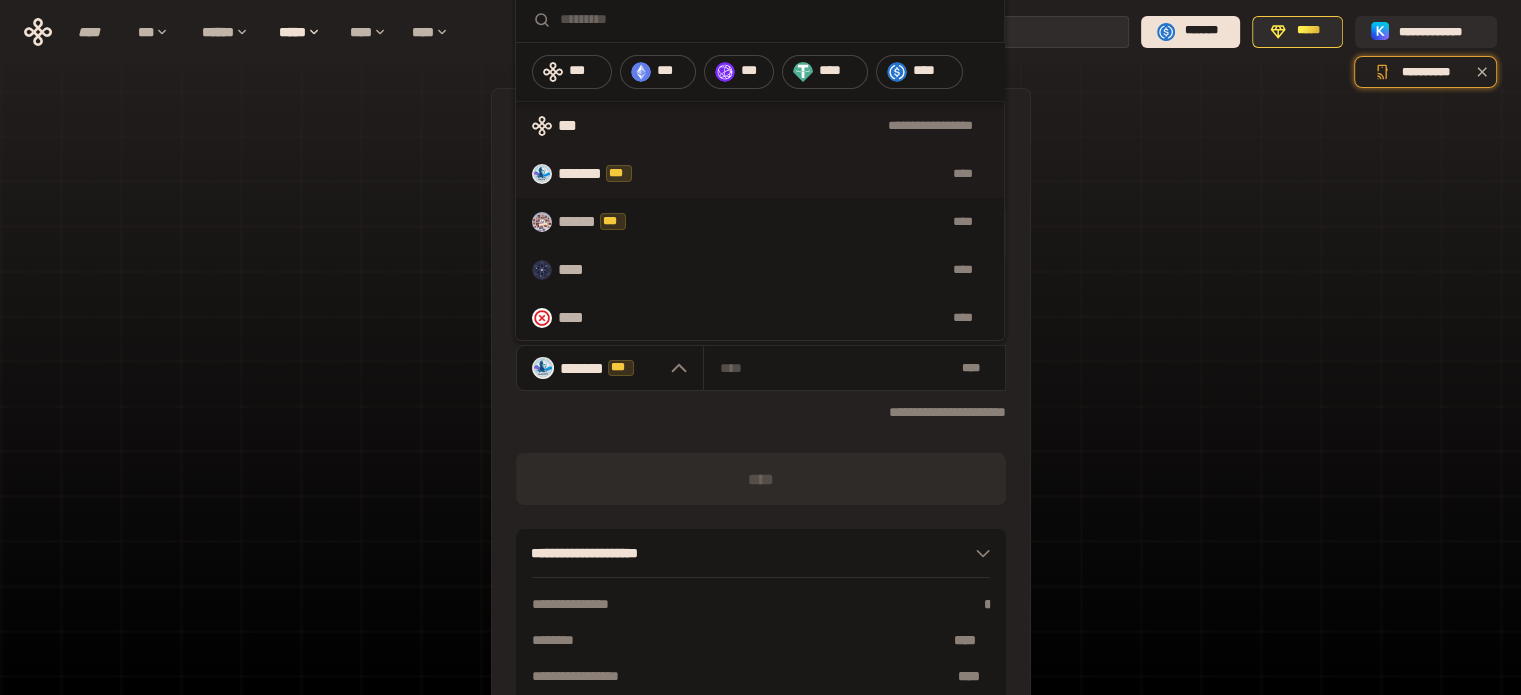 click on "**********" at bounding box center (760, 126) 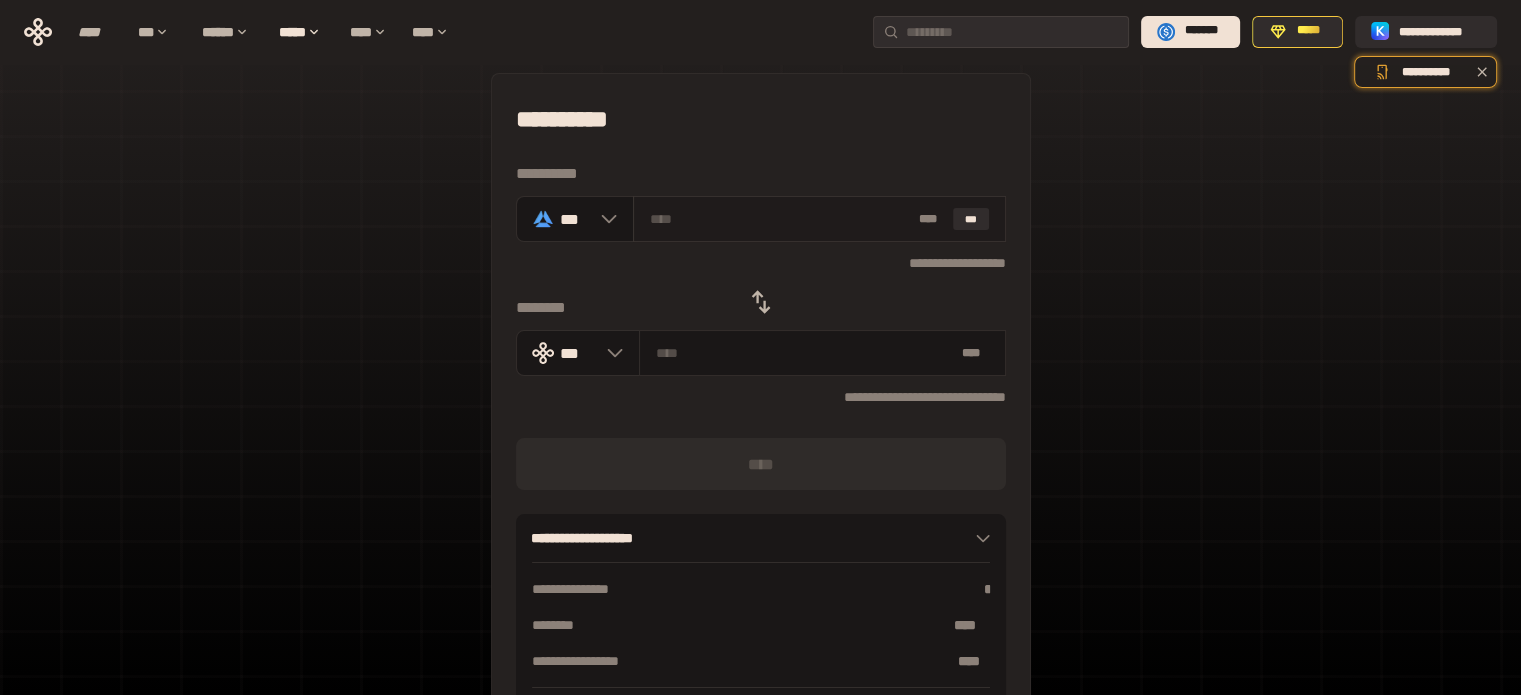 scroll, scrollTop: 0, scrollLeft: 0, axis: both 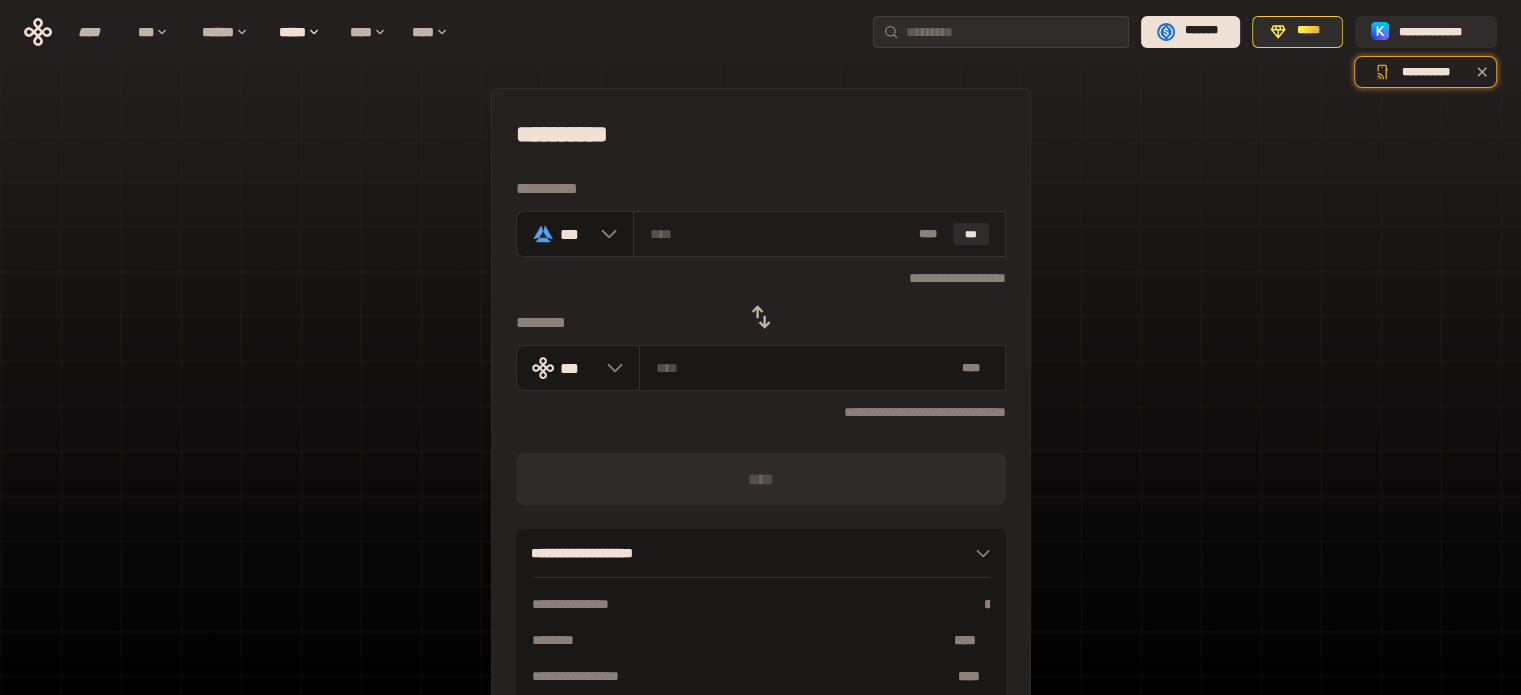 click on "* ** ***" at bounding box center (819, 234) 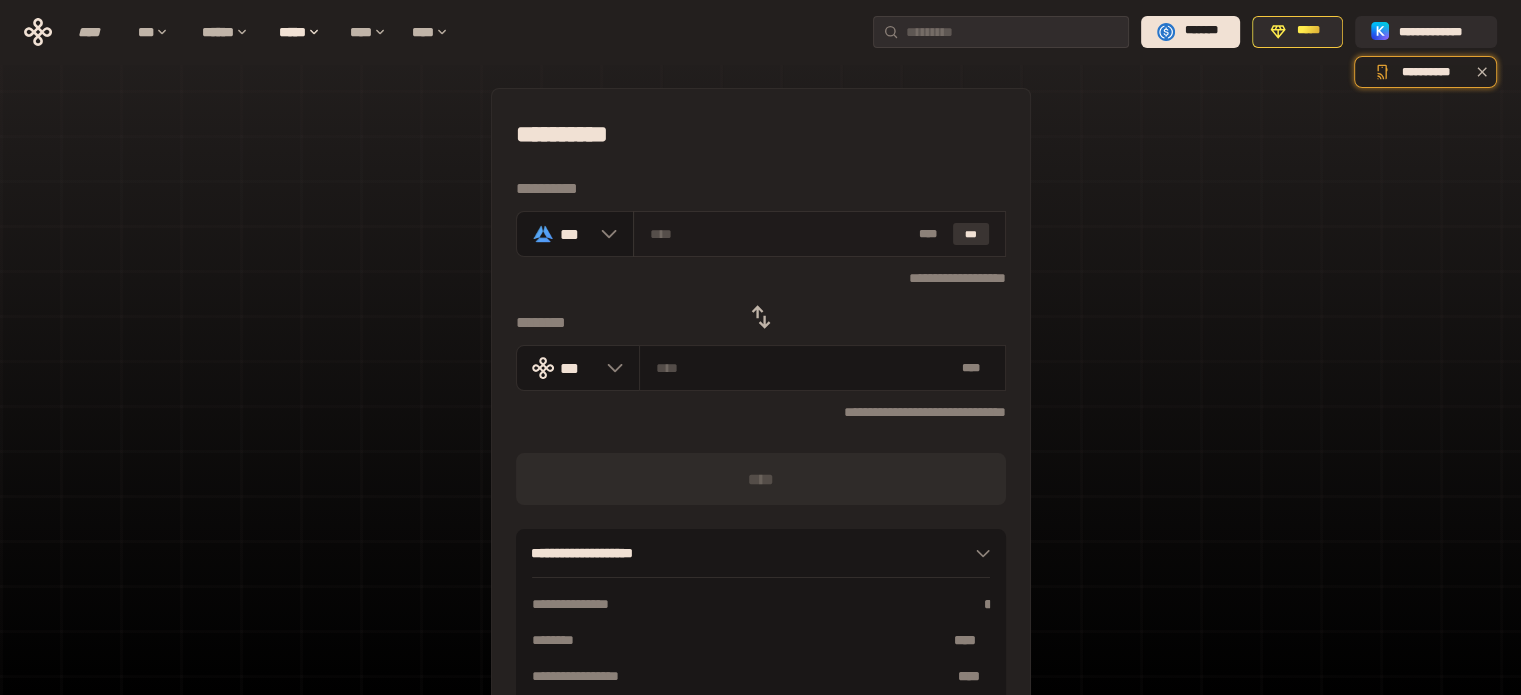 click on "***" at bounding box center (971, 234) 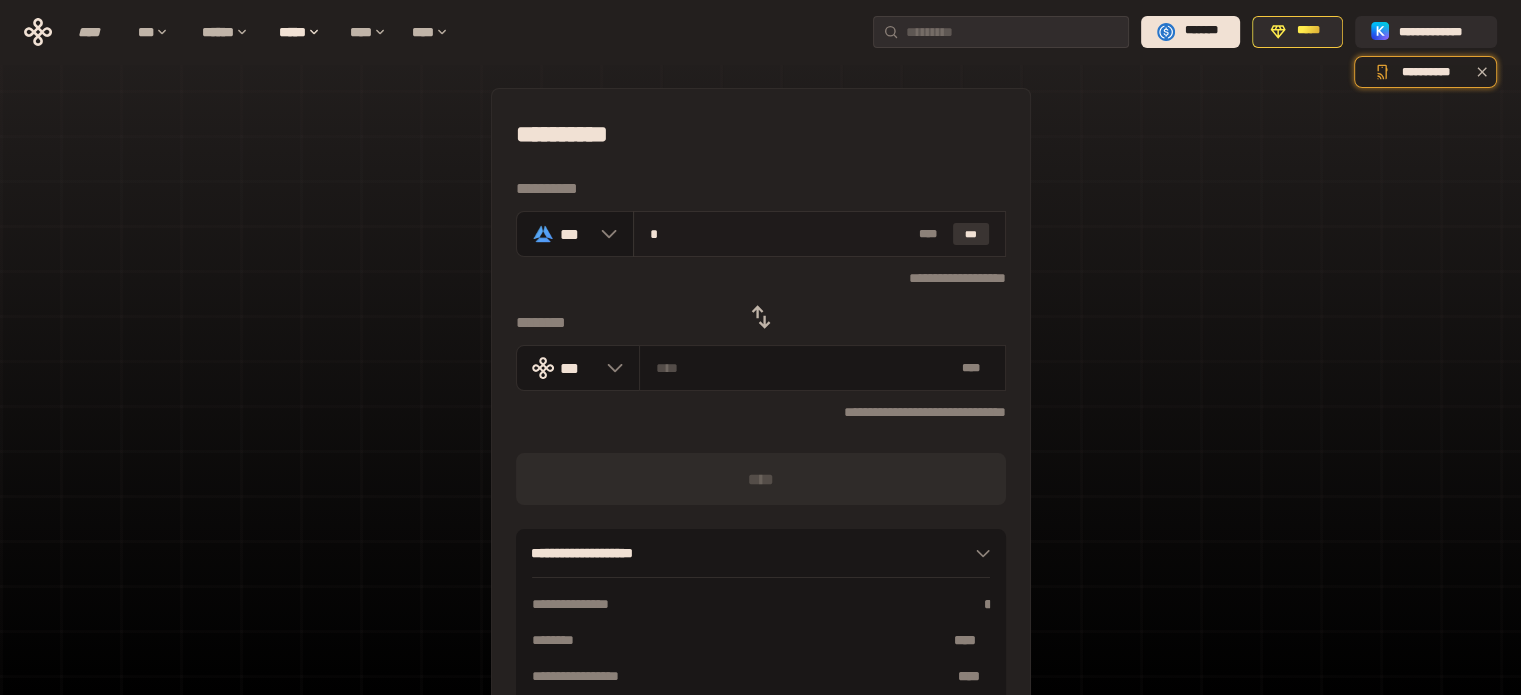 type 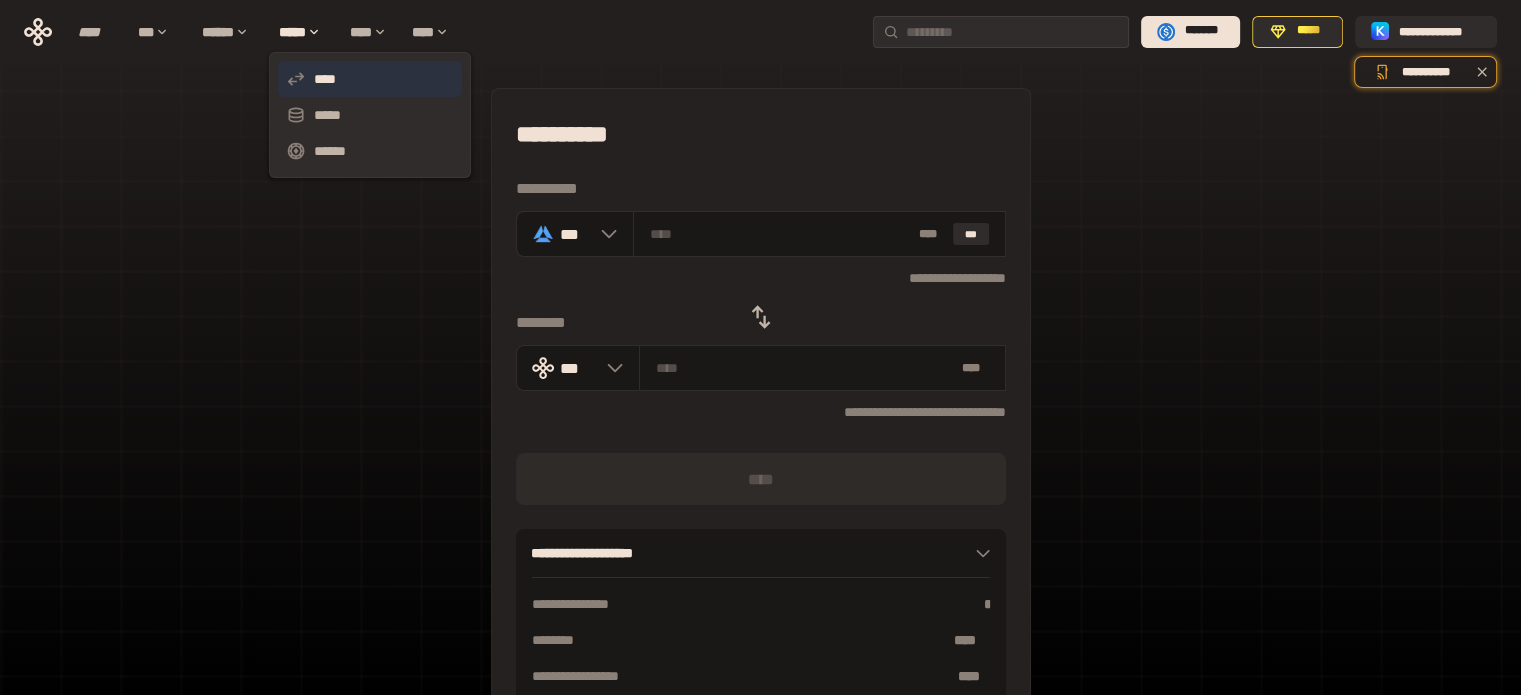 click on "****" at bounding box center [370, 79] 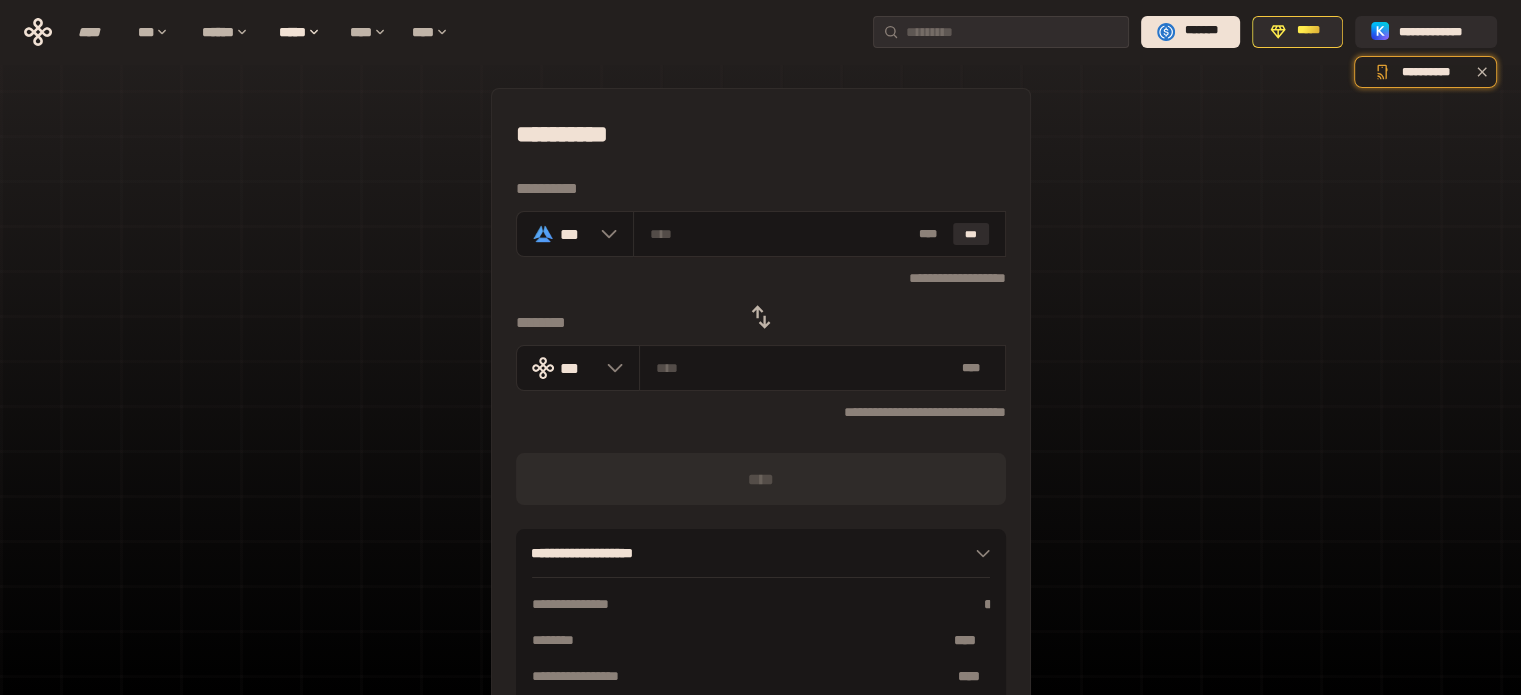 click 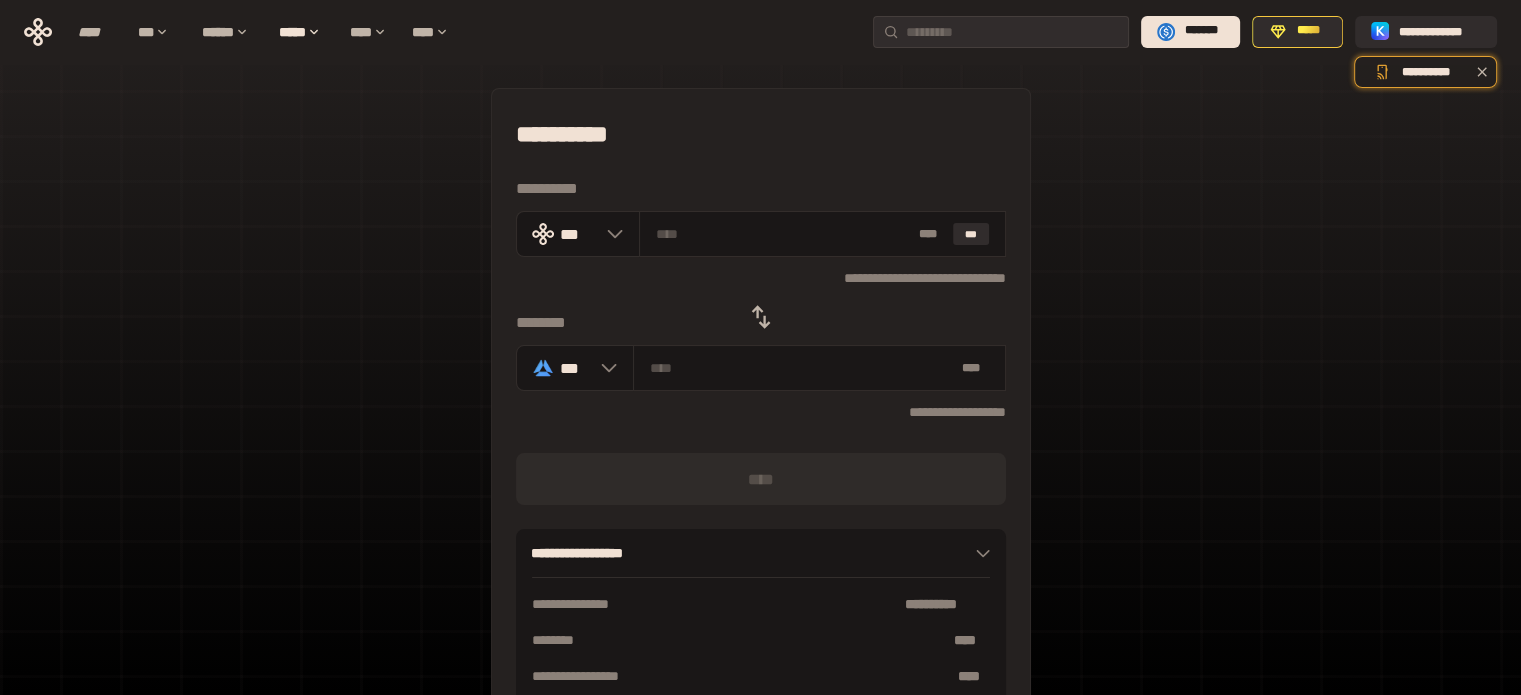 click 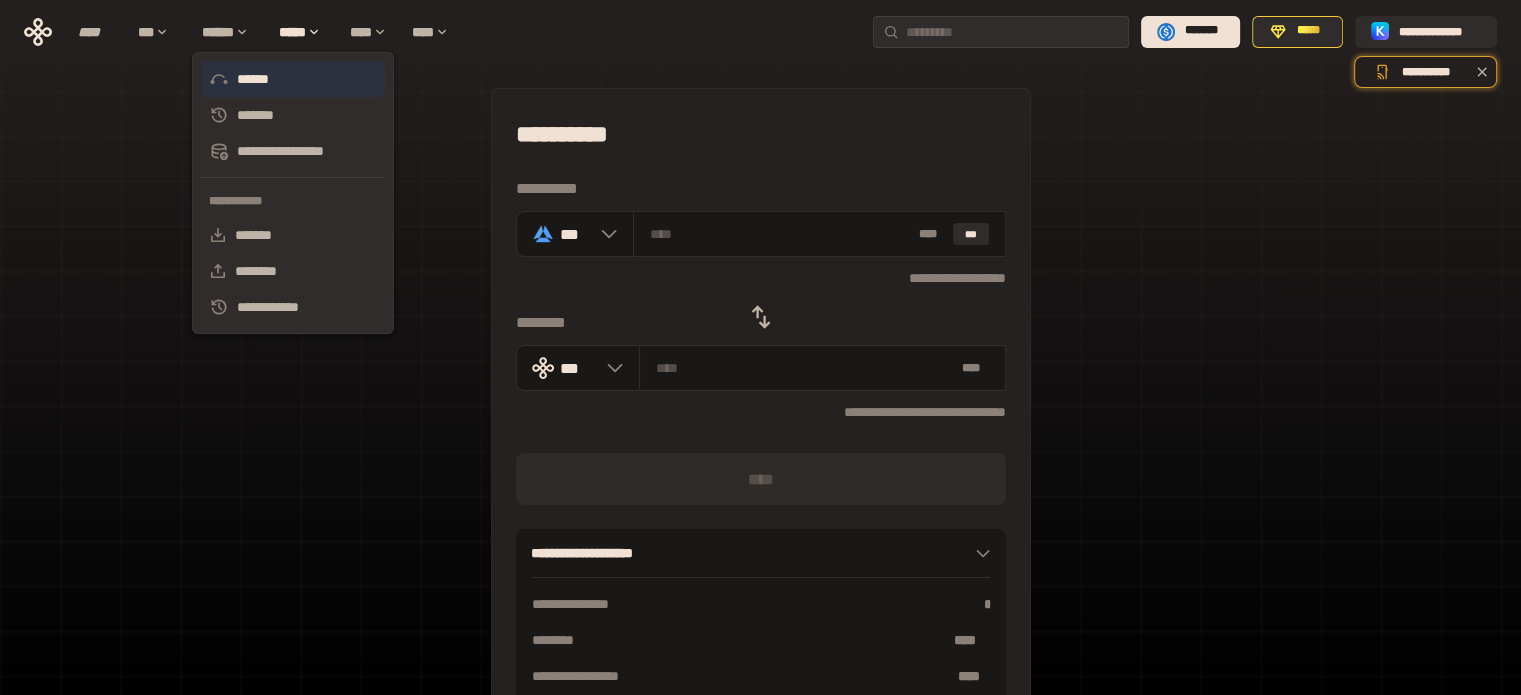 click on "******" at bounding box center [293, 79] 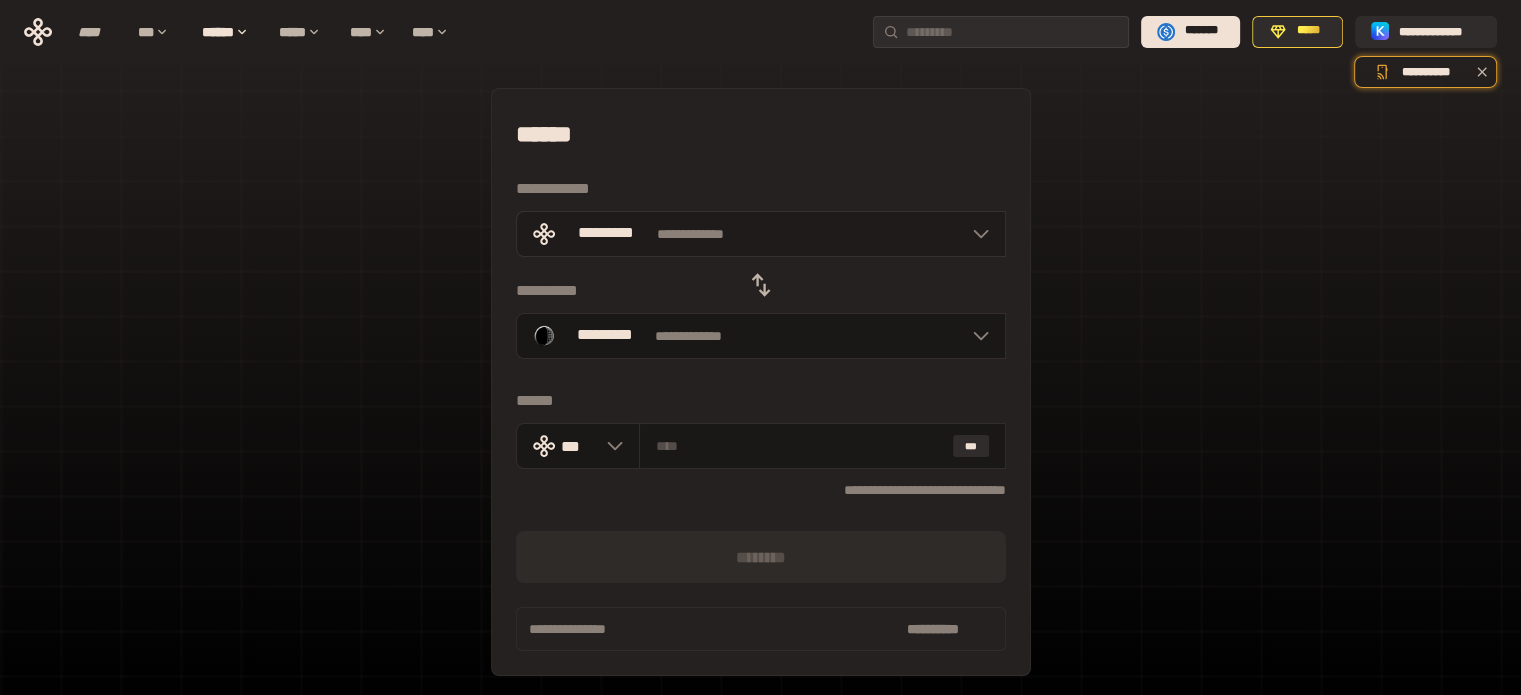 click on "**********" at bounding box center (761, 234) 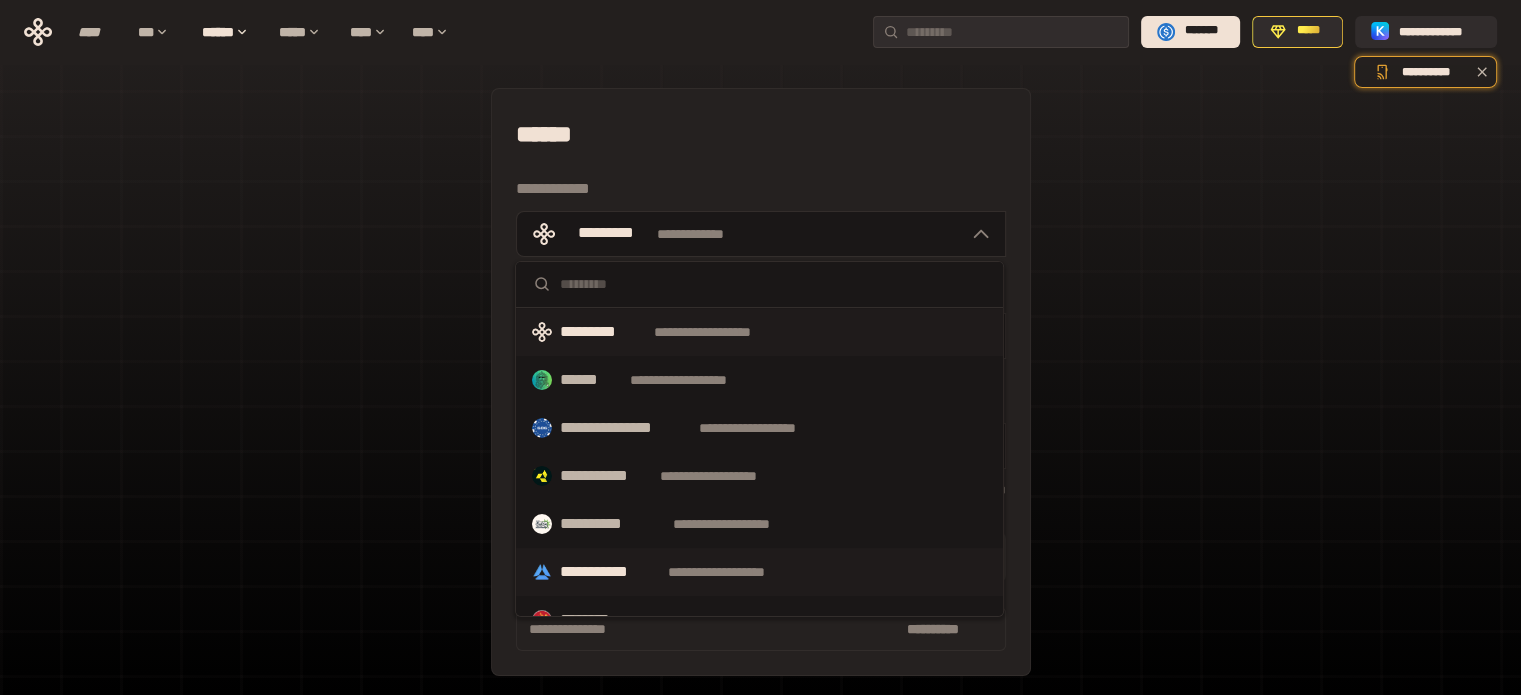 click on "**********" at bounding box center (759, 572) 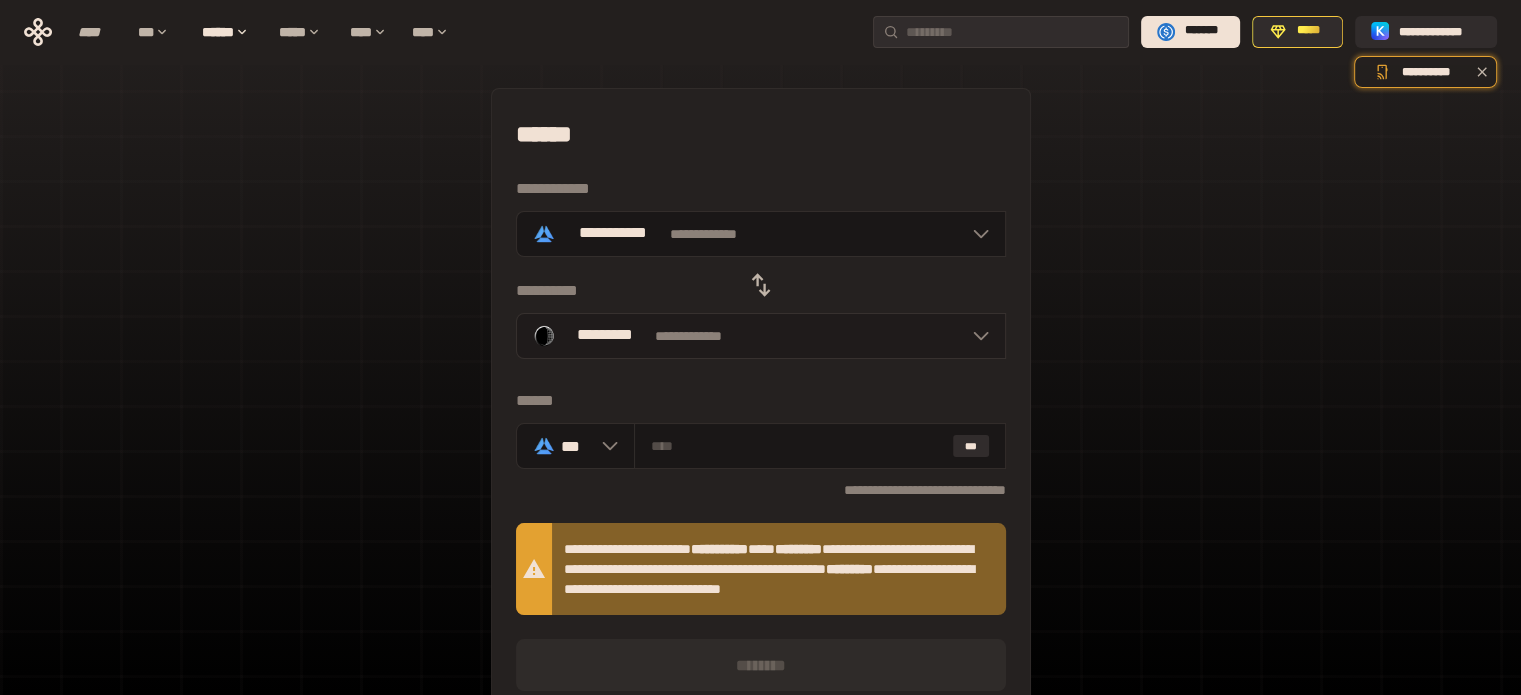 click on "**********" at bounding box center [761, 336] 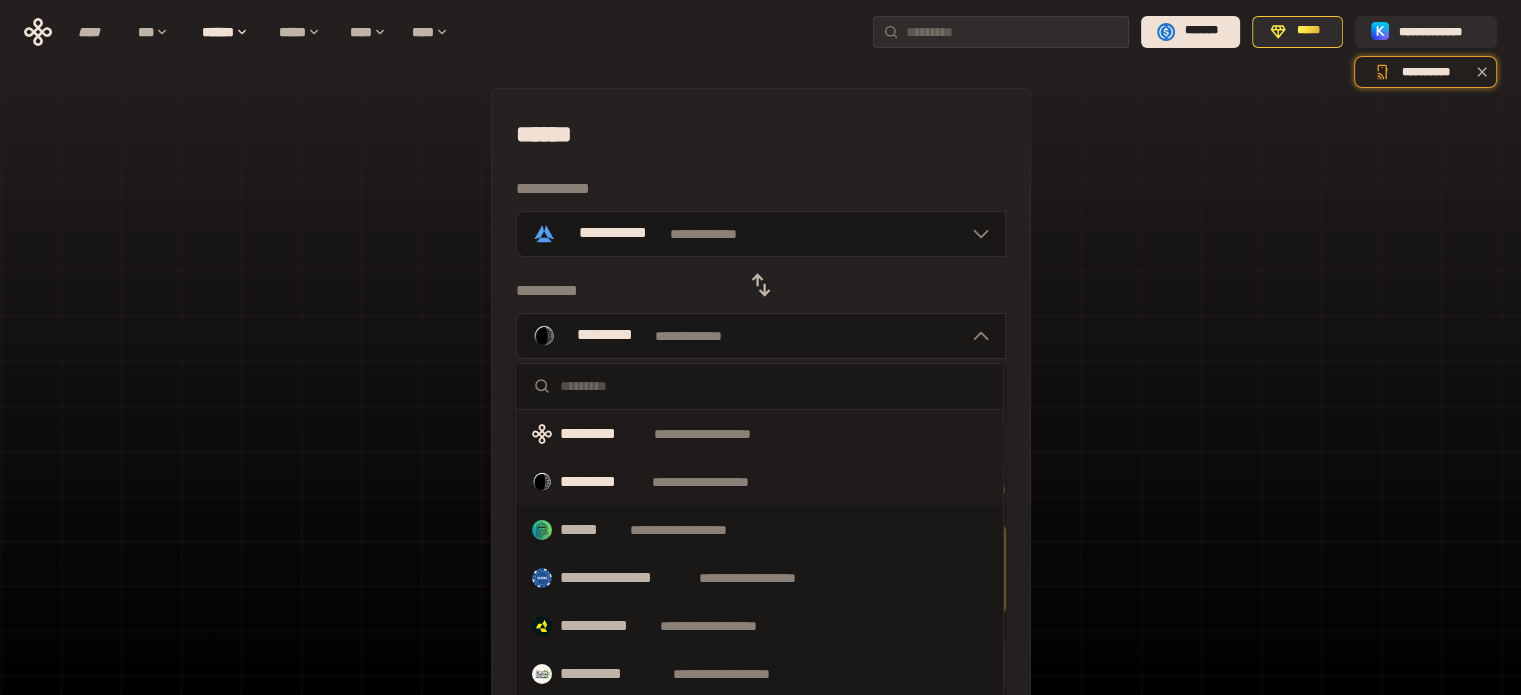 click on "*********" at bounding box center [603, 434] 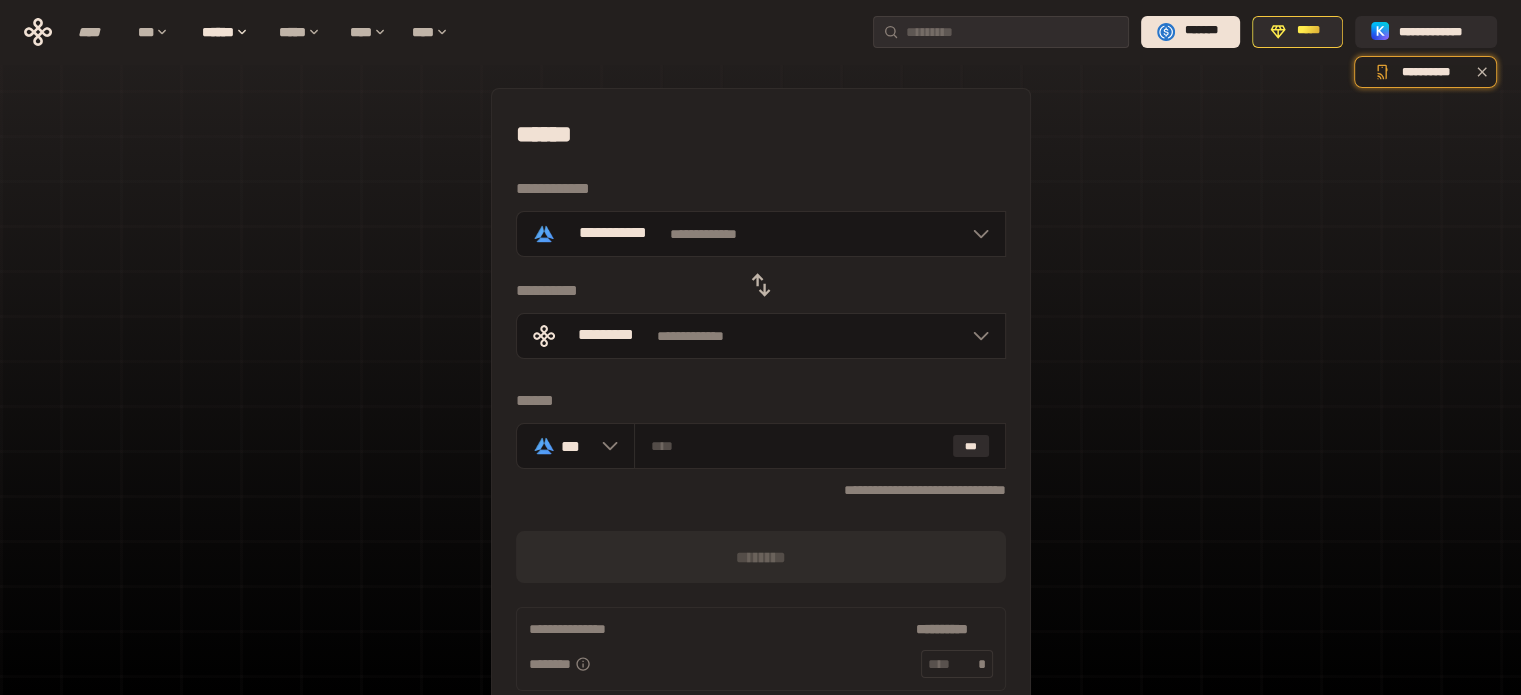 click on "**********" at bounding box center [760, 487] 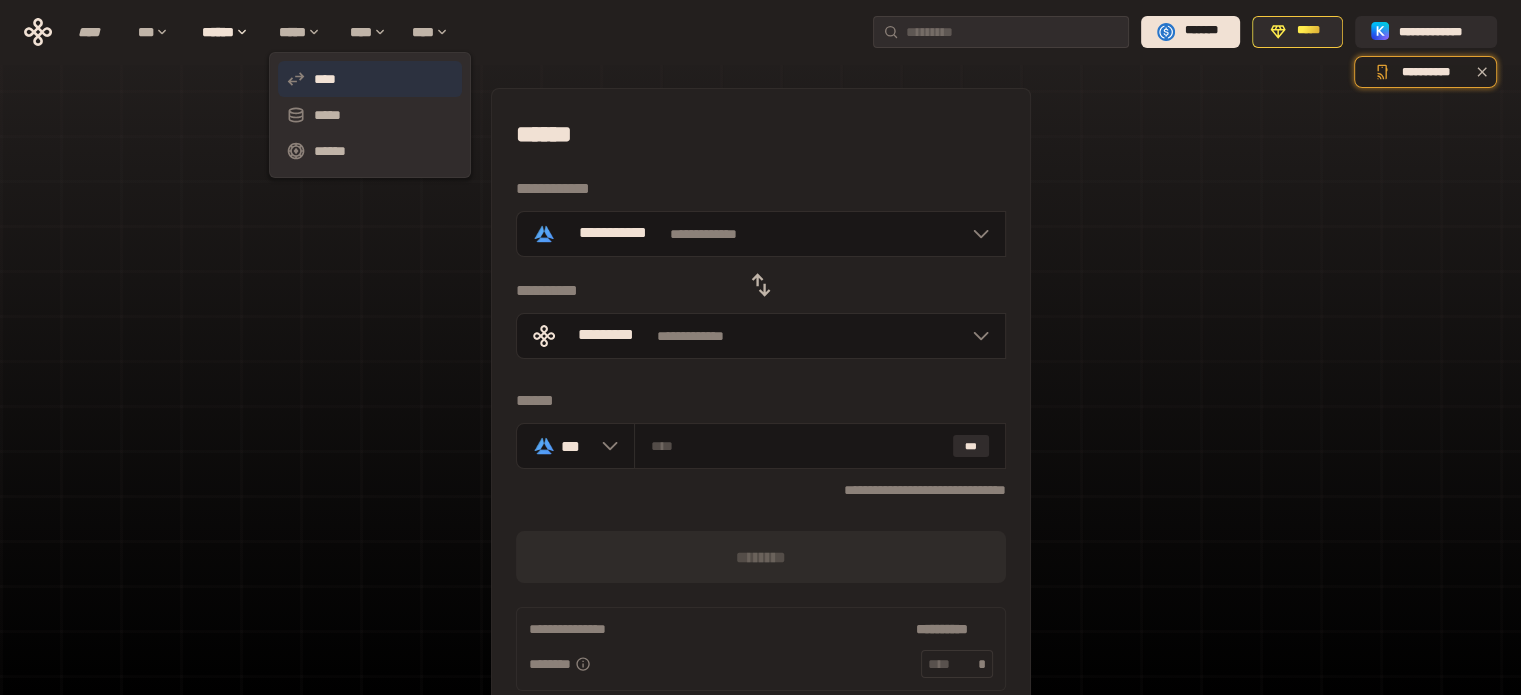 click 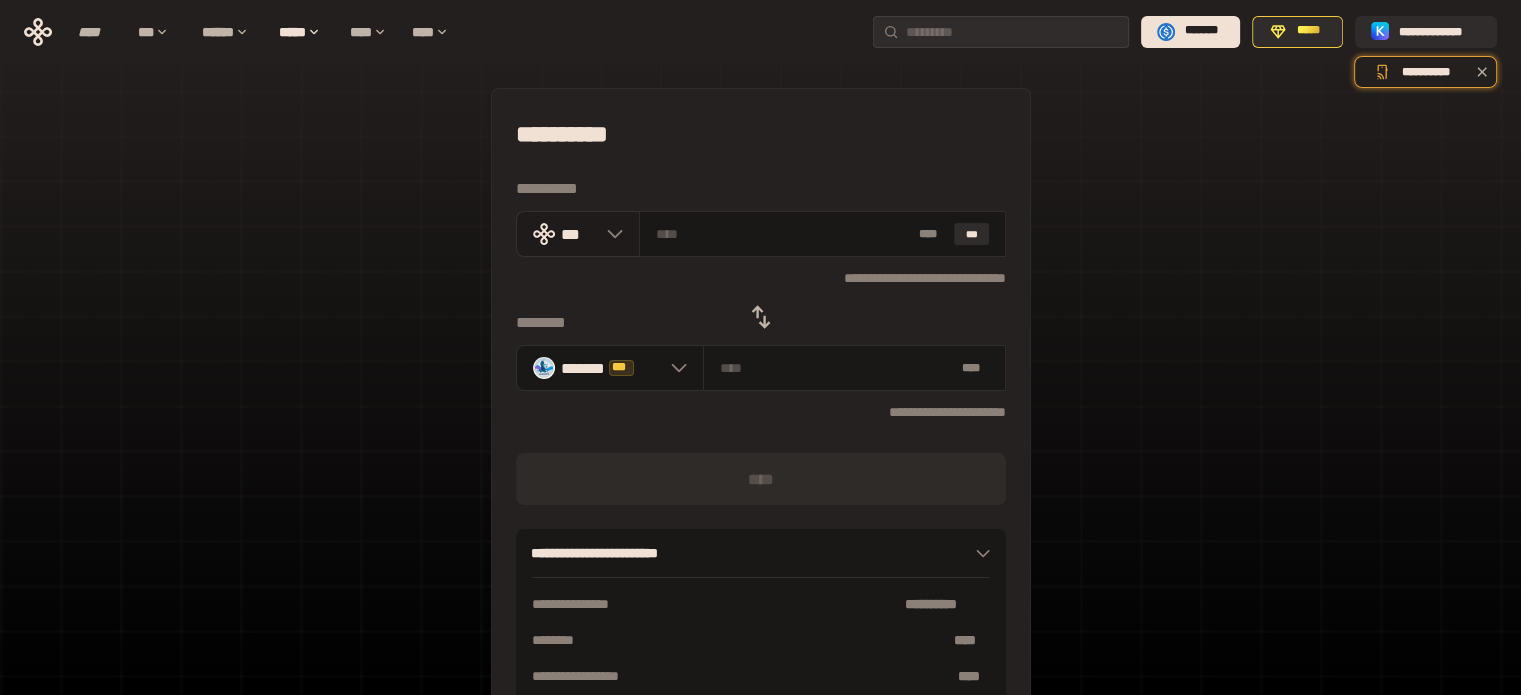 click at bounding box center [610, 234] 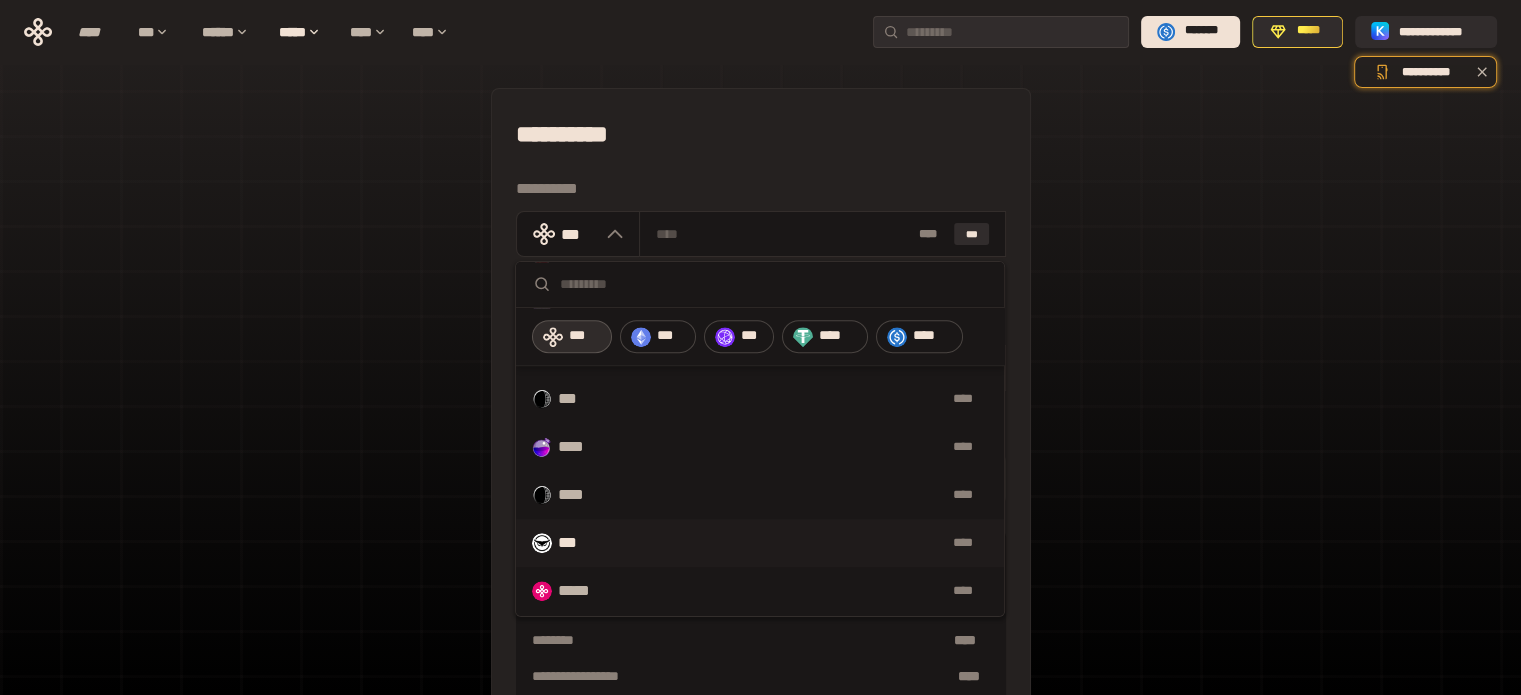 scroll, scrollTop: 1000, scrollLeft: 0, axis: vertical 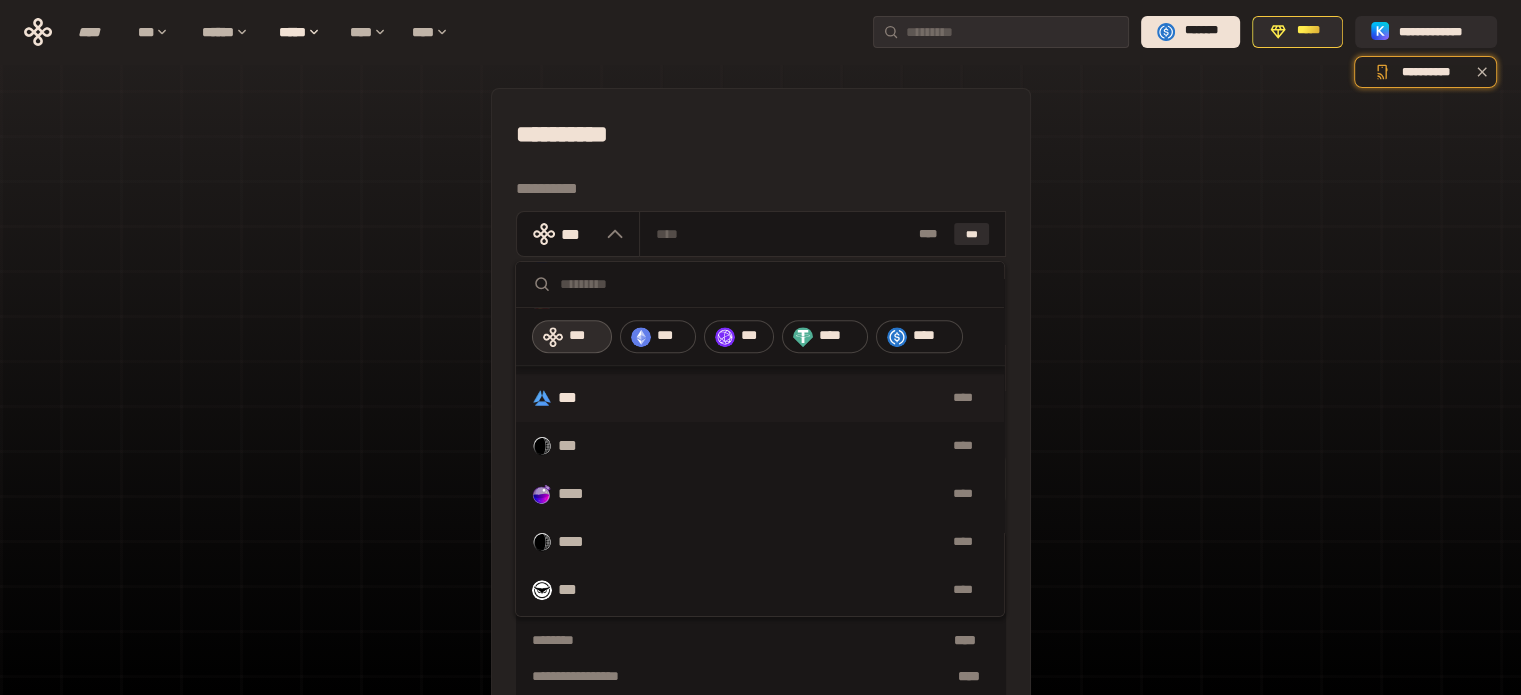 click on "***" at bounding box center [573, 398] 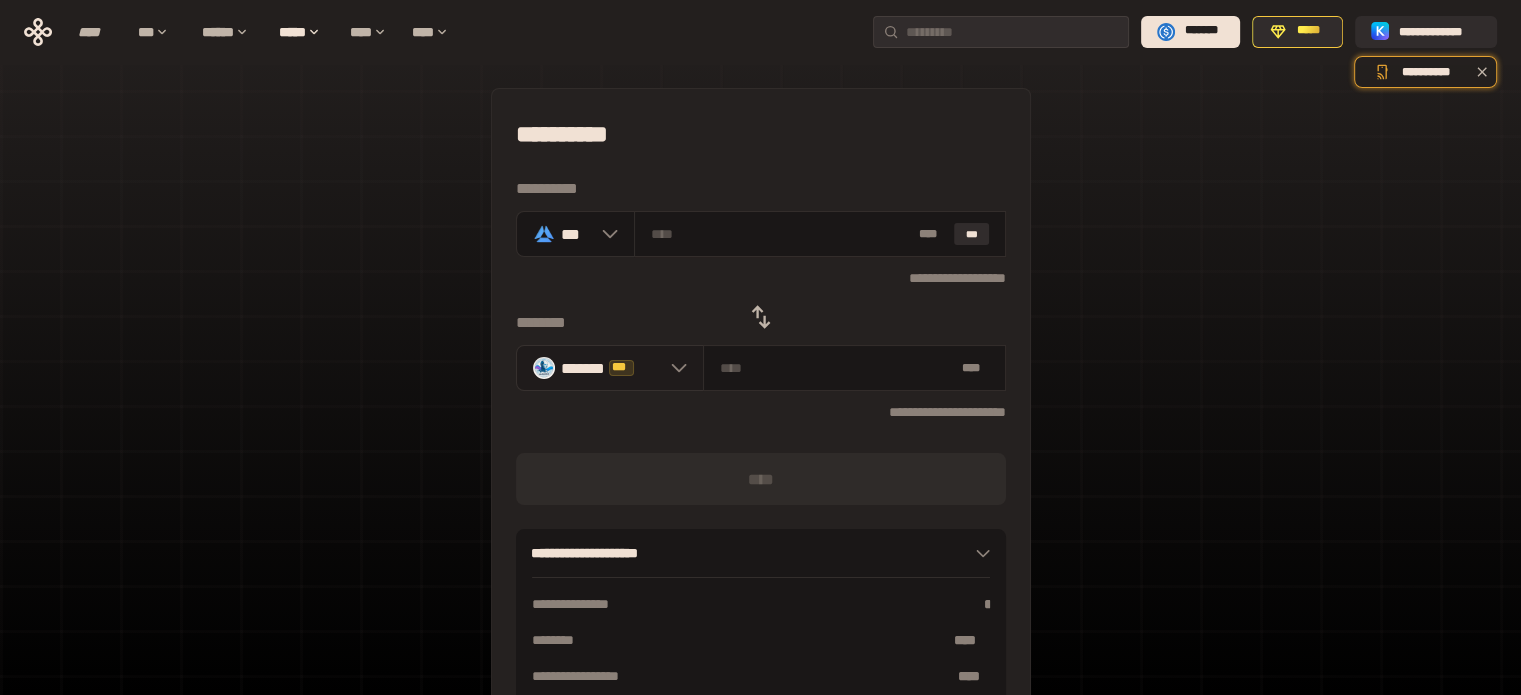 click 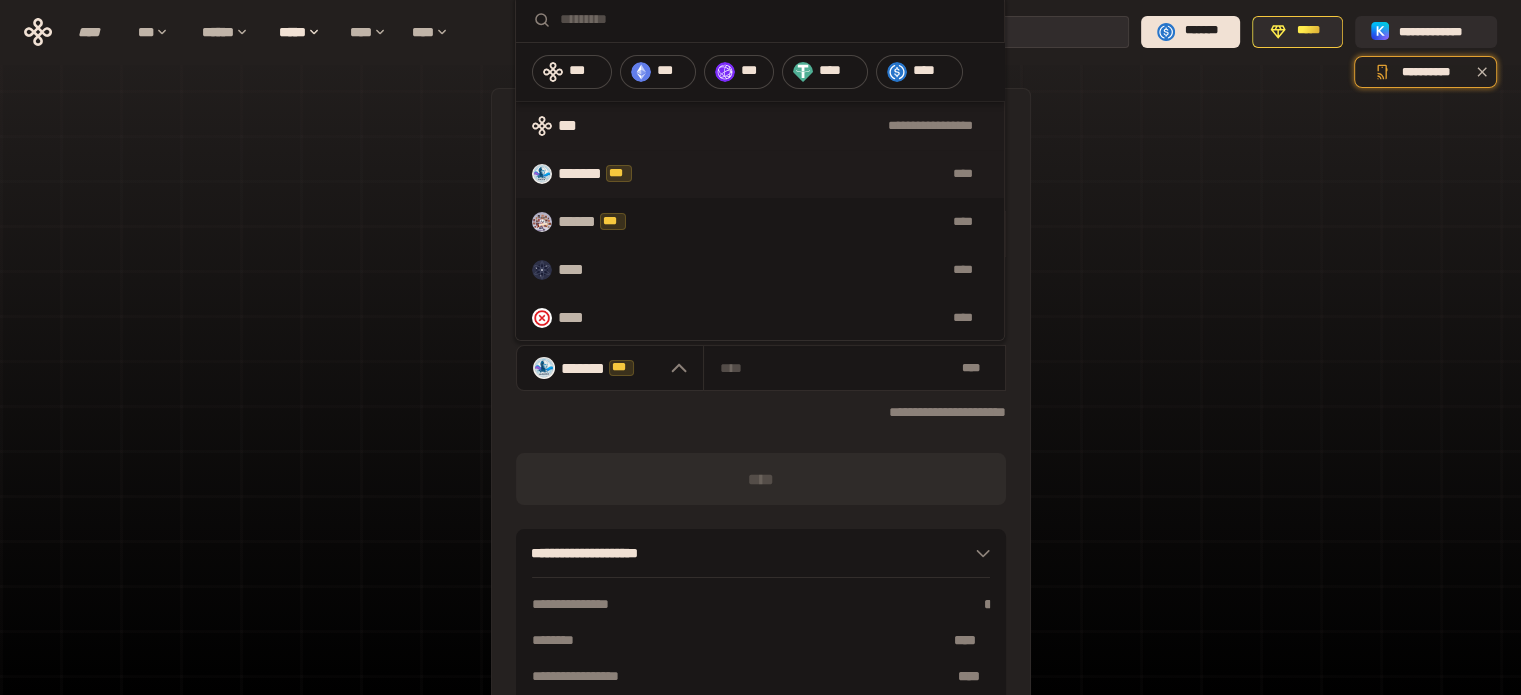 click on "***" at bounding box center (576, 126) 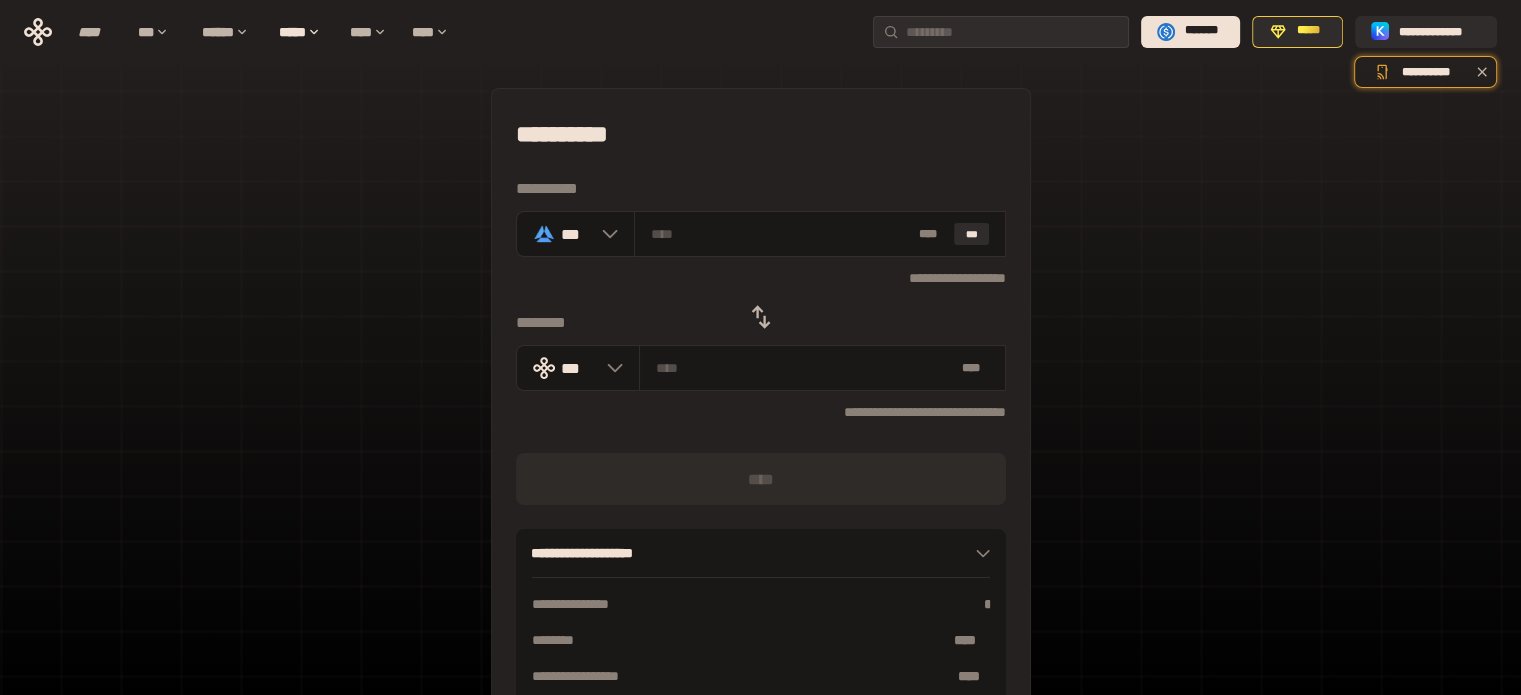 click on "**********" at bounding box center [761, 278] 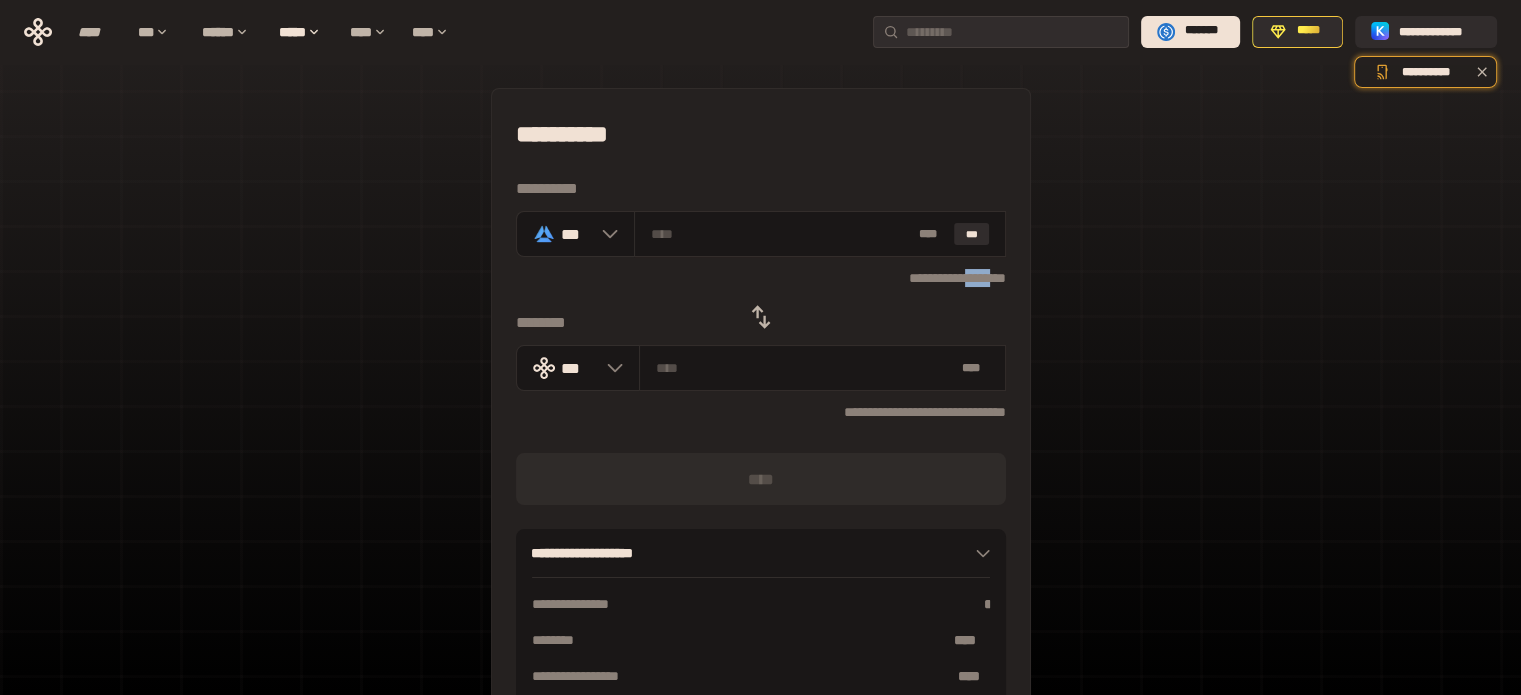 click on "**********" at bounding box center (761, 278) 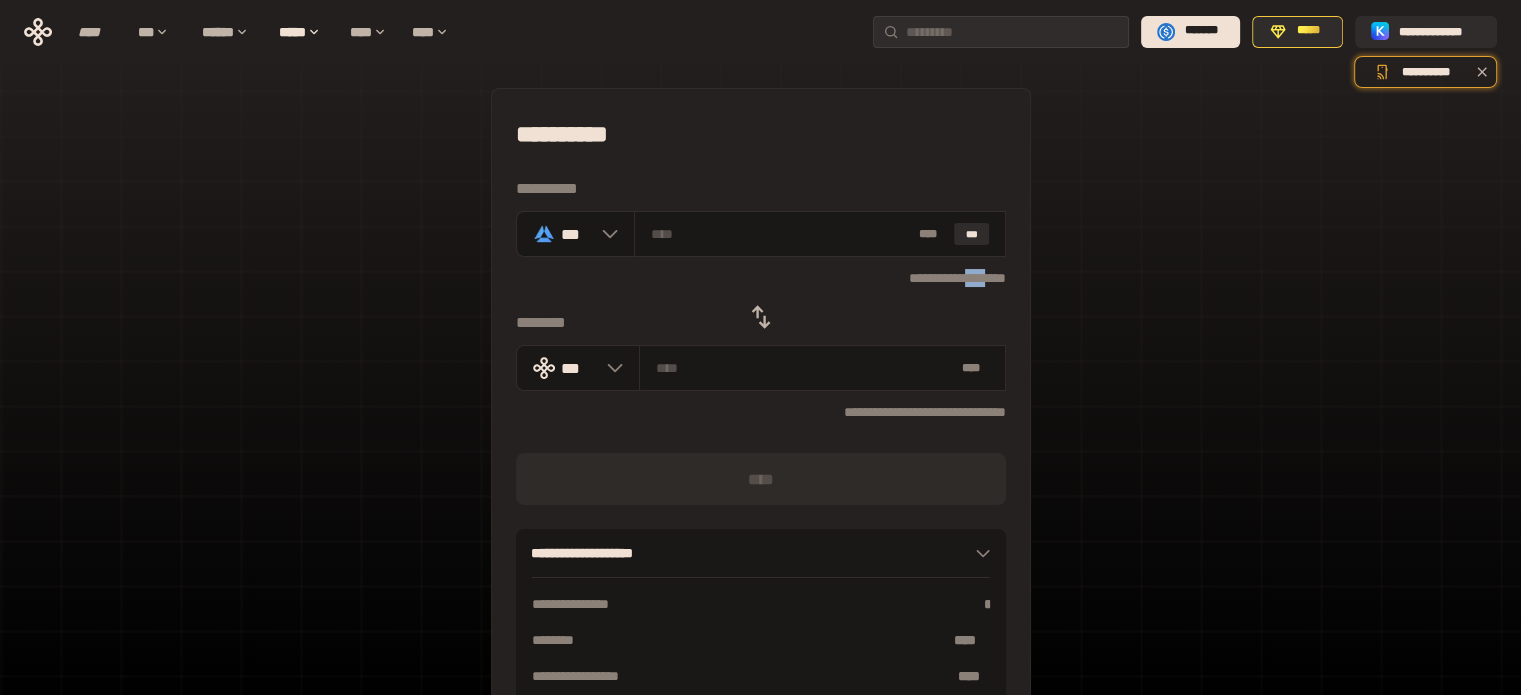 click on "**********" at bounding box center [761, 278] 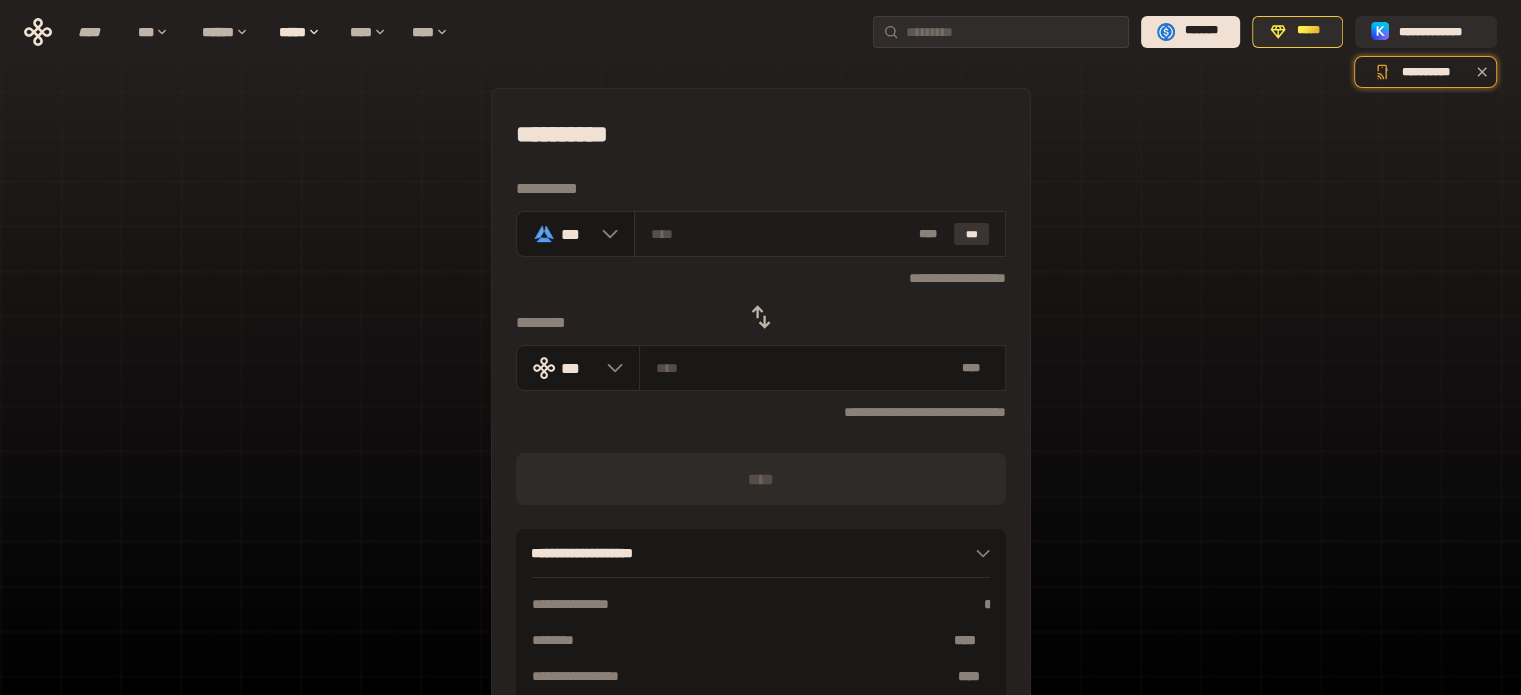 click on "***" at bounding box center [972, 234] 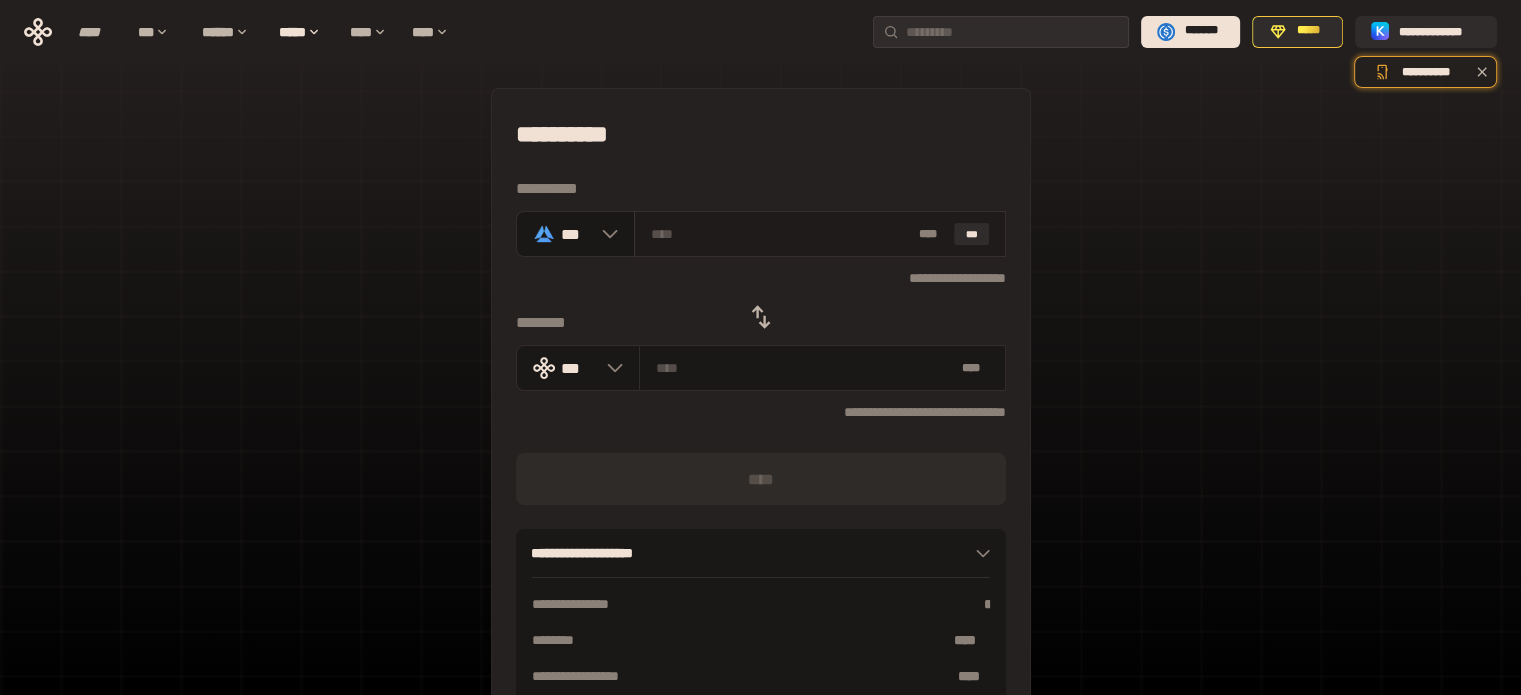 click on "* ** ***" at bounding box center [820, 234] 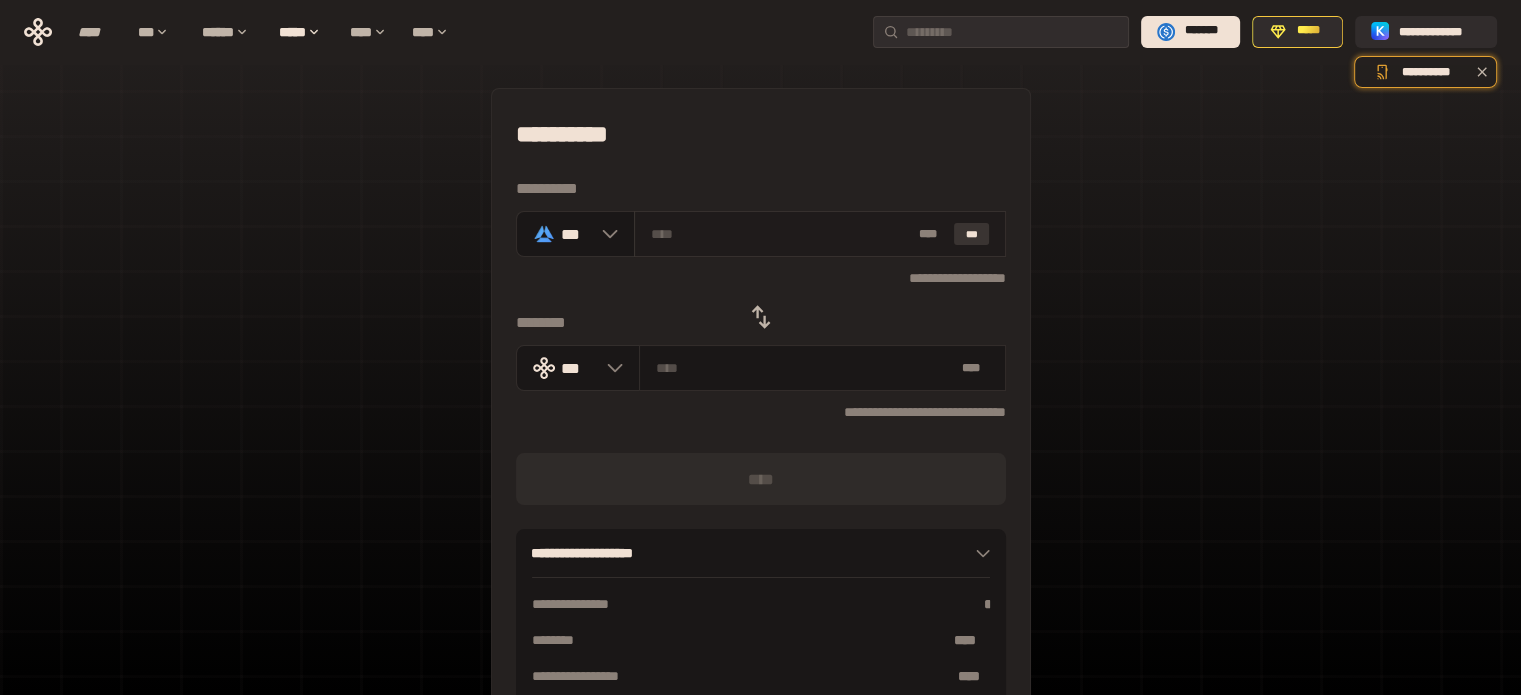 drag, startPoint x: 977, startPoint y: 247, endPoint x: 977, endPoint y: 227, distance: 20 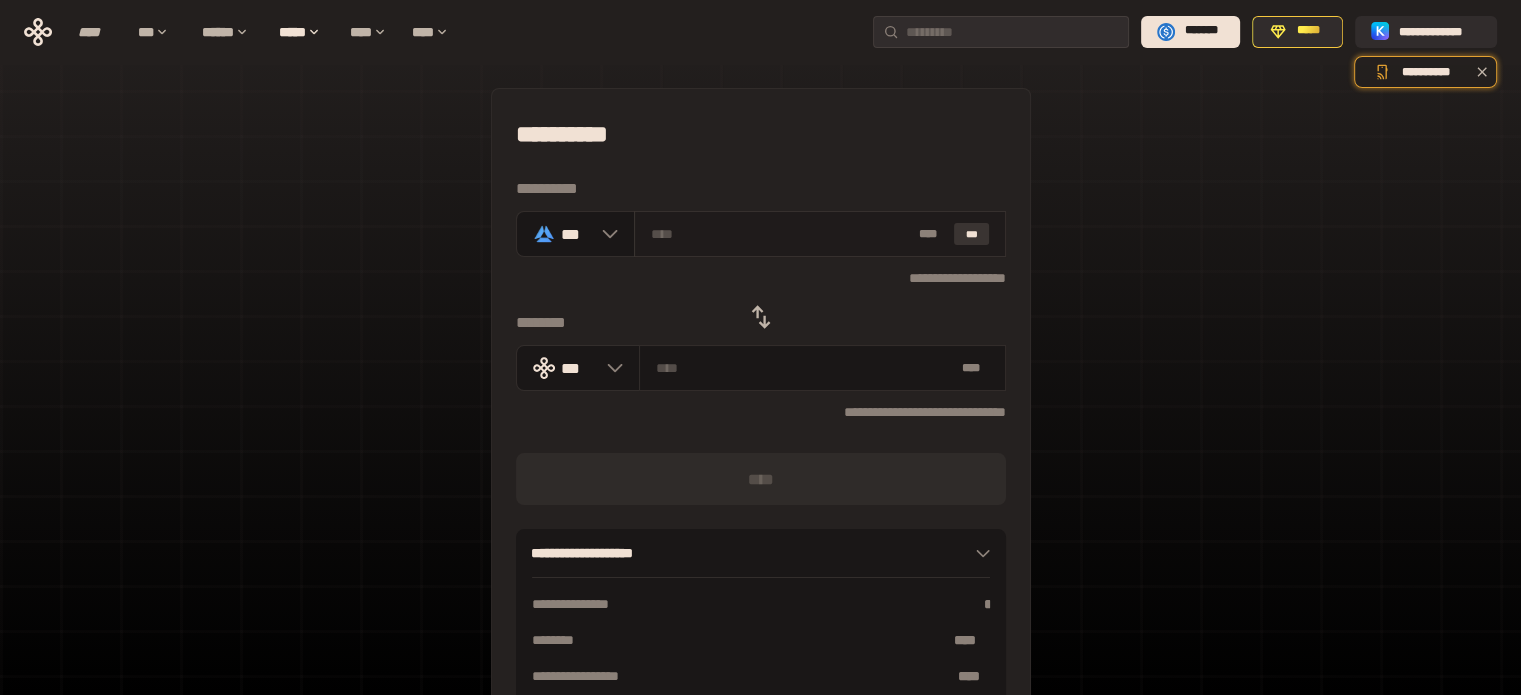 click on "***" at bounding box center (972, 234) 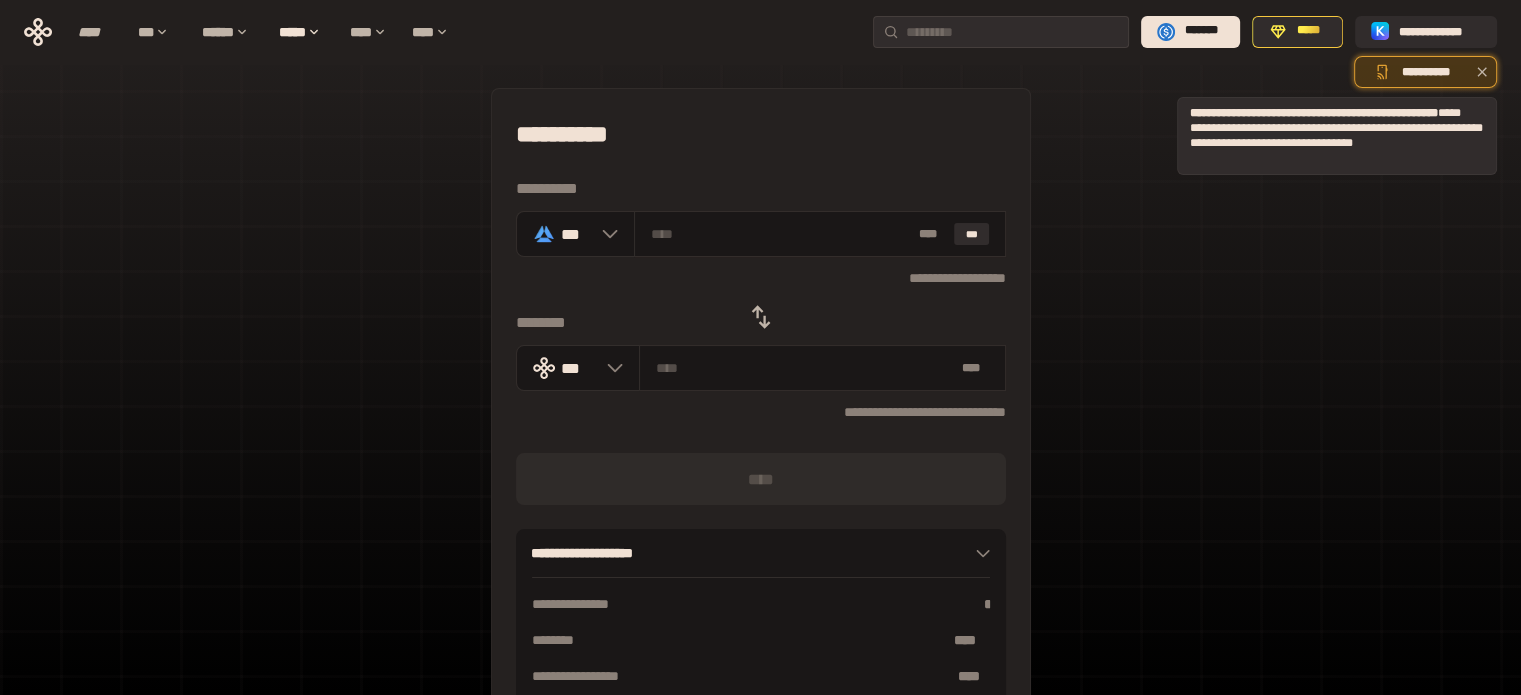 click on "**********" at bounding box center [1425, 72] 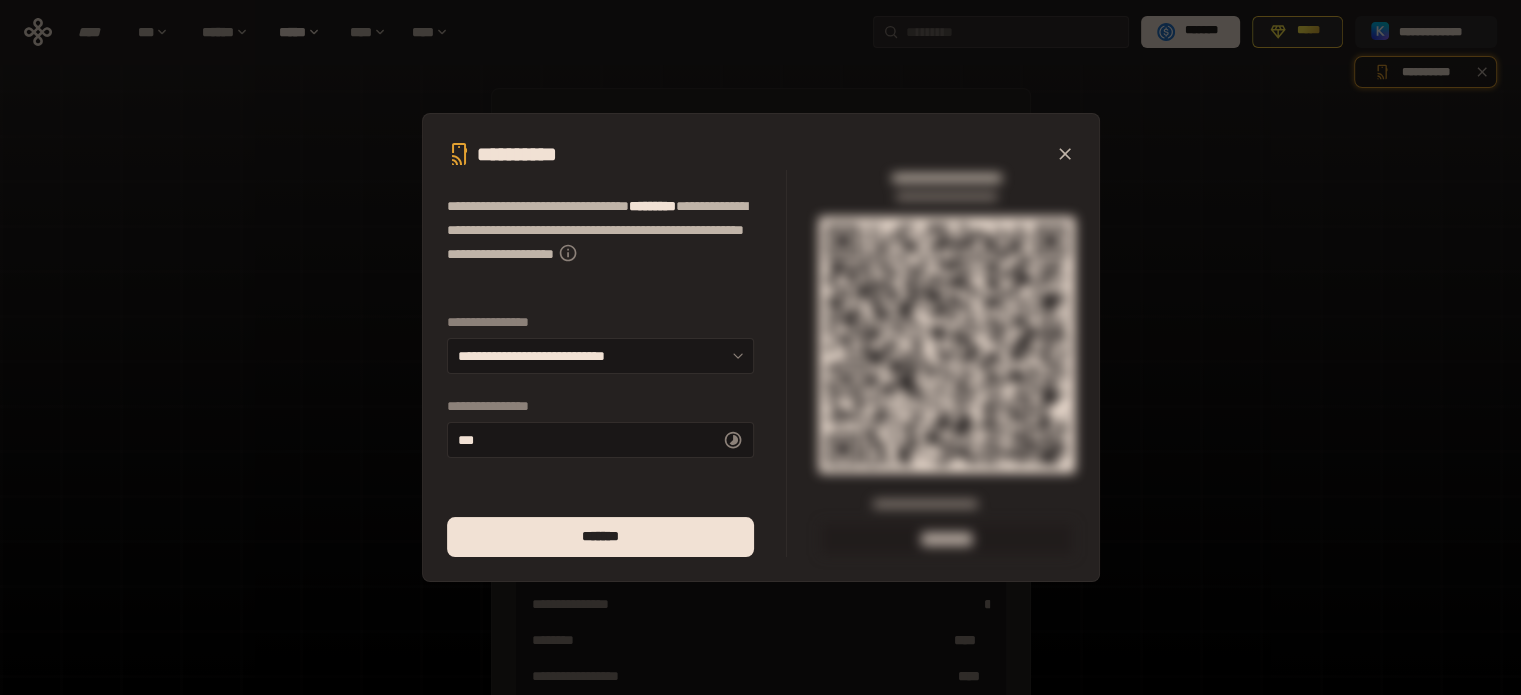 click on "**********" at bounding box center (761, 347) 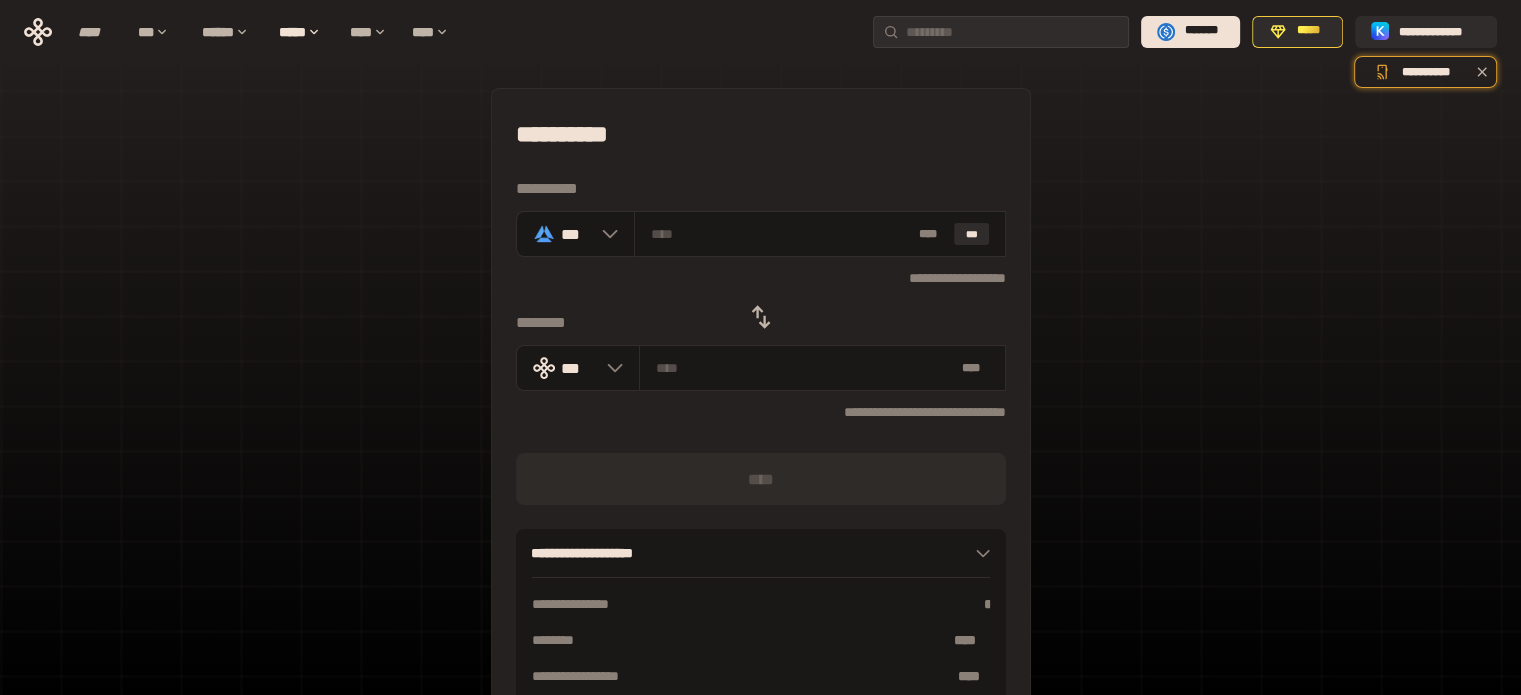 click on "**********" at bounding box center (760, 444) 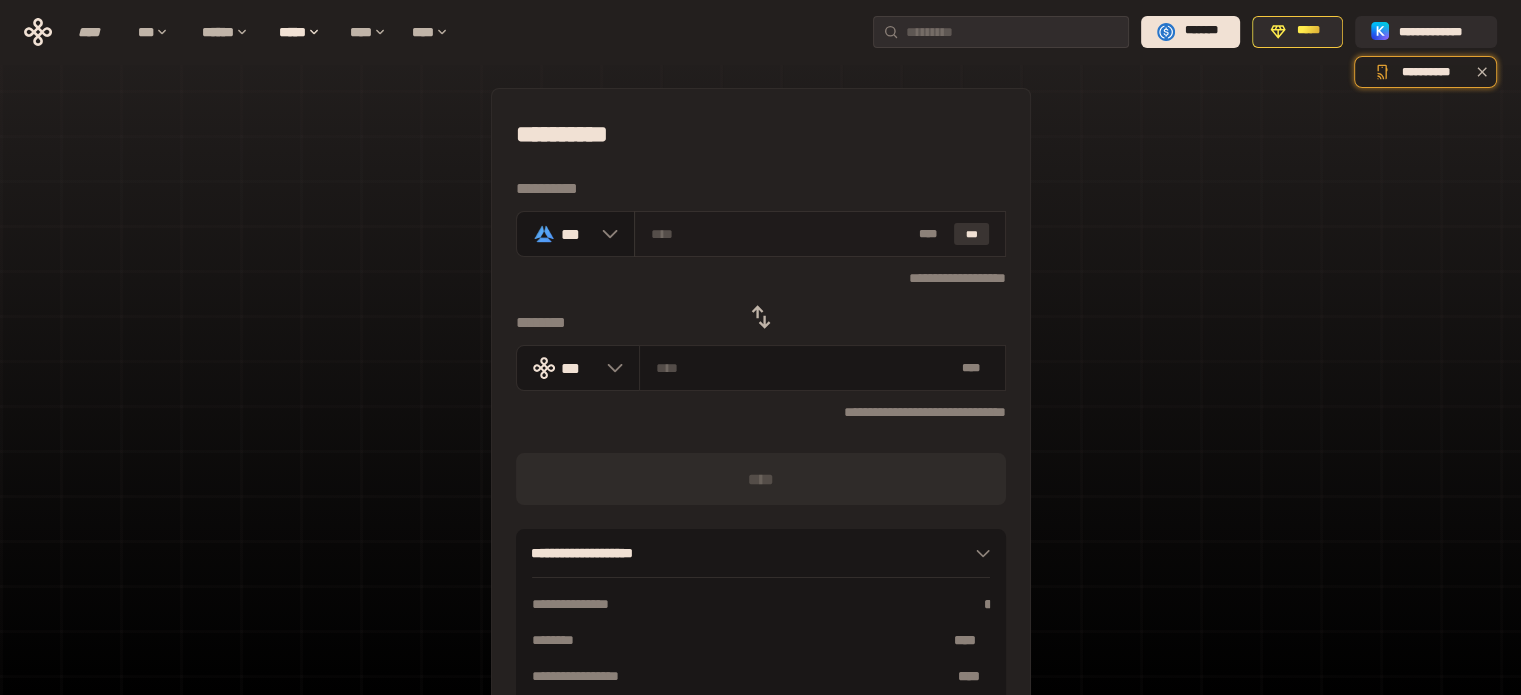 click on "***" at bounding box center [972, 234] 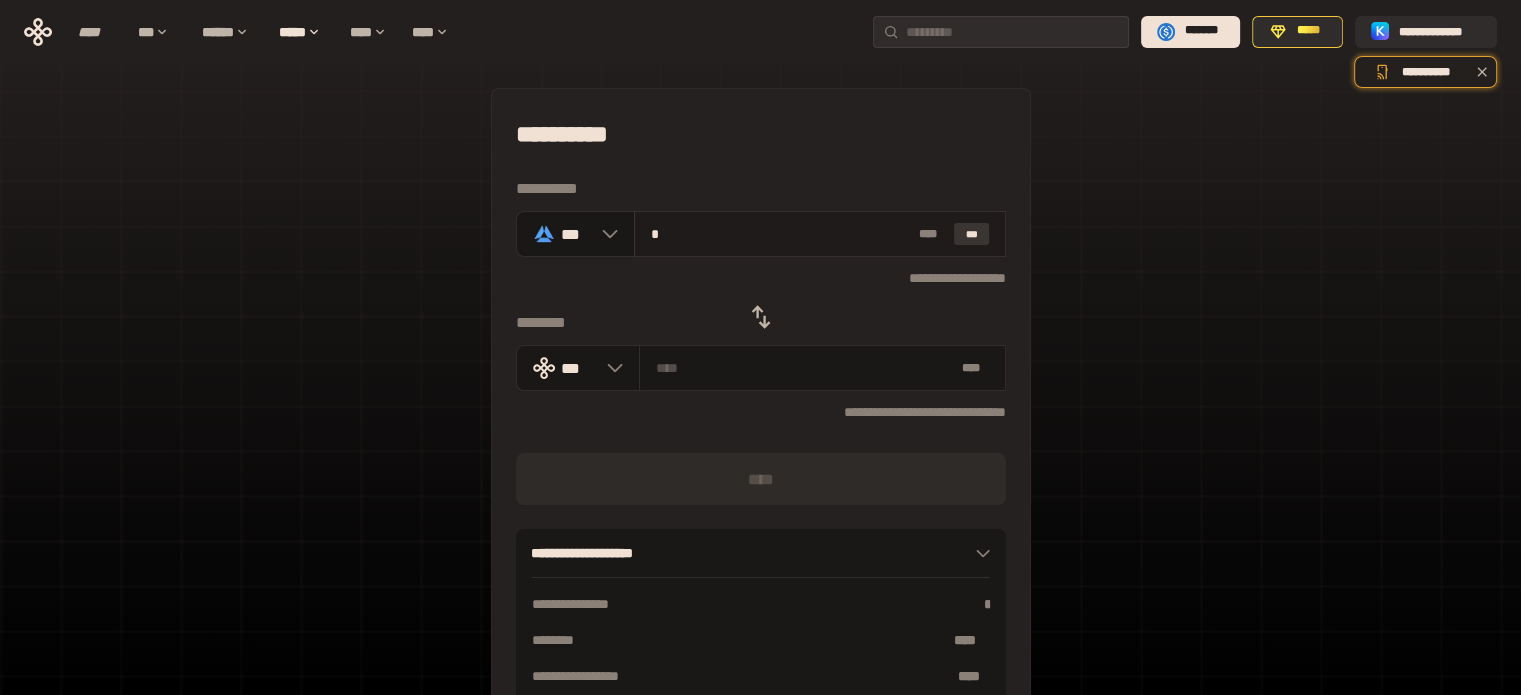 type 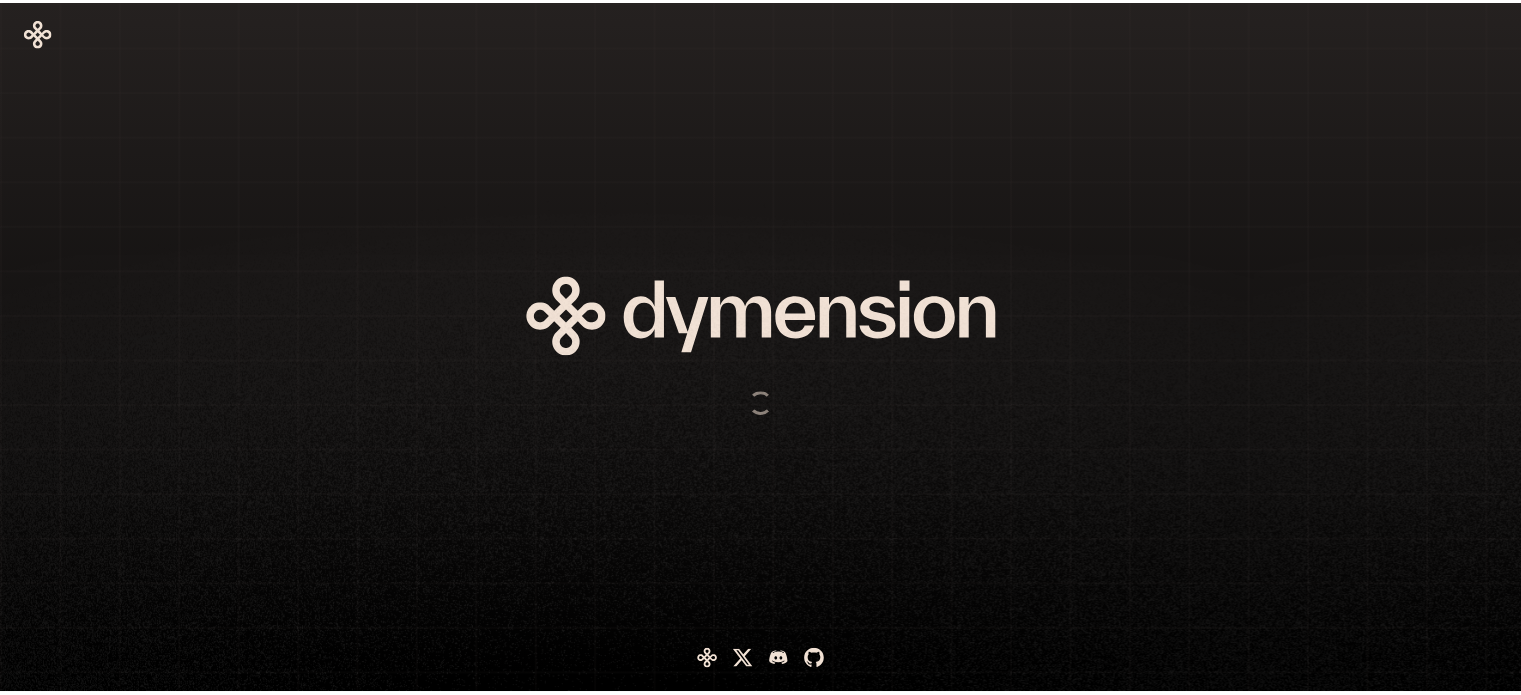 scroll, scrollTop: 0, scrollLeft: 0, axis: both 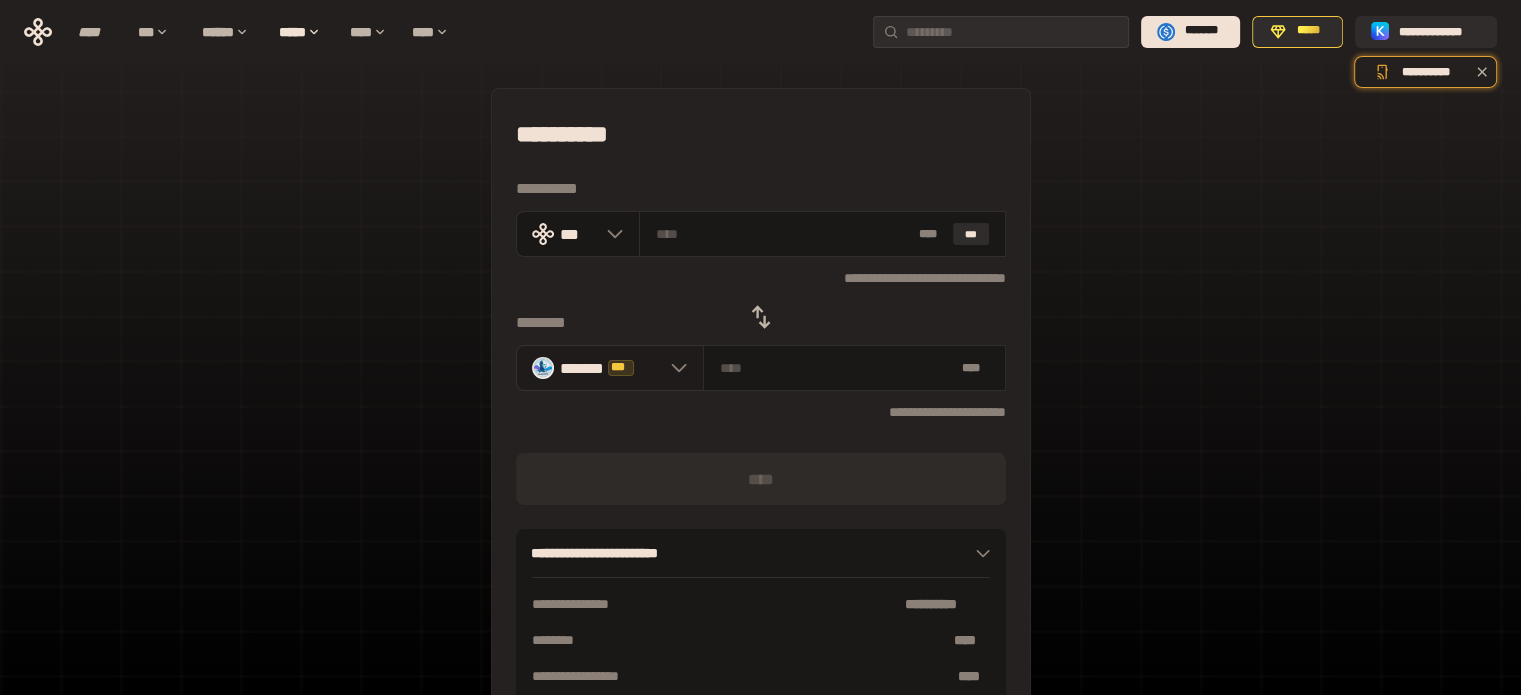 click on "*******   ***" at bounding box center (610, 368) 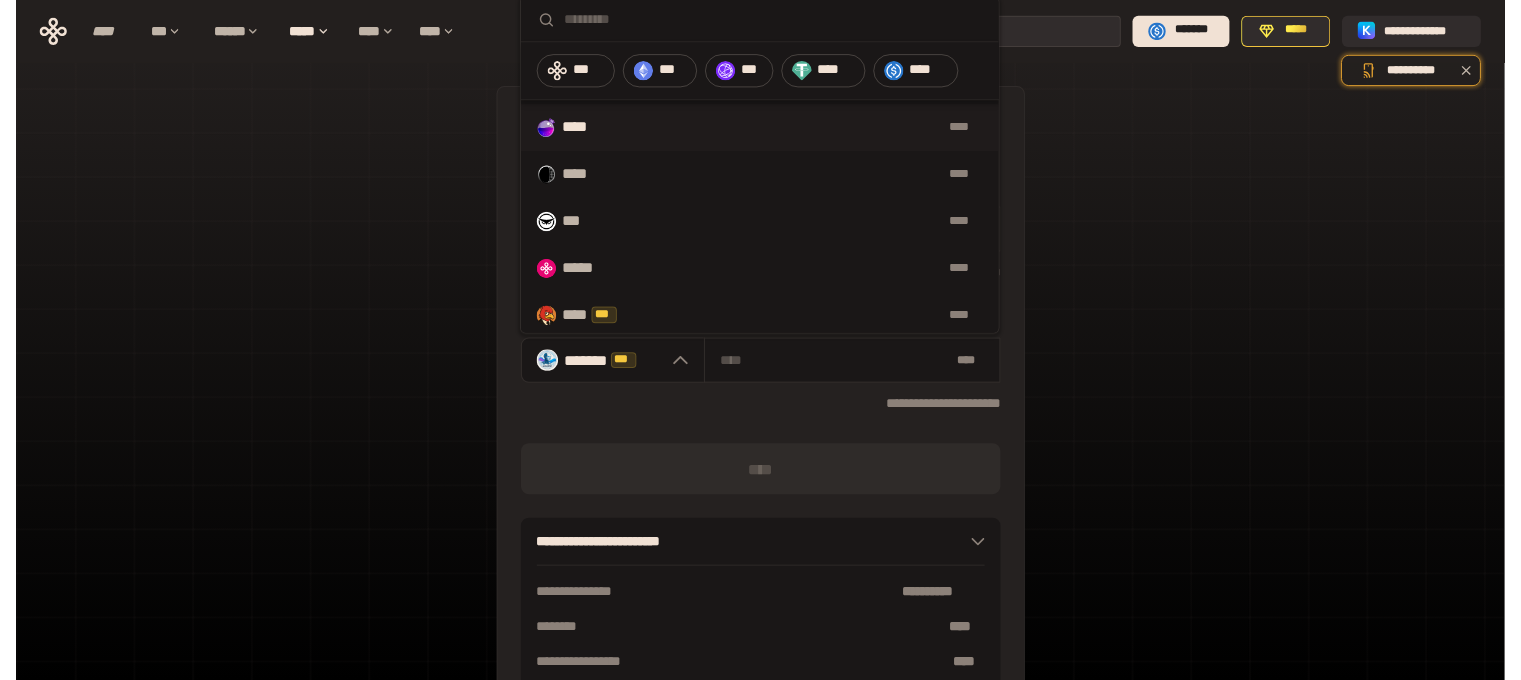 scroll, scrollTop: 1000, scrollLeft: 0, axis: vertical 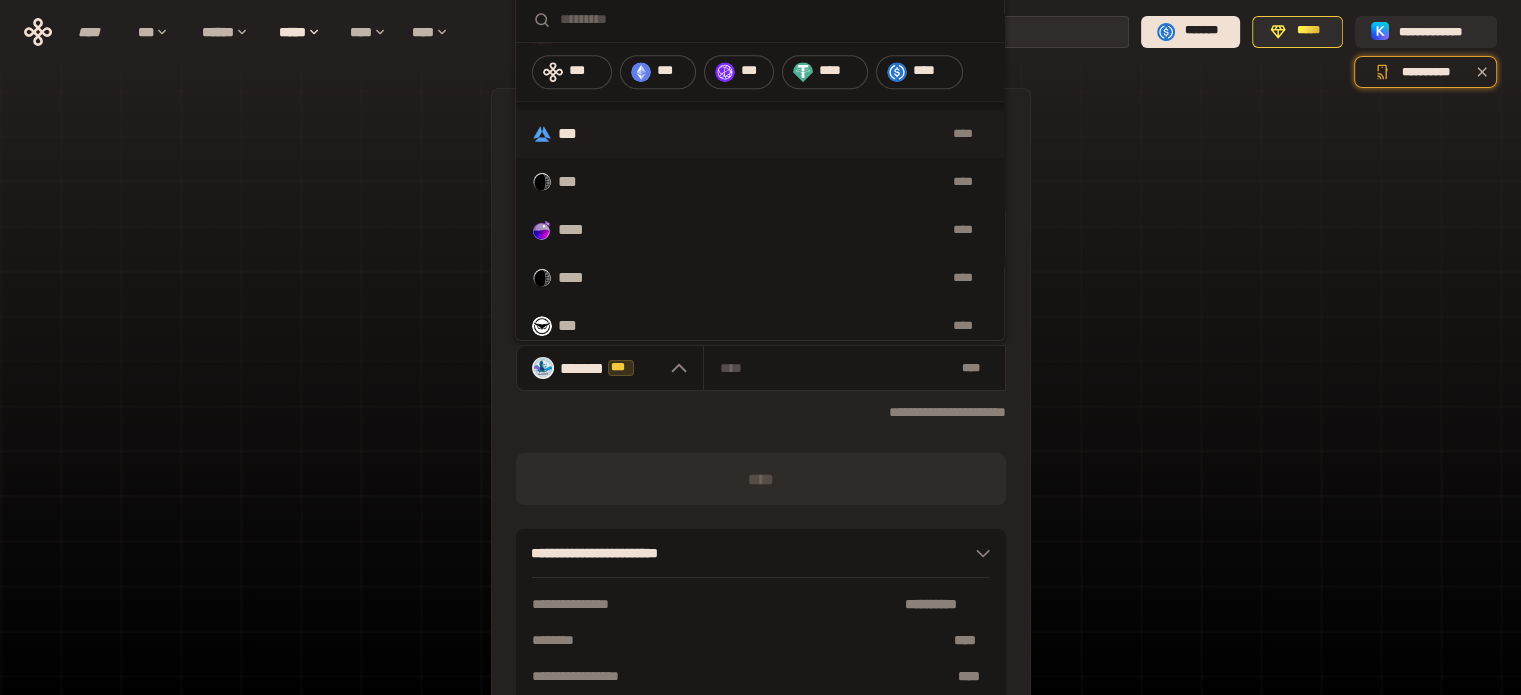 click on "****" at bounding box center [793, 134] 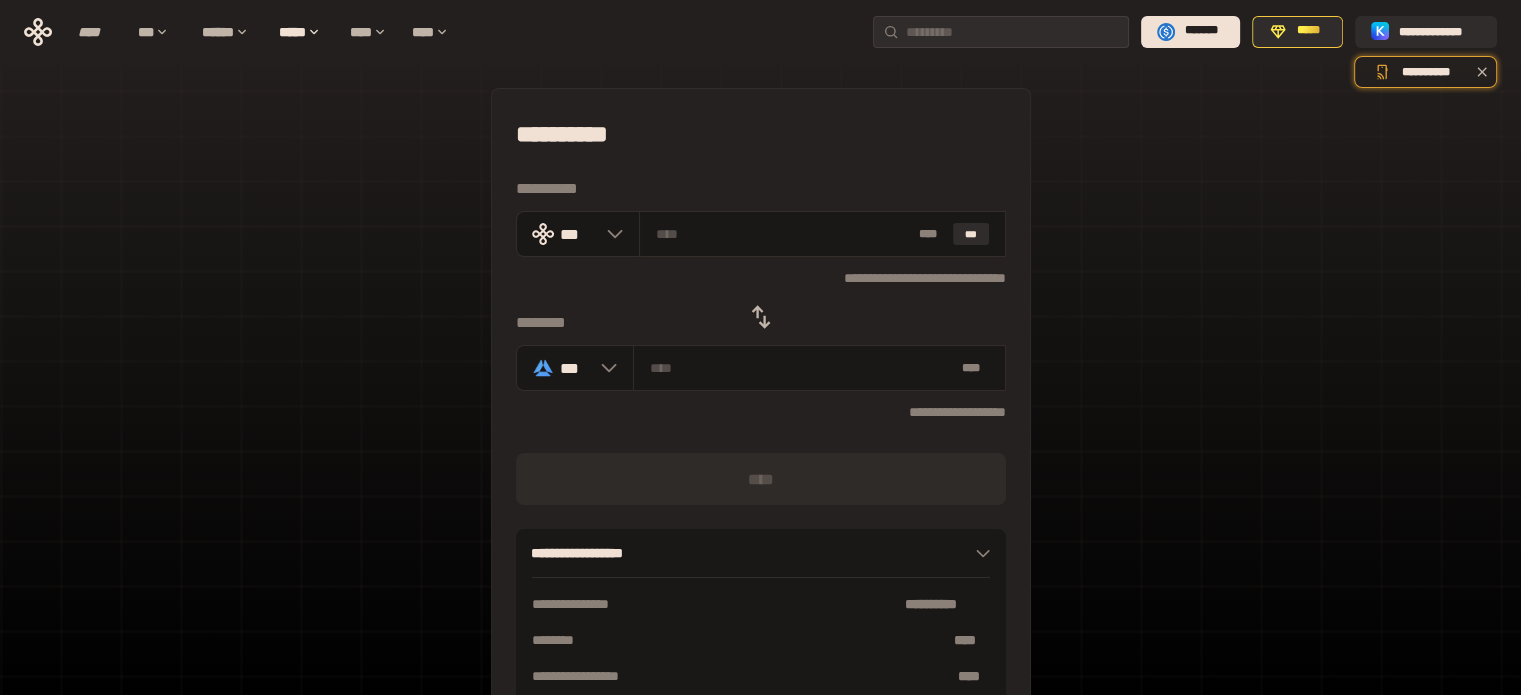 click 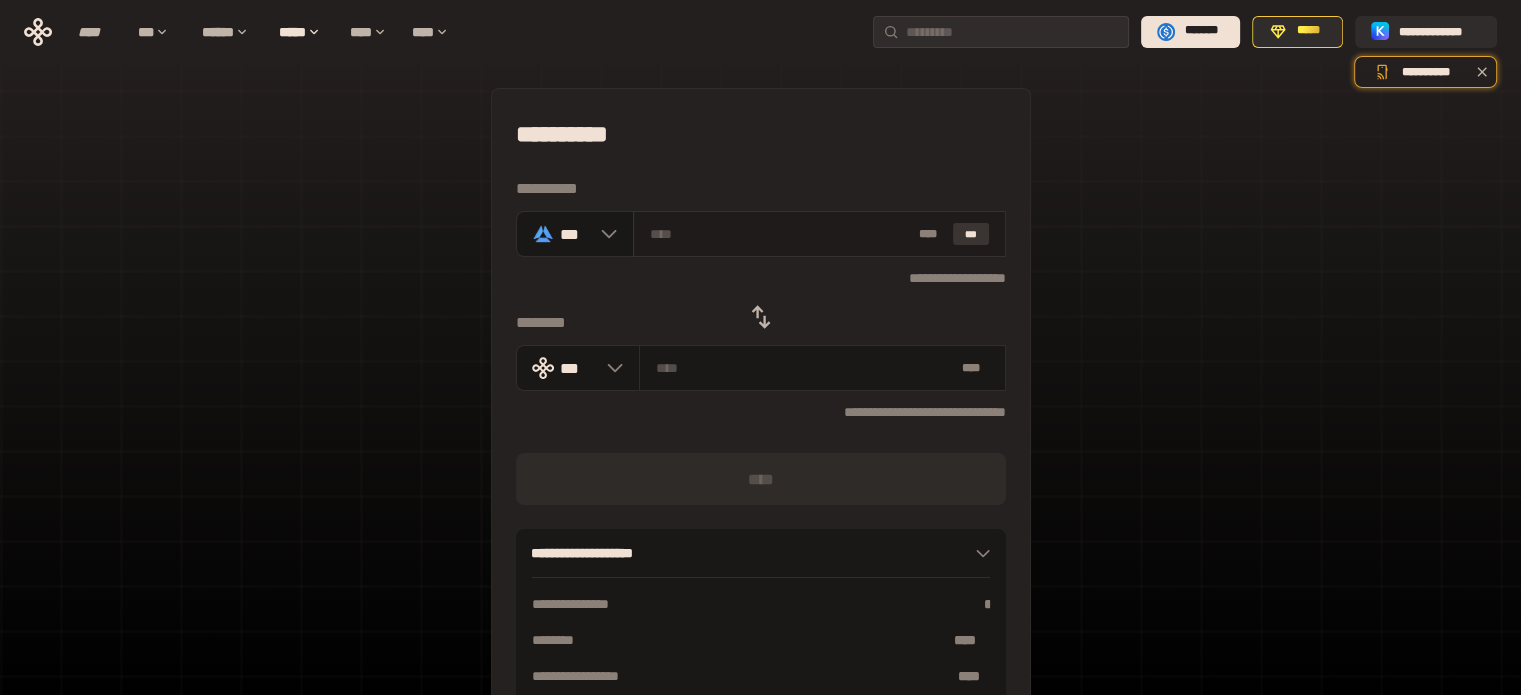 click on "***" at bounding box center (971, 234) 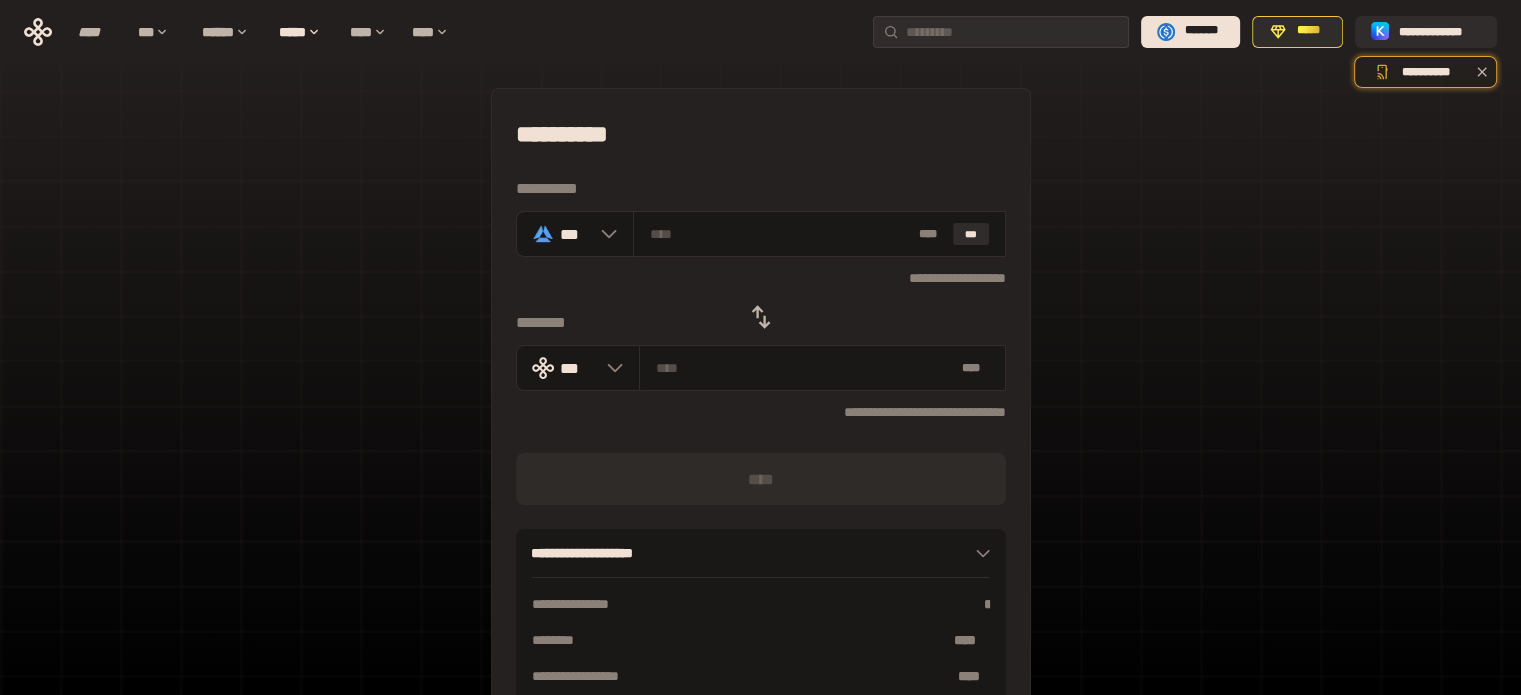 click on "**********" at bounding box center (760, 444) 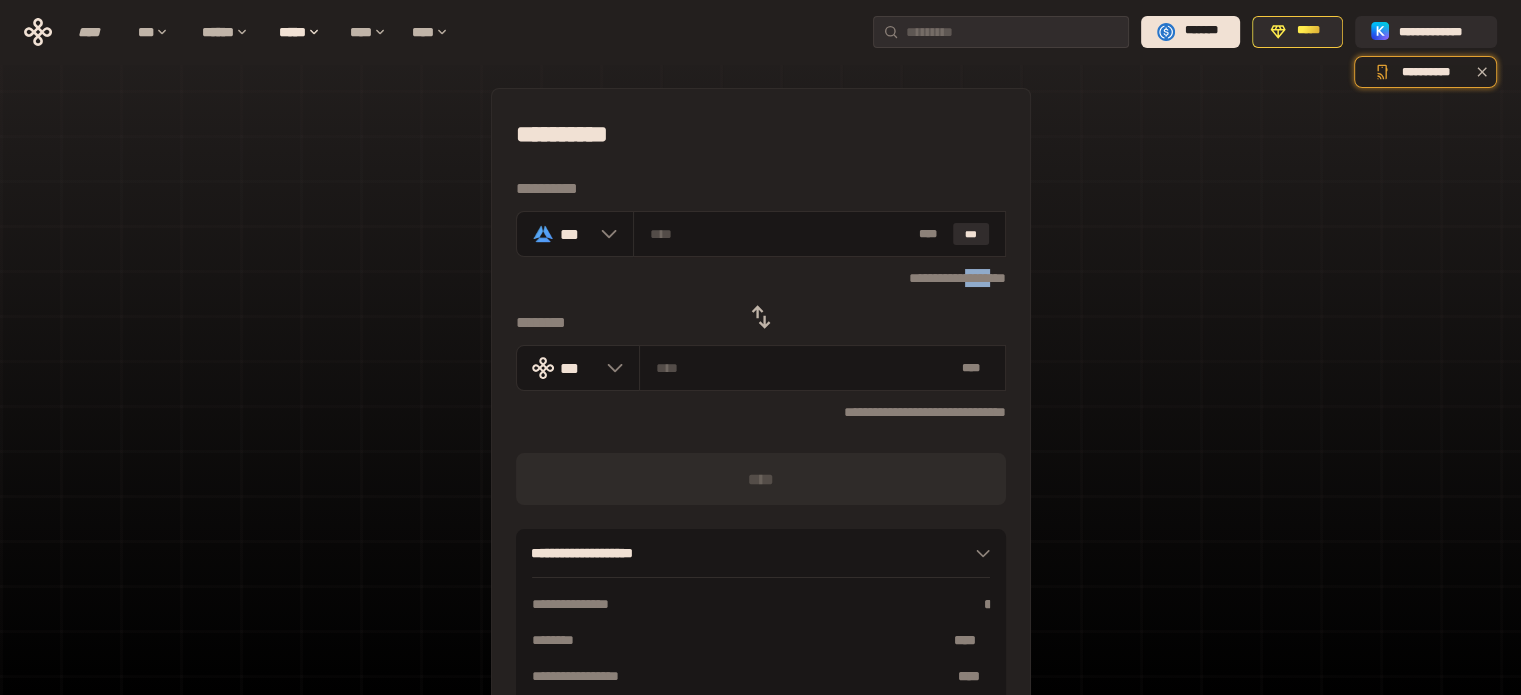 click on "**********" at bounding box center (761, 278) 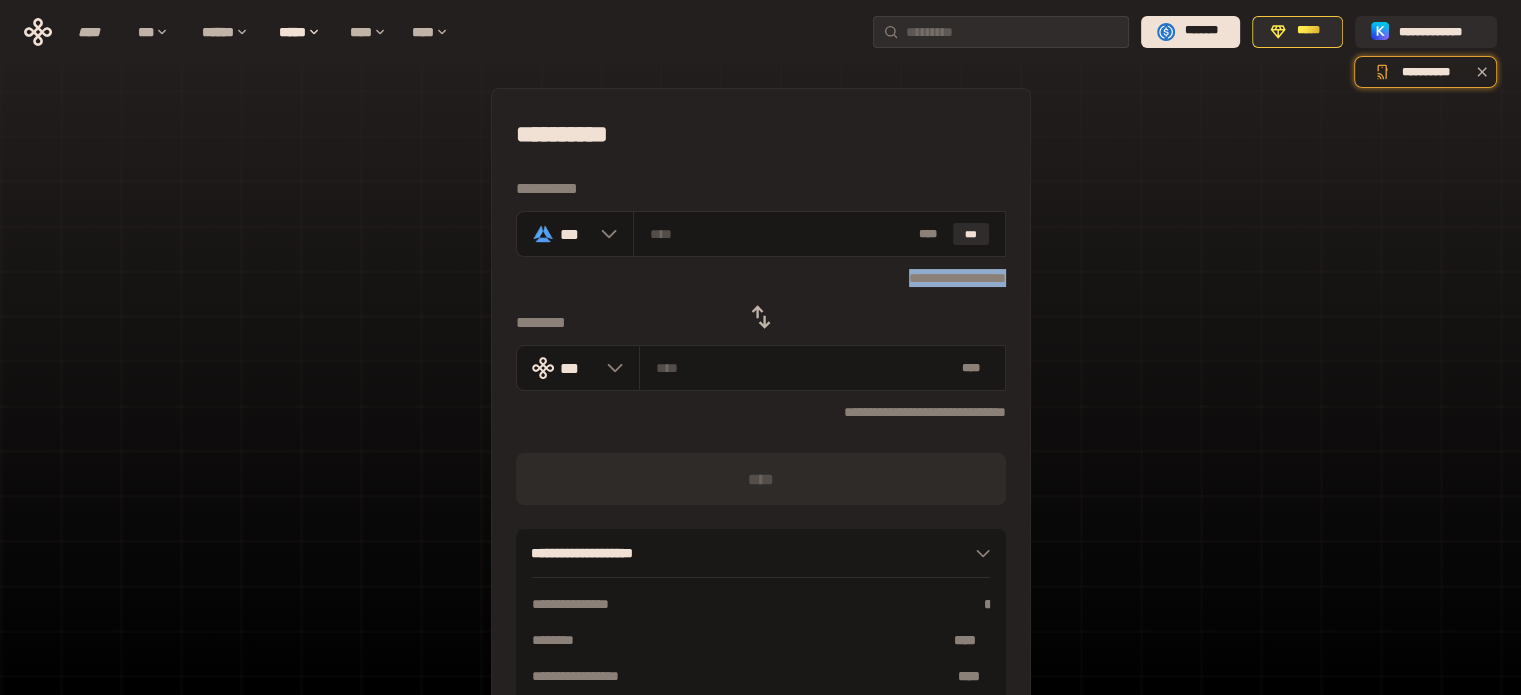 click on "**********" at bounding box center (761, 278) 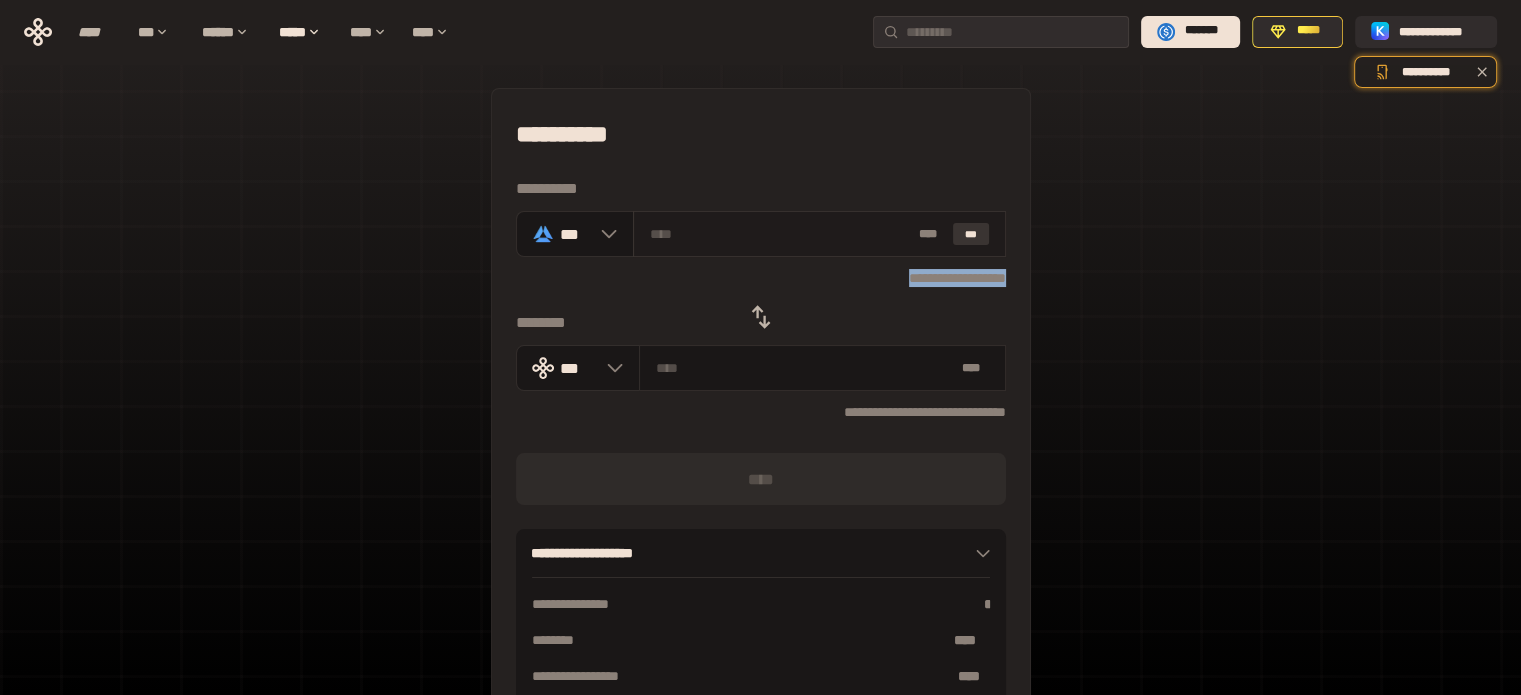 click on "***" at bounding box center (971, 234) 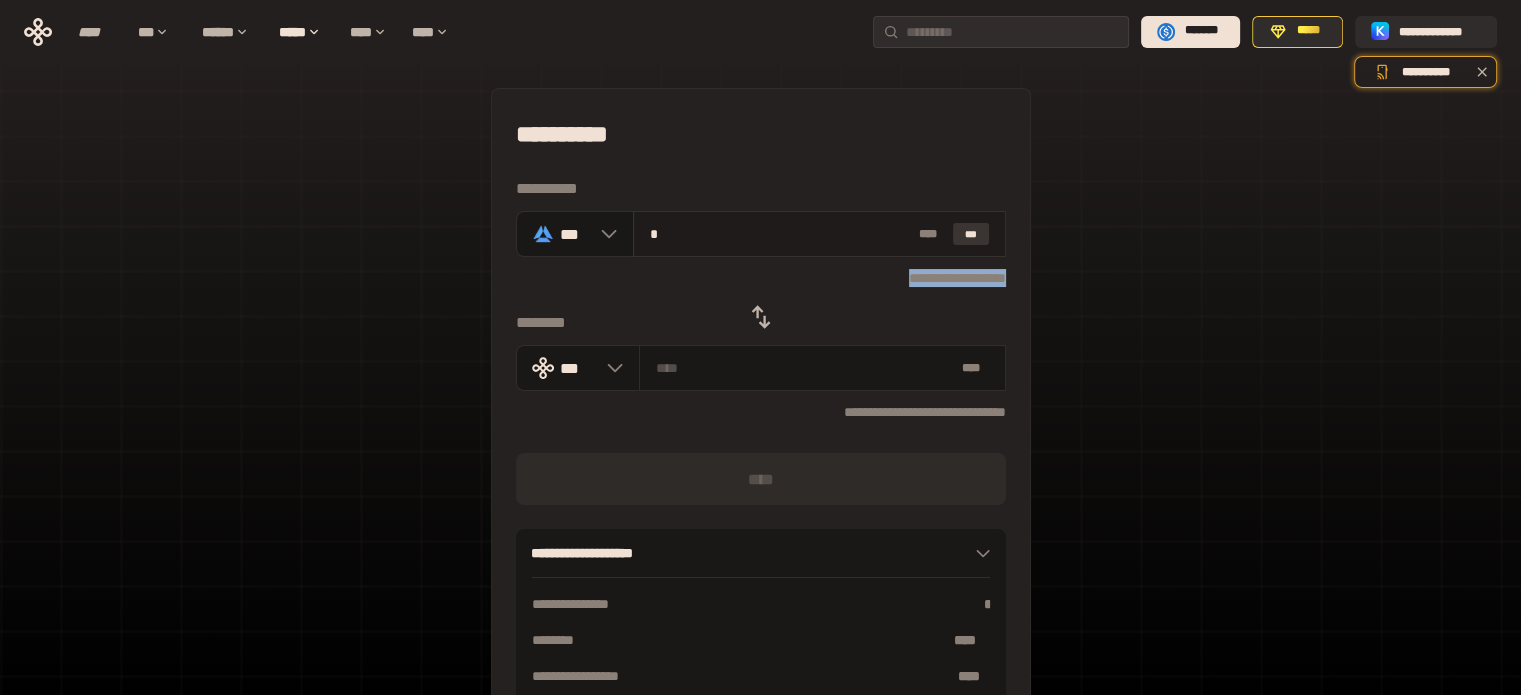 type 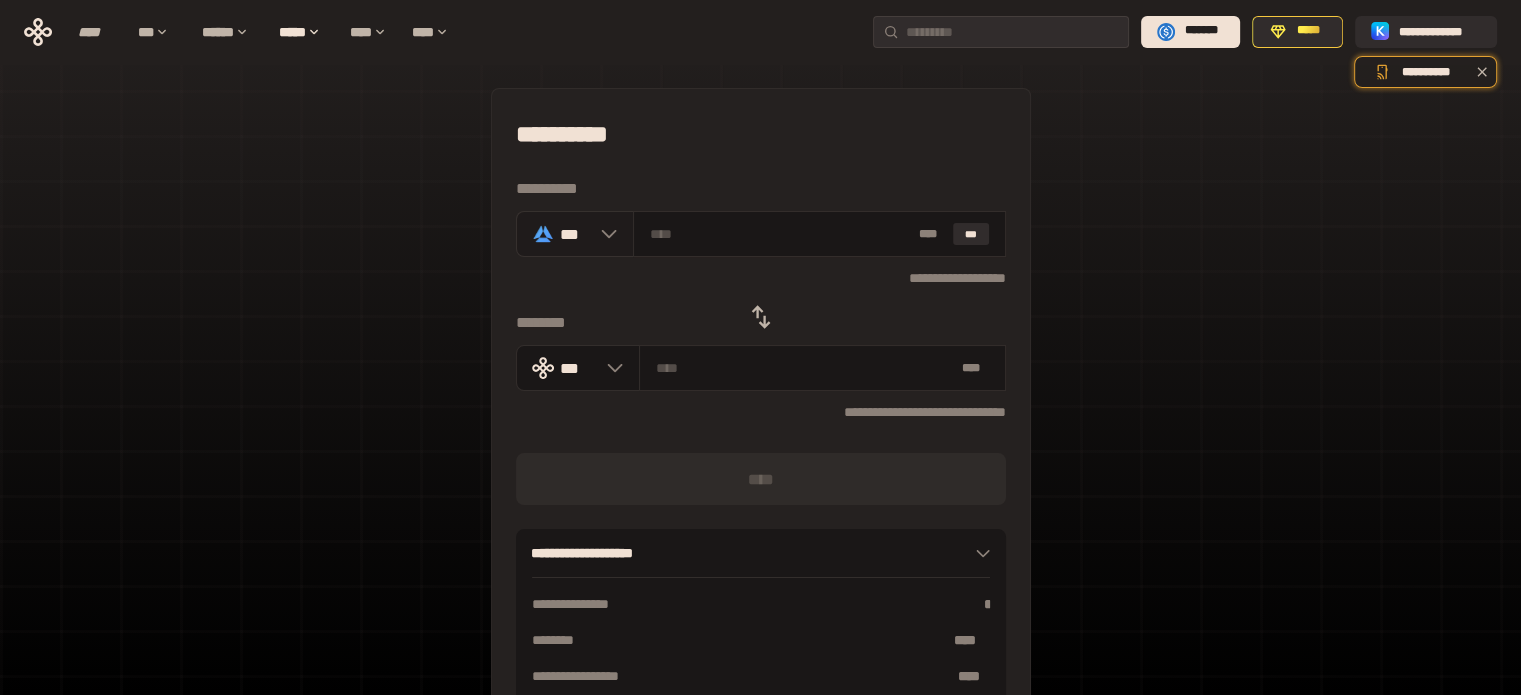 click 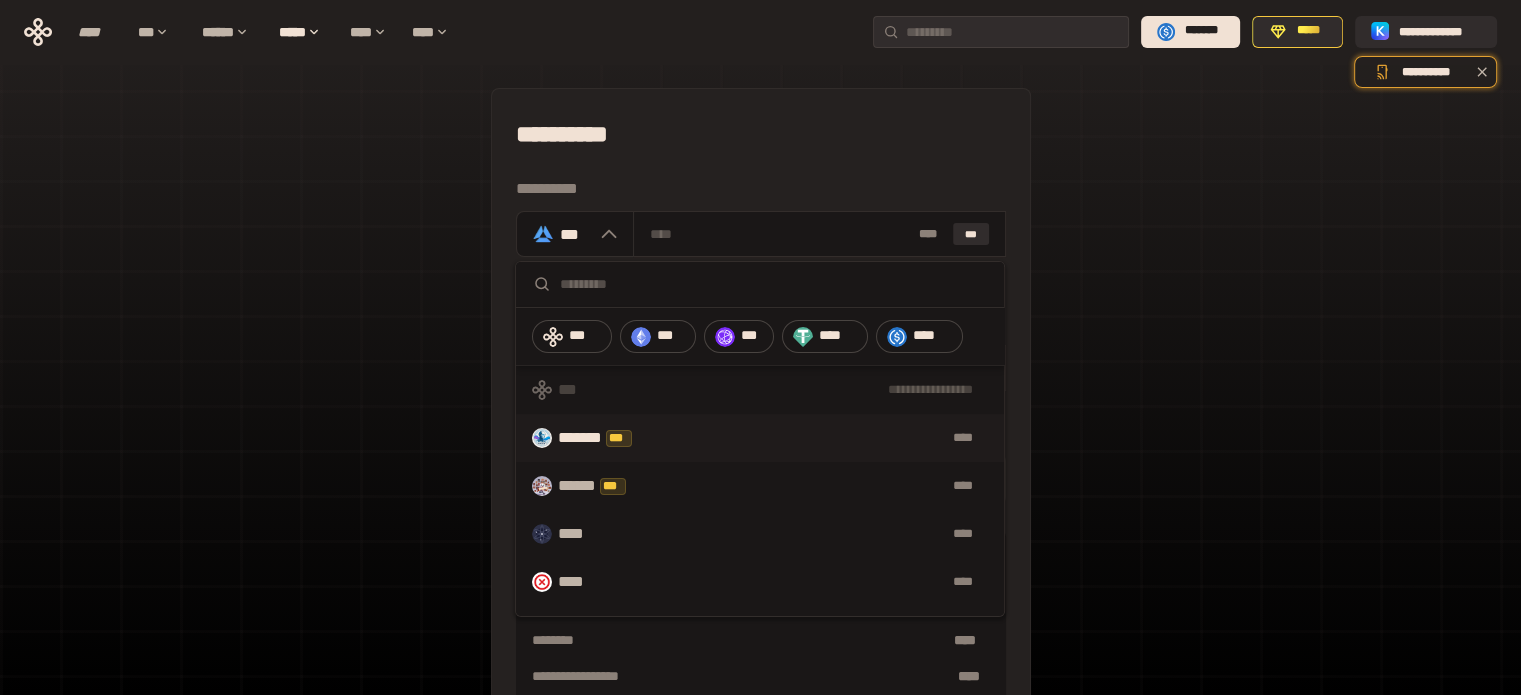 click on "*******   ***" at bounding box center (608, 438) 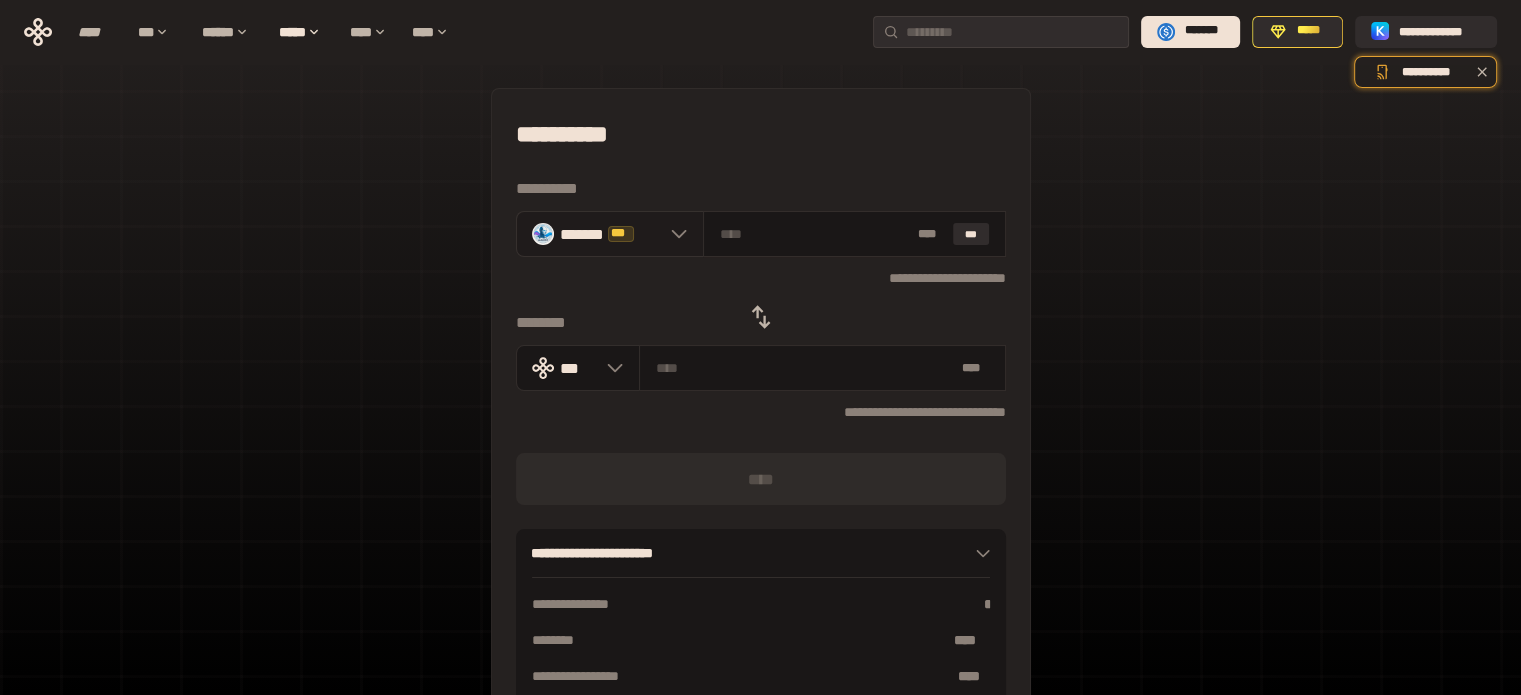 click at bounding box center (674, 234) 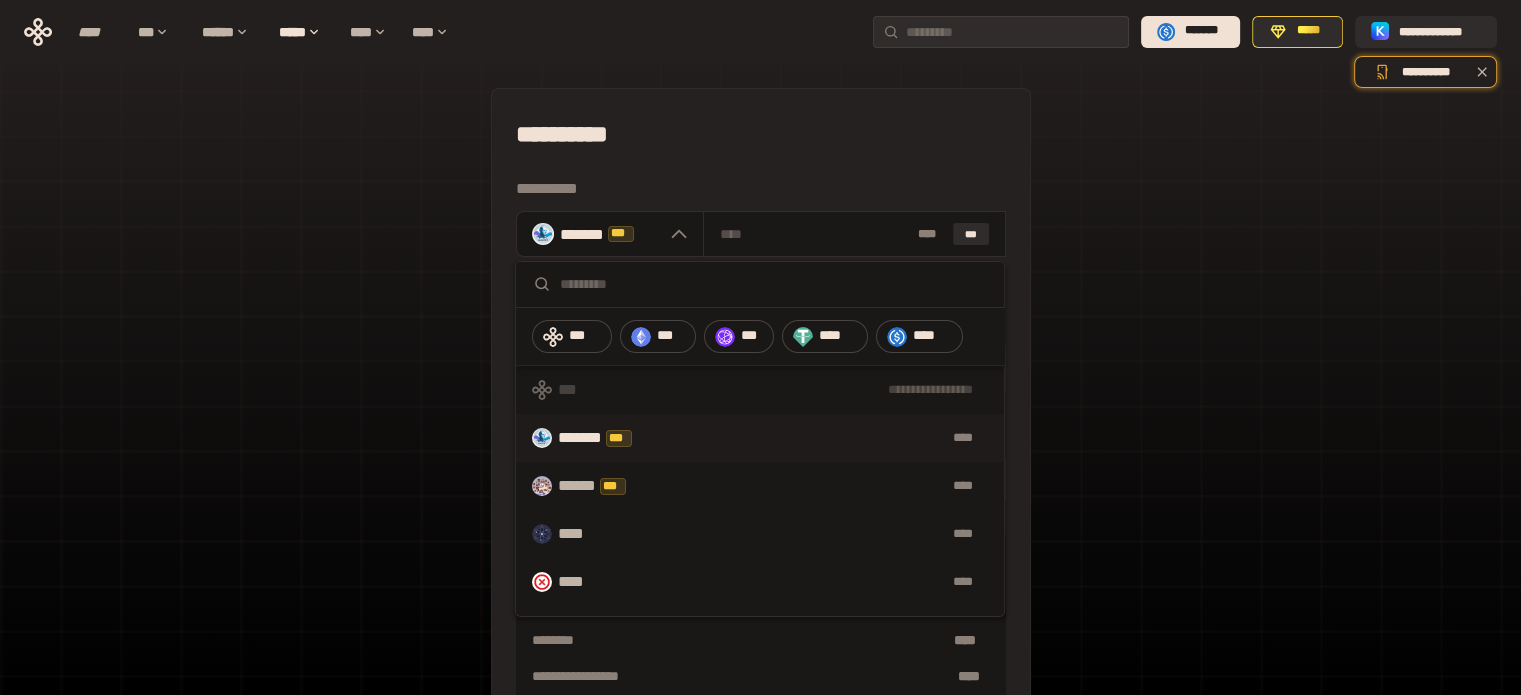 click at bounding box center (774, 284) 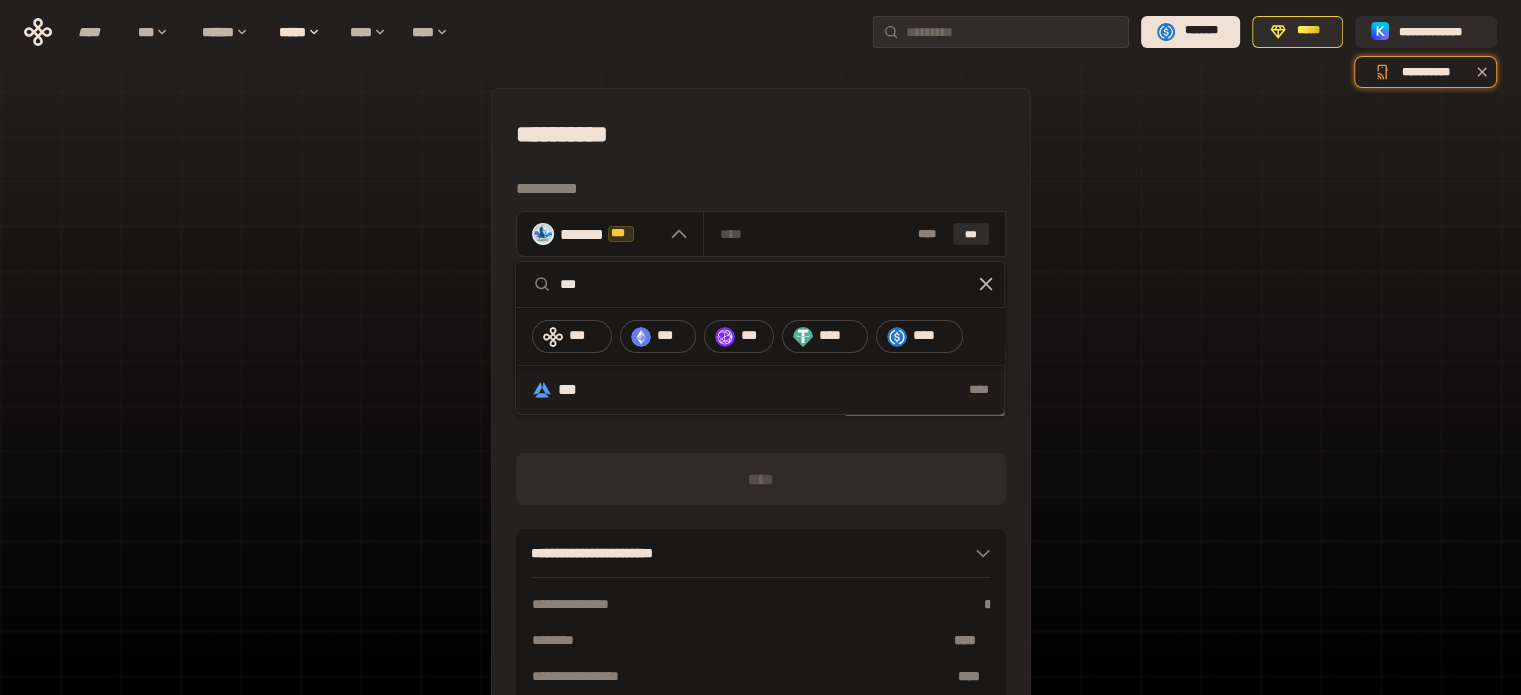 type on "***" 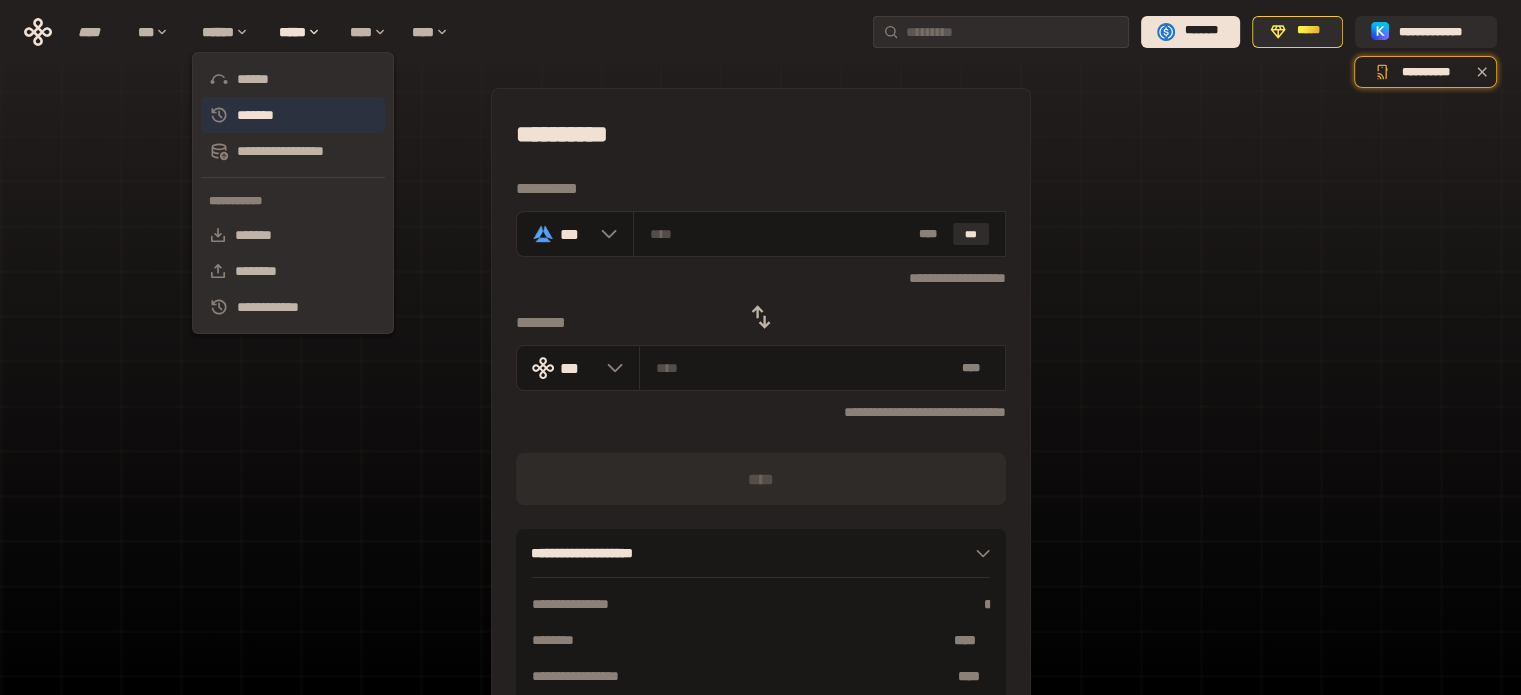 click on "*******" at bounding box center (293, 115) 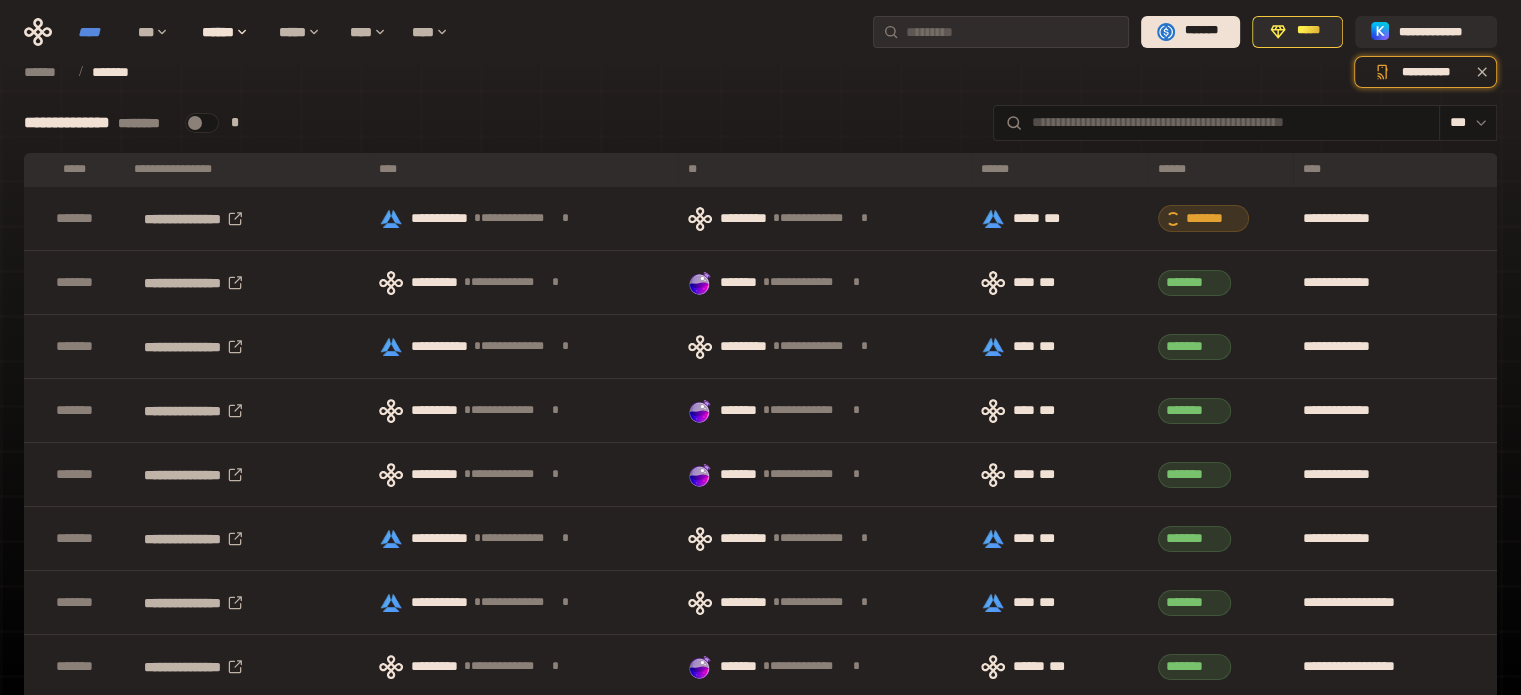 click on "****" at bounding box center [98, 32] 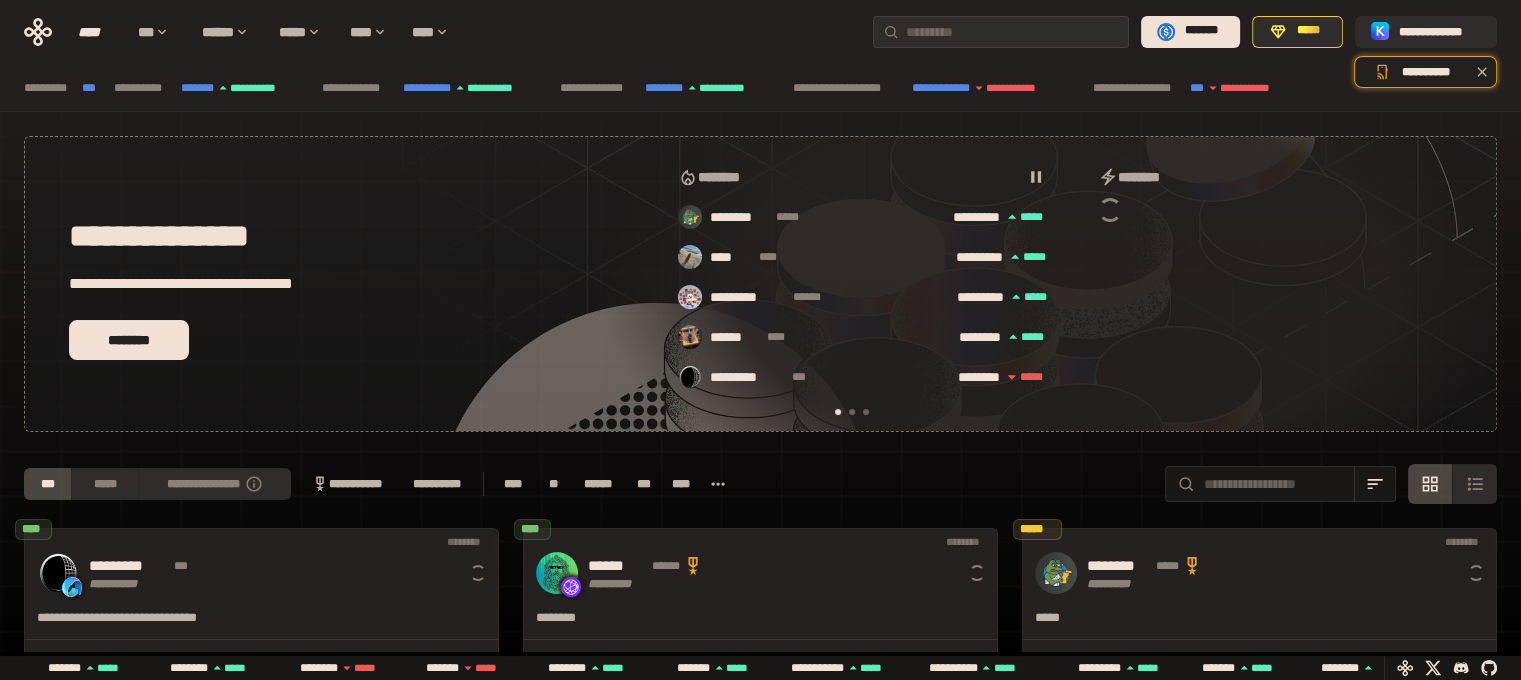 scroll, scrollTop: 0, scrollLeft: 16, axis: horizontal 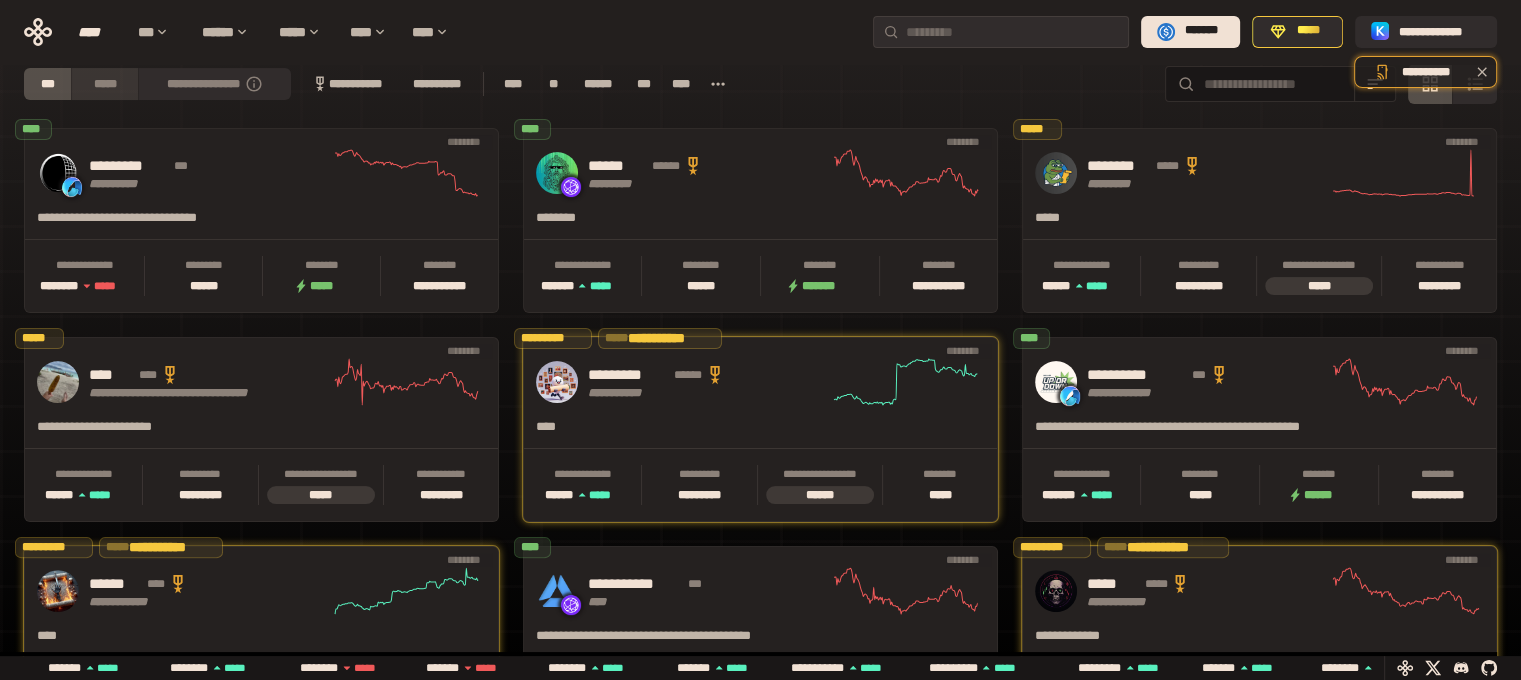 click on "*****" at bounding box center (104, 84) 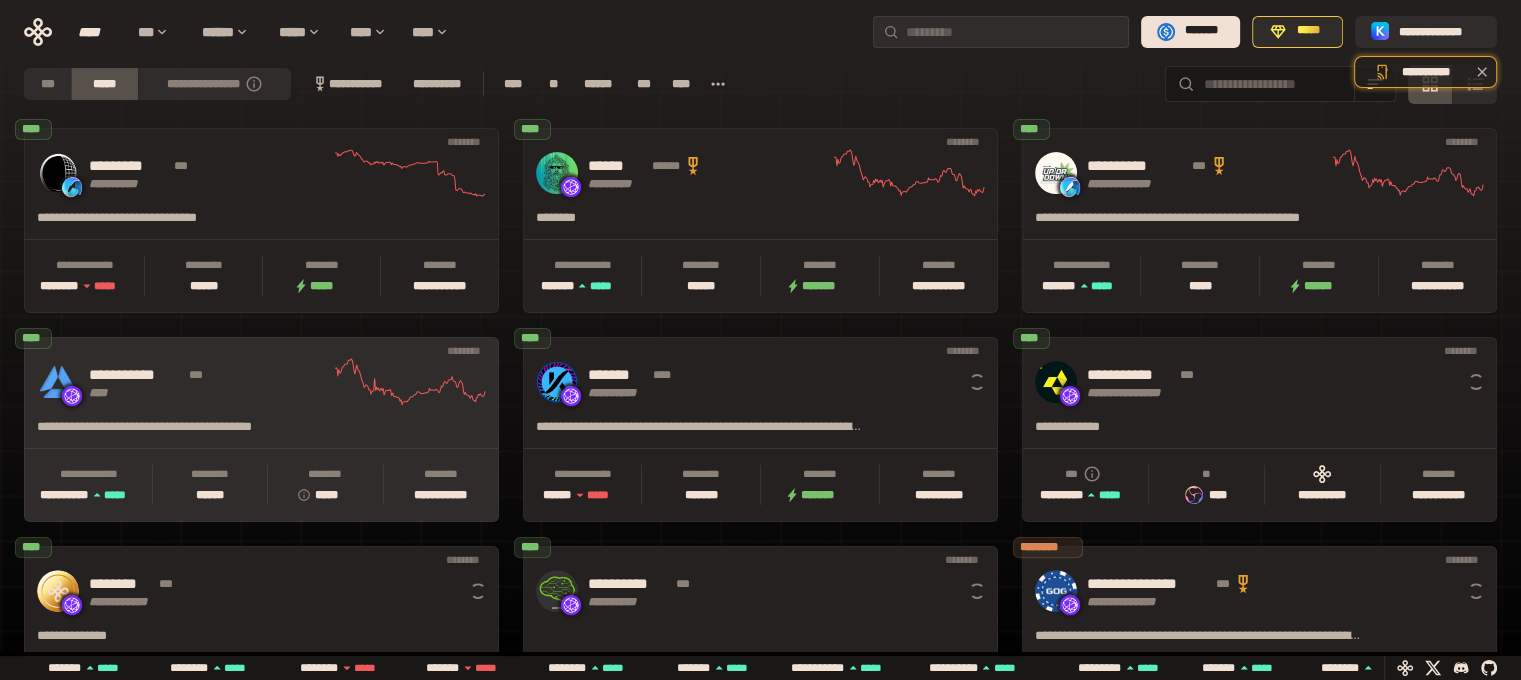 click on "**********" at bounding box center (183, 382) 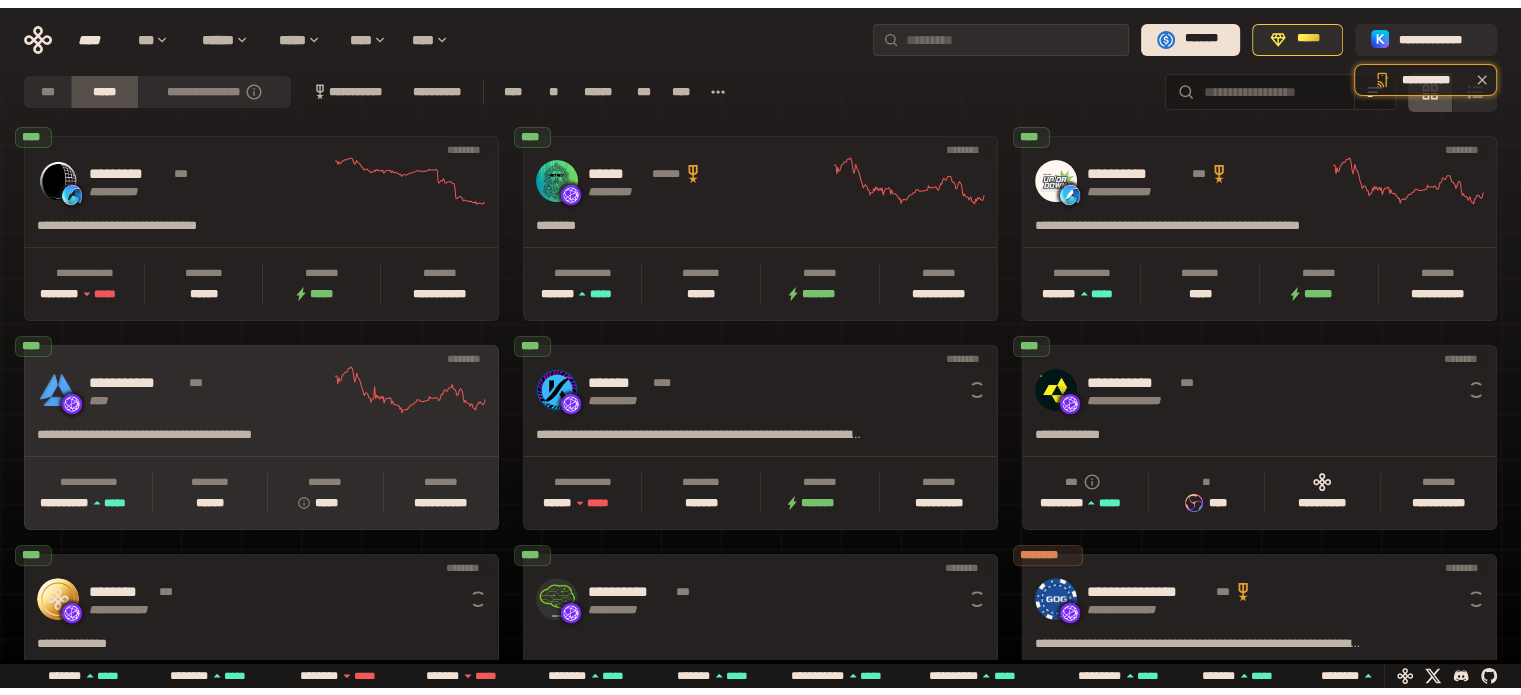 scroll, scrollTop: 0, scrollLeft: 0, axis: both 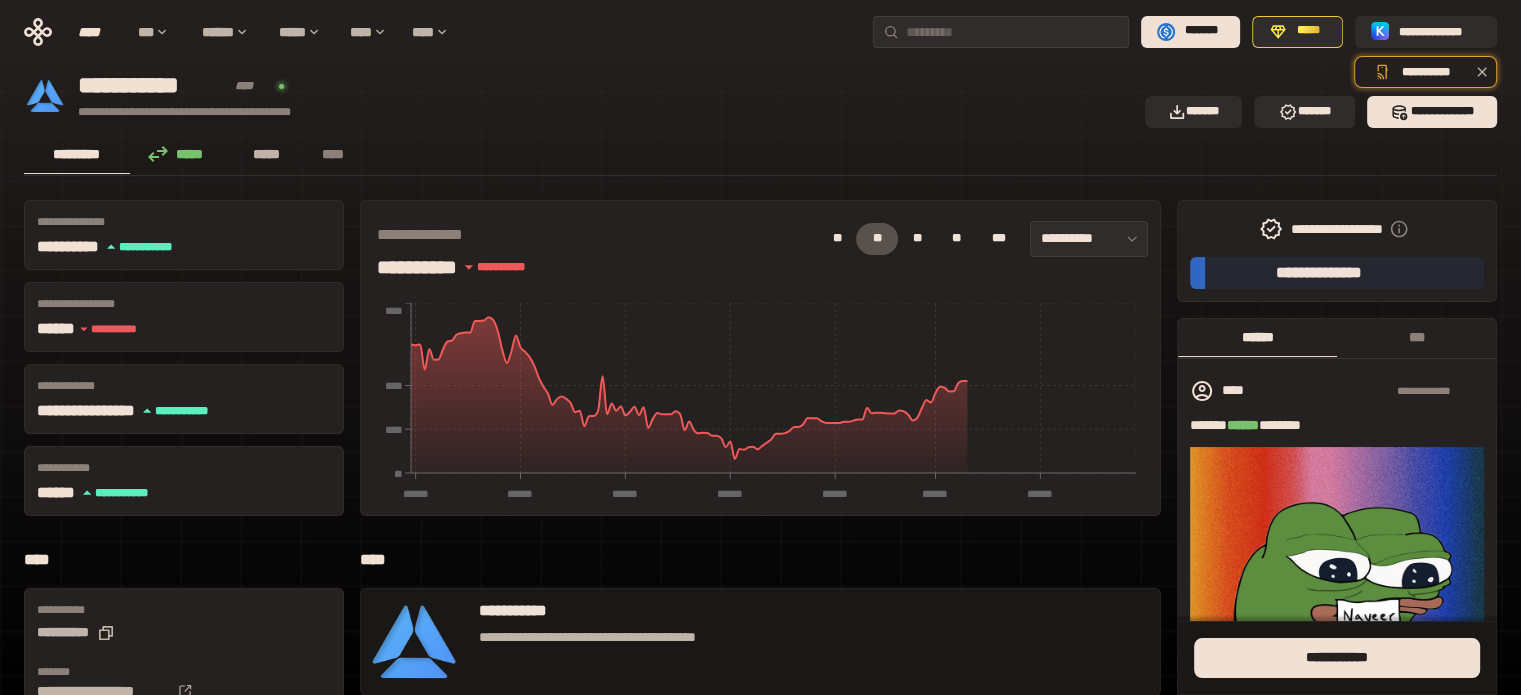 click on "*****" at bounding box center [267, 154] 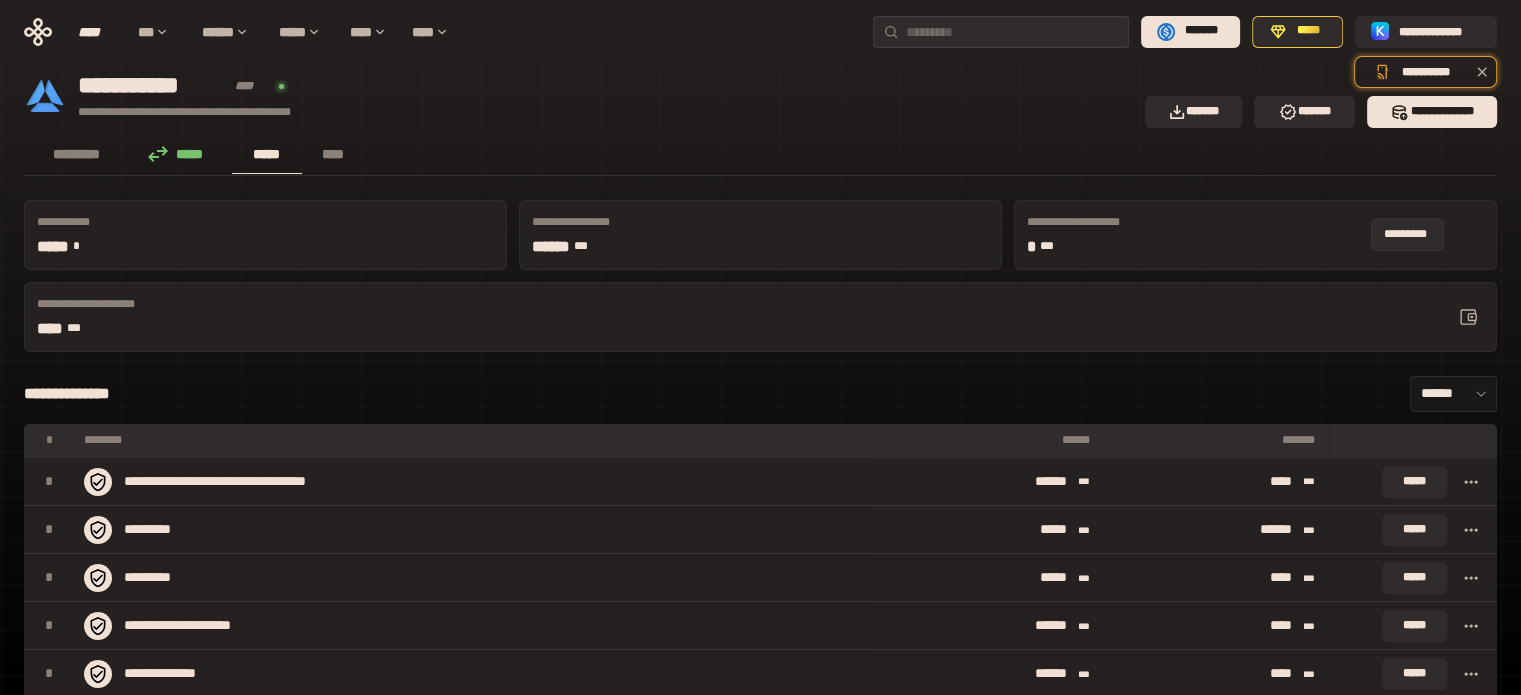 click at bounding box center (1468, 317) 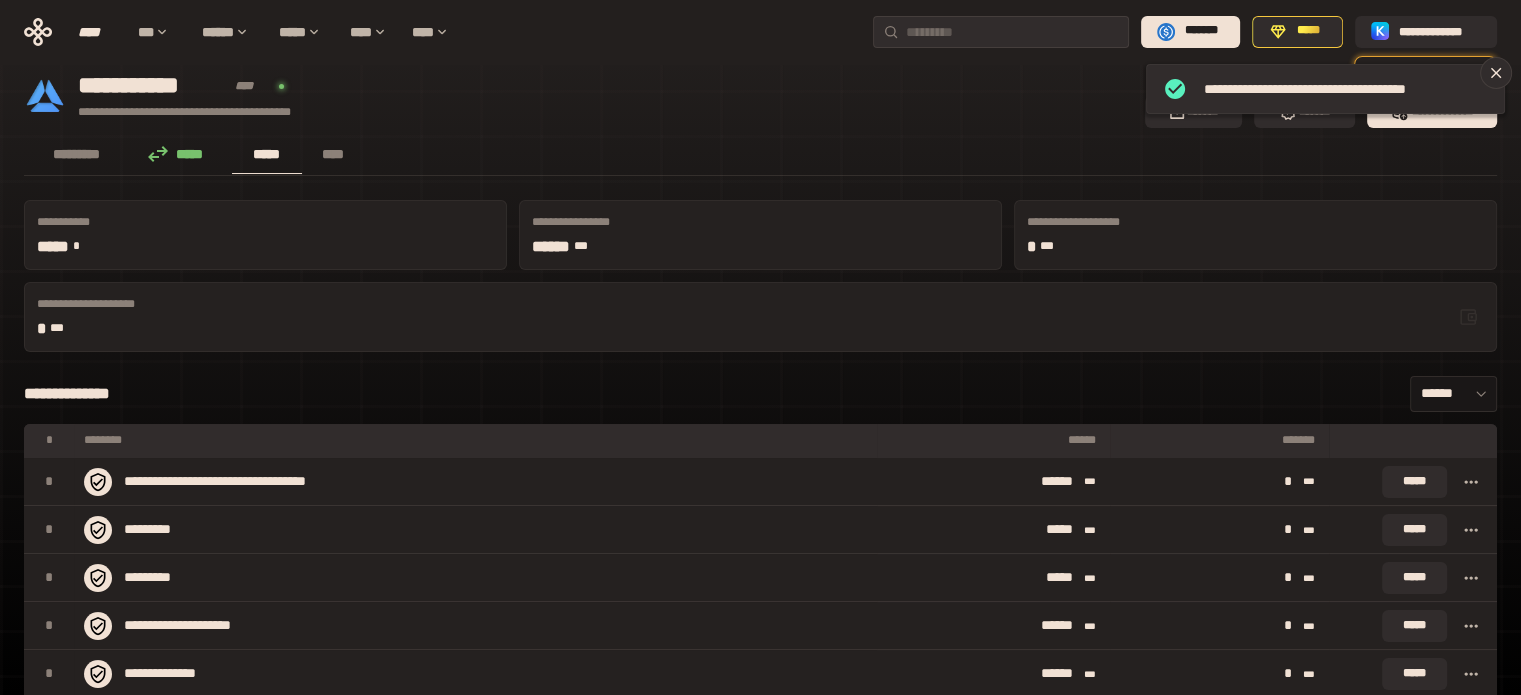 click on "******   ***" at bounding box center [699, 247] 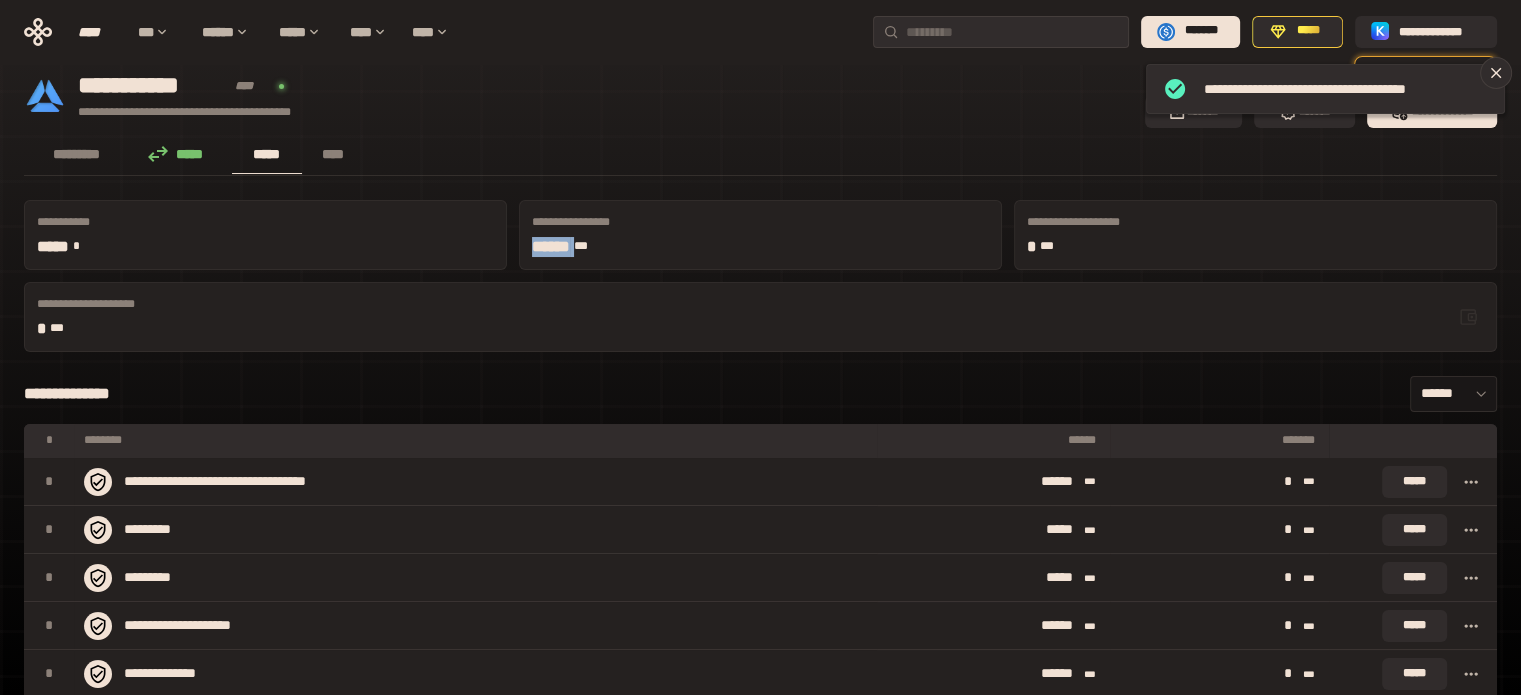click on "******   ***" at bounding box center [699, 247] 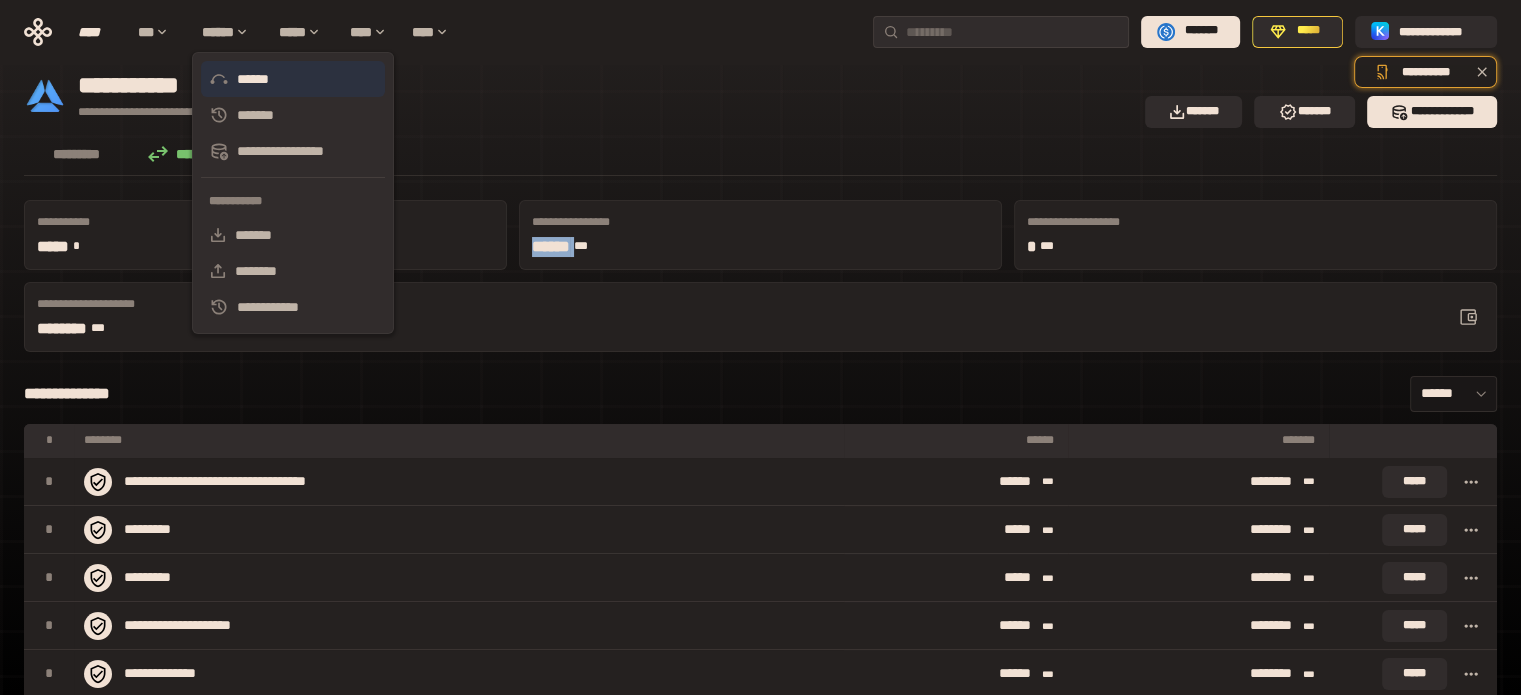 click on "******" at bounding box center [293, 79] 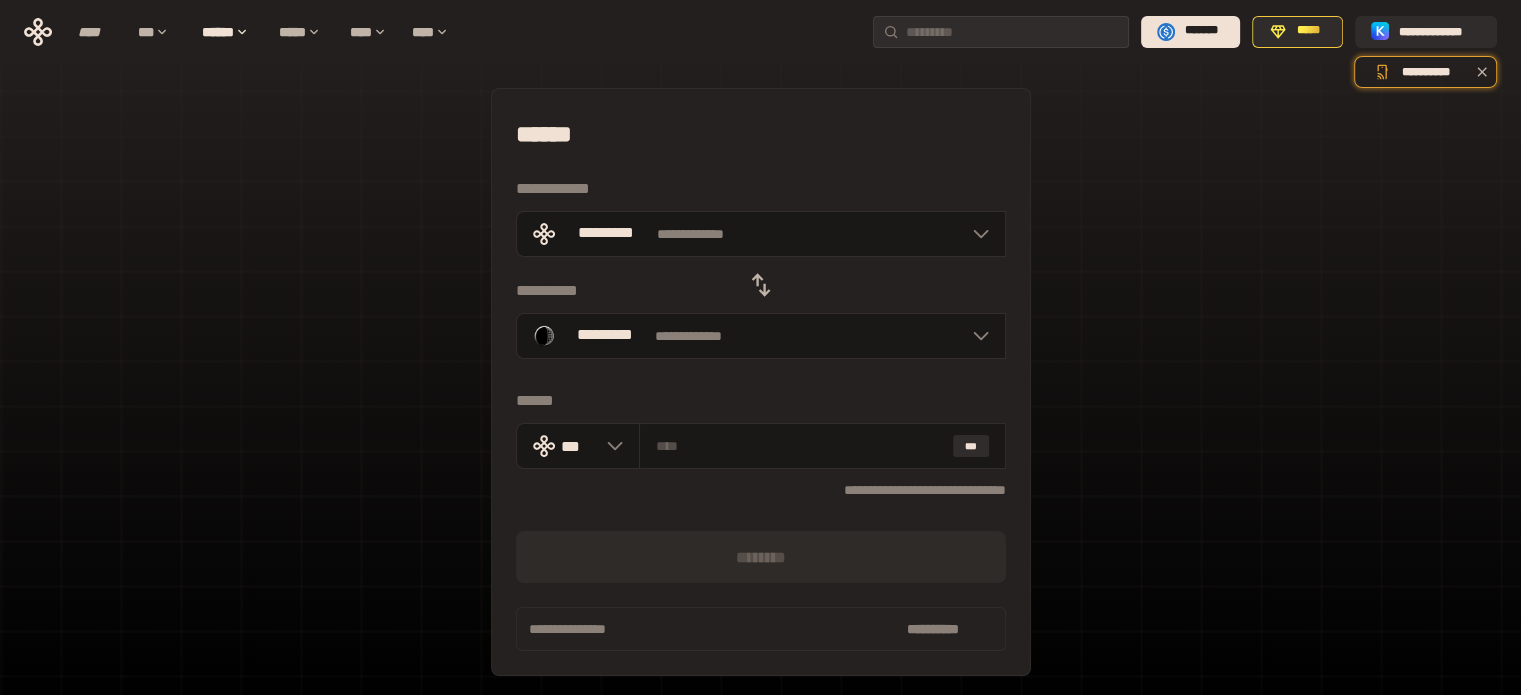 click 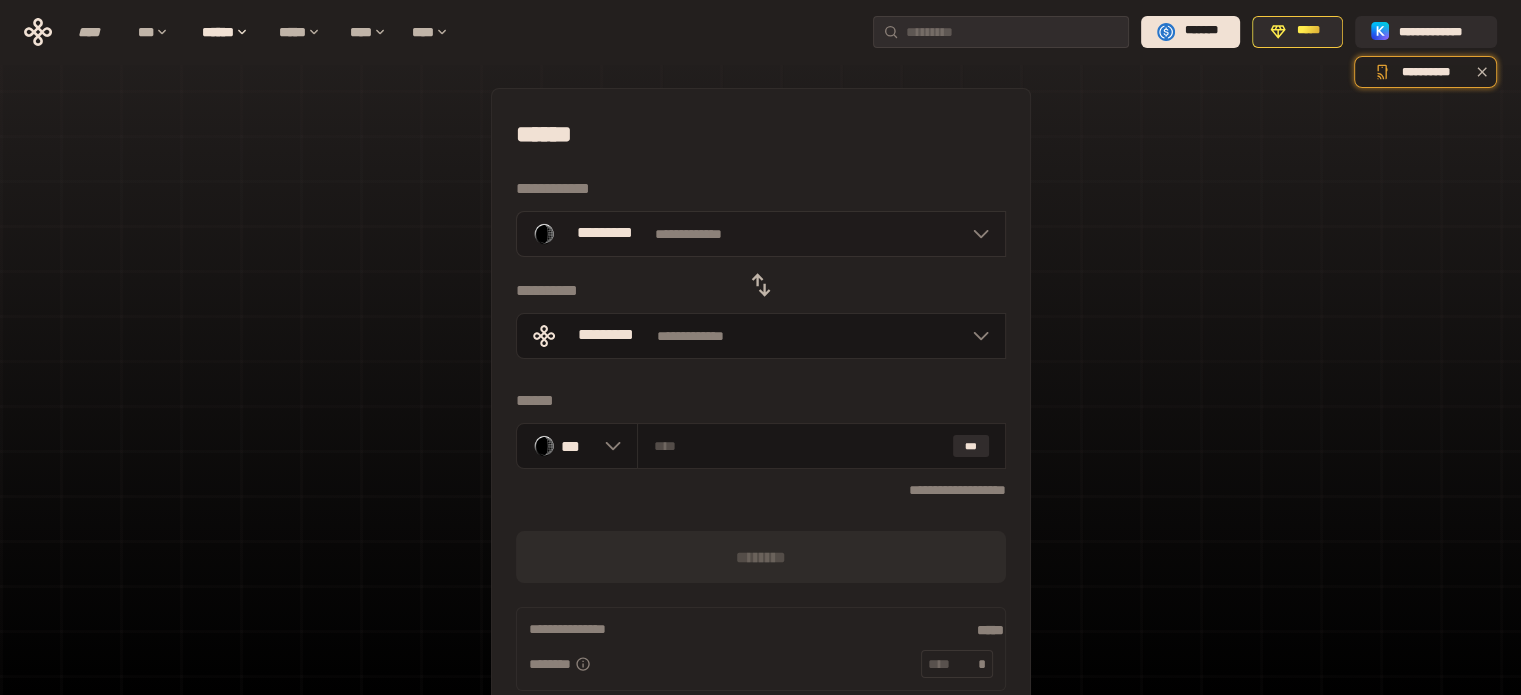 click 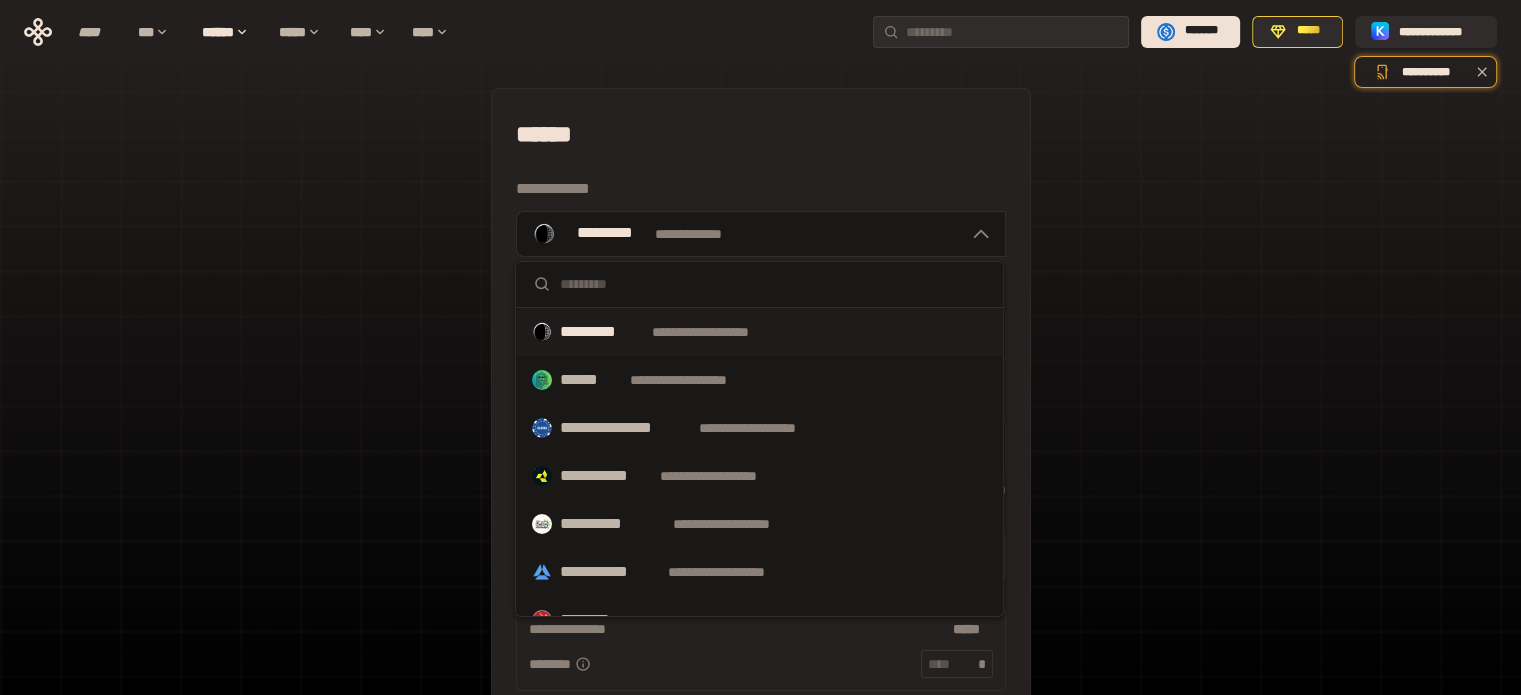 click at bounding box center (773, 284) 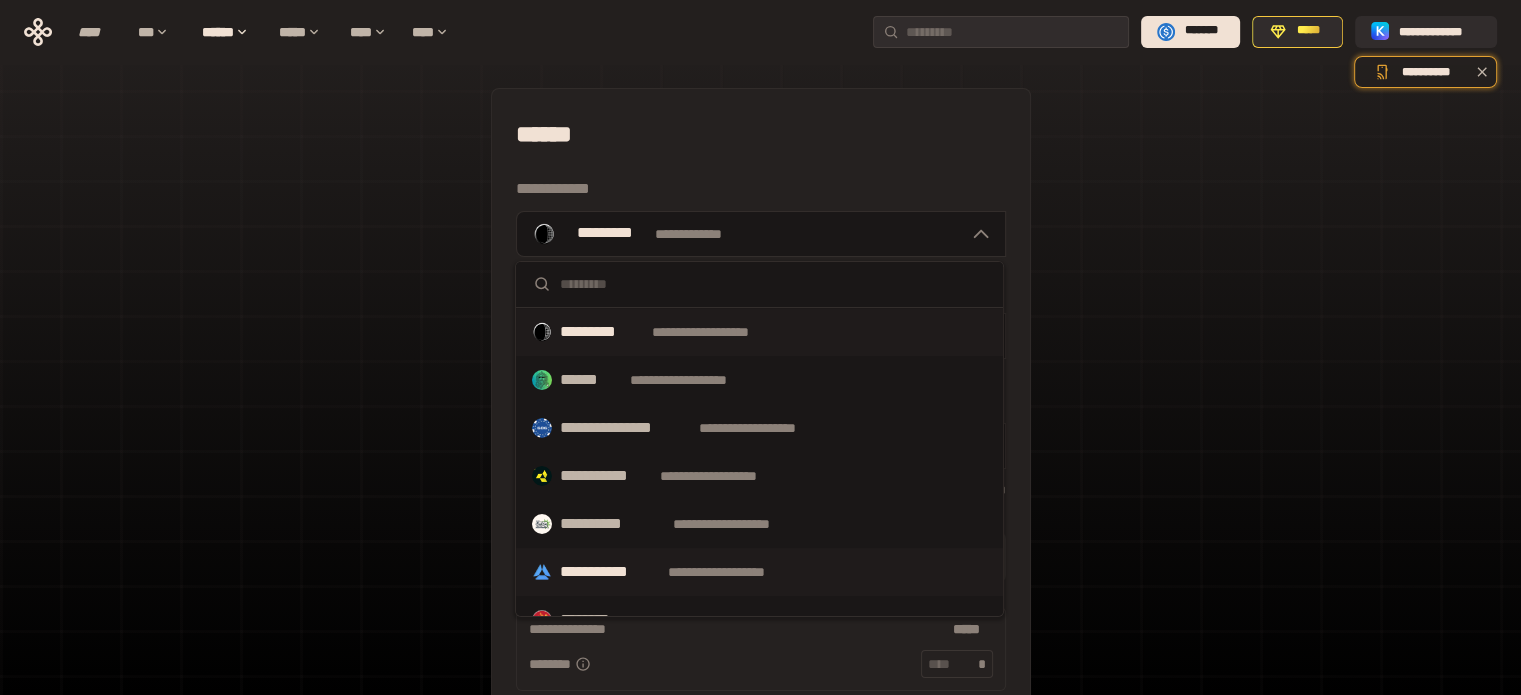click on "**********" at bounding box center [610, 572] 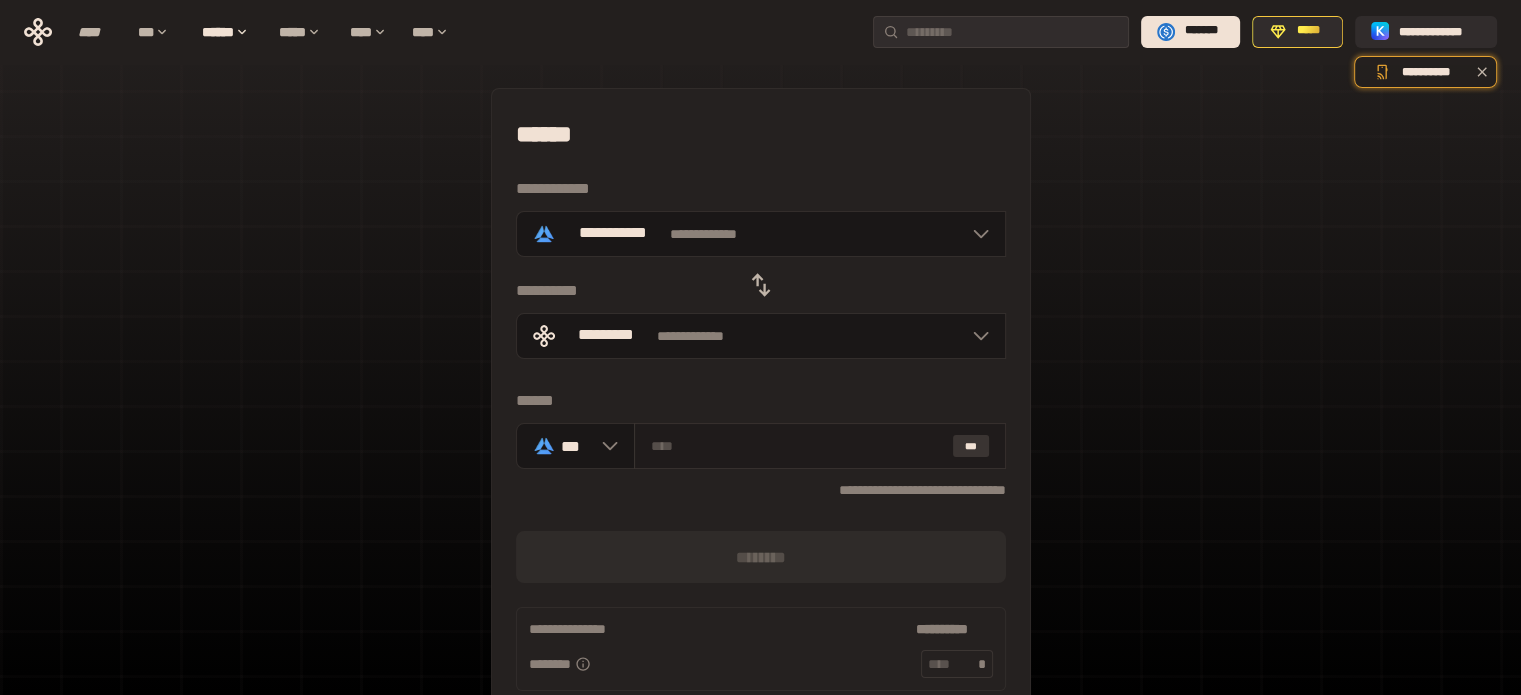 click on "***" at bounding box center (971, 446) 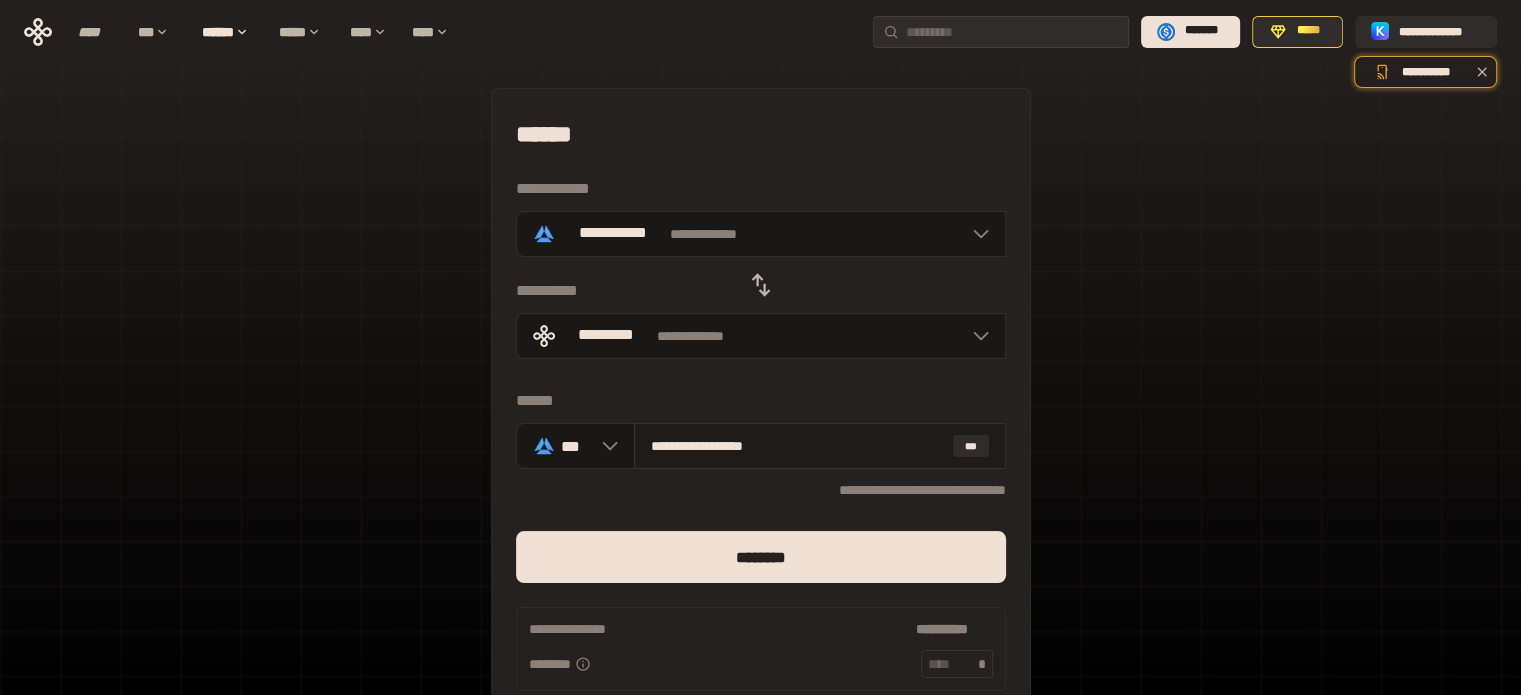 click on "**********" at bounding box center (798, 446) 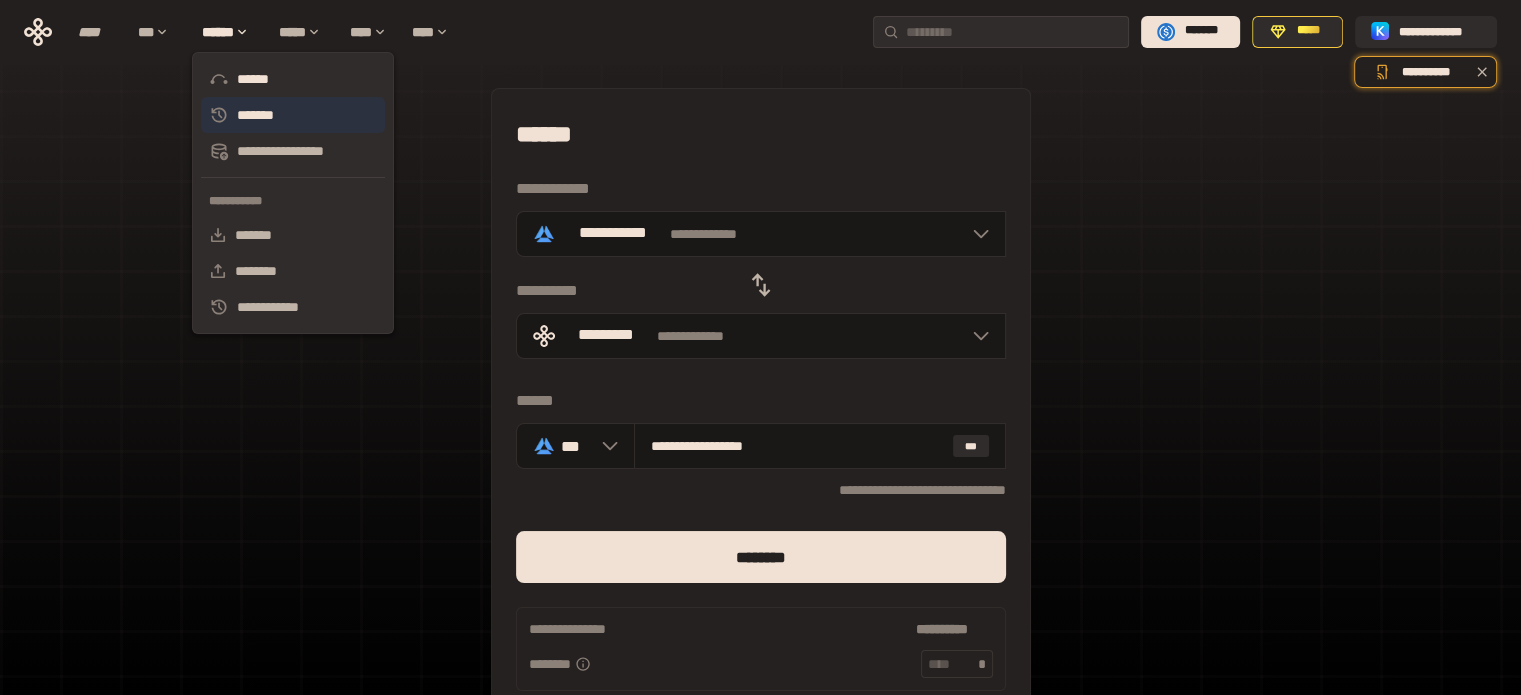 click 